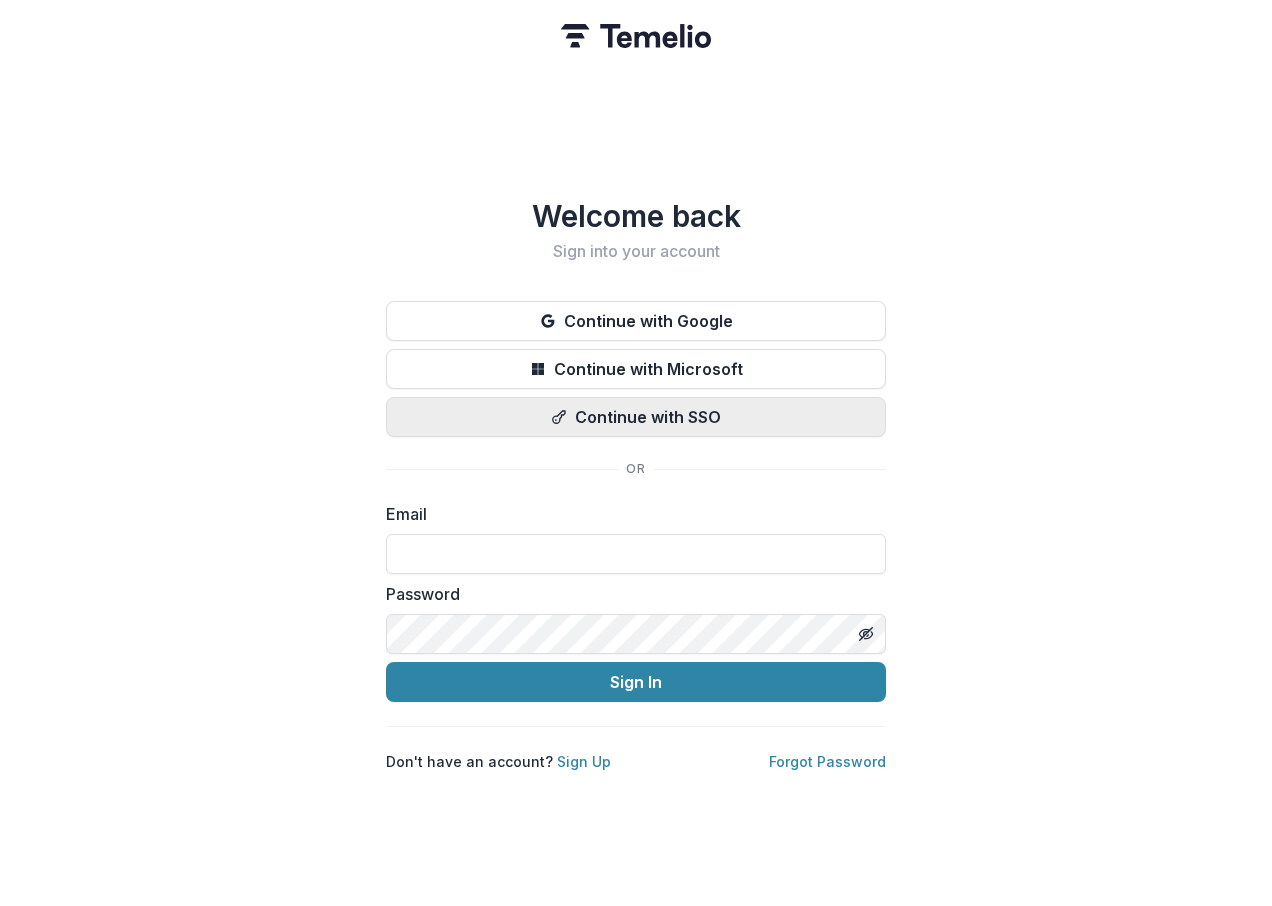 scroll, scrollTop: 0, scrollLeft: 0, axis: both 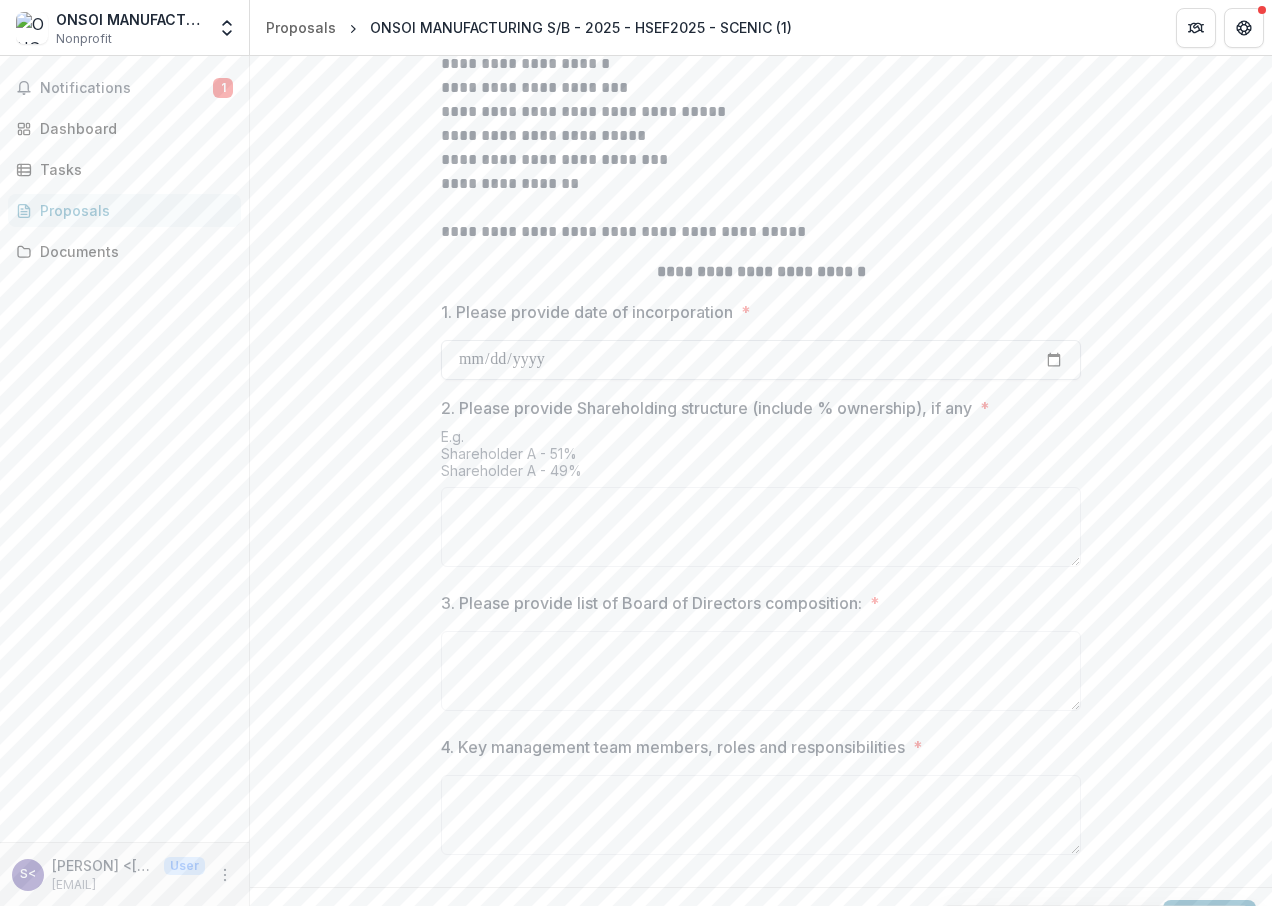 click on "1. Please provide date of incorporation *" at bounding box center [761, 360] 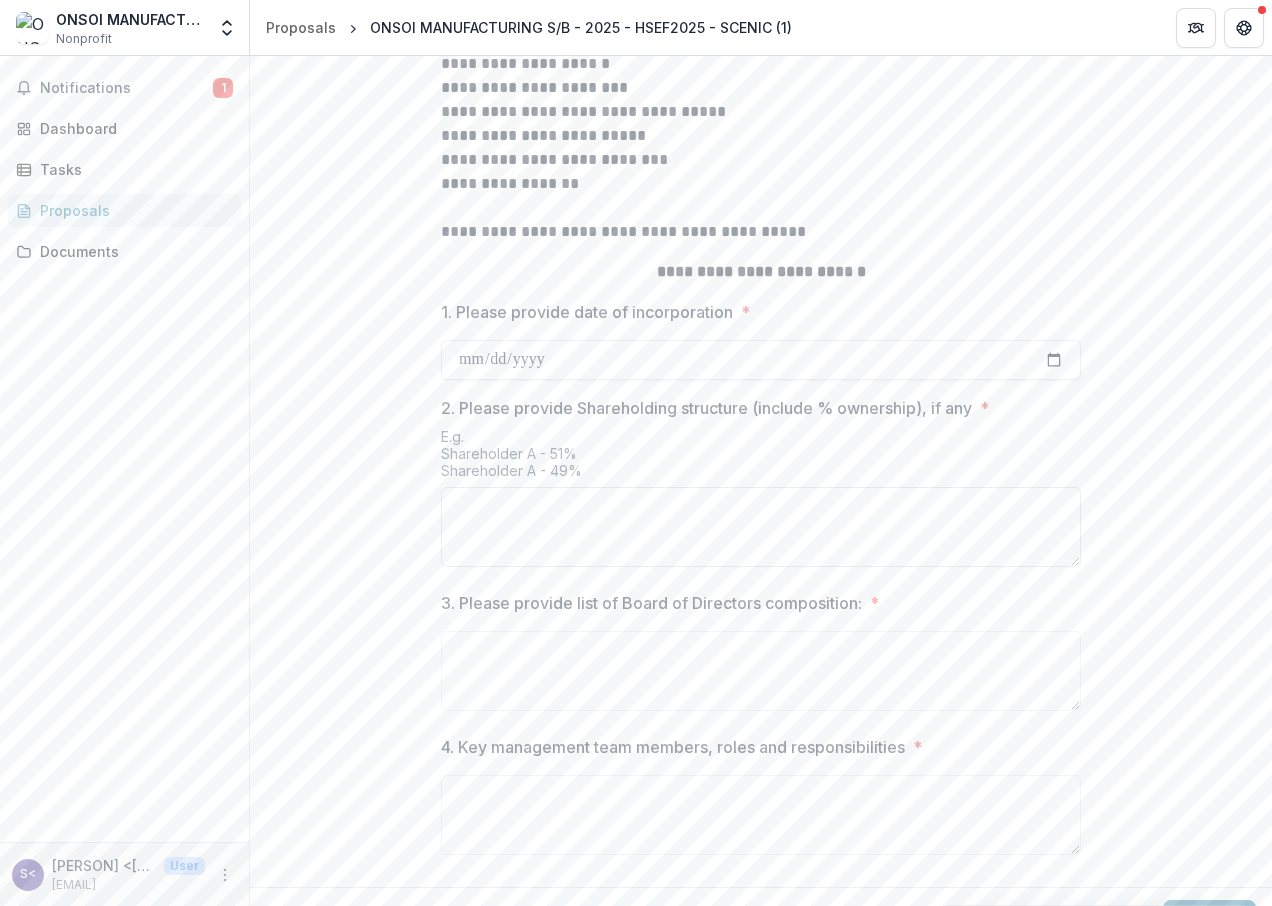 click on "2. Please provide Shareholding structure (include % ownership), if any *" at bounding box center (761, 527) 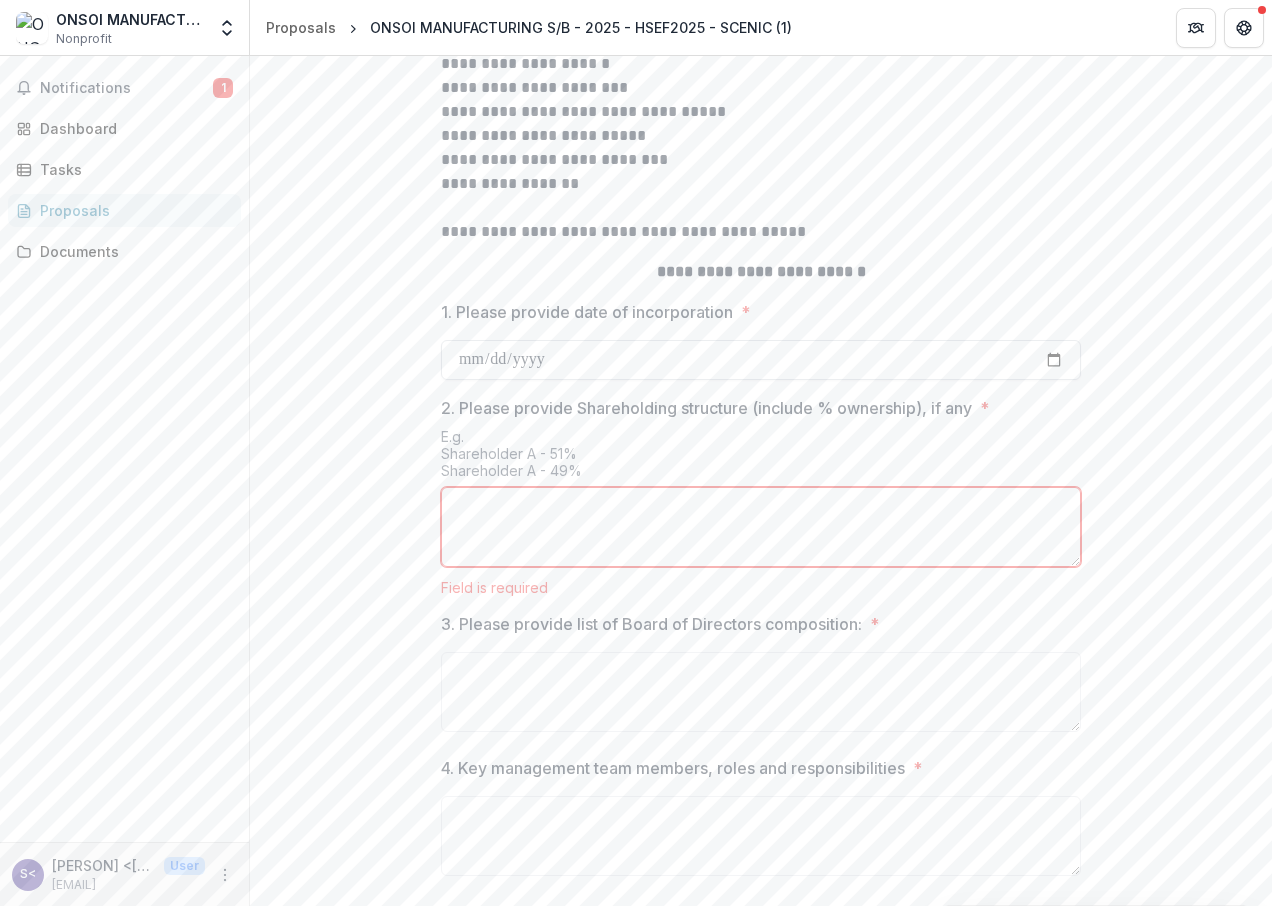 click on "**********" at bounding box center (761, 360) 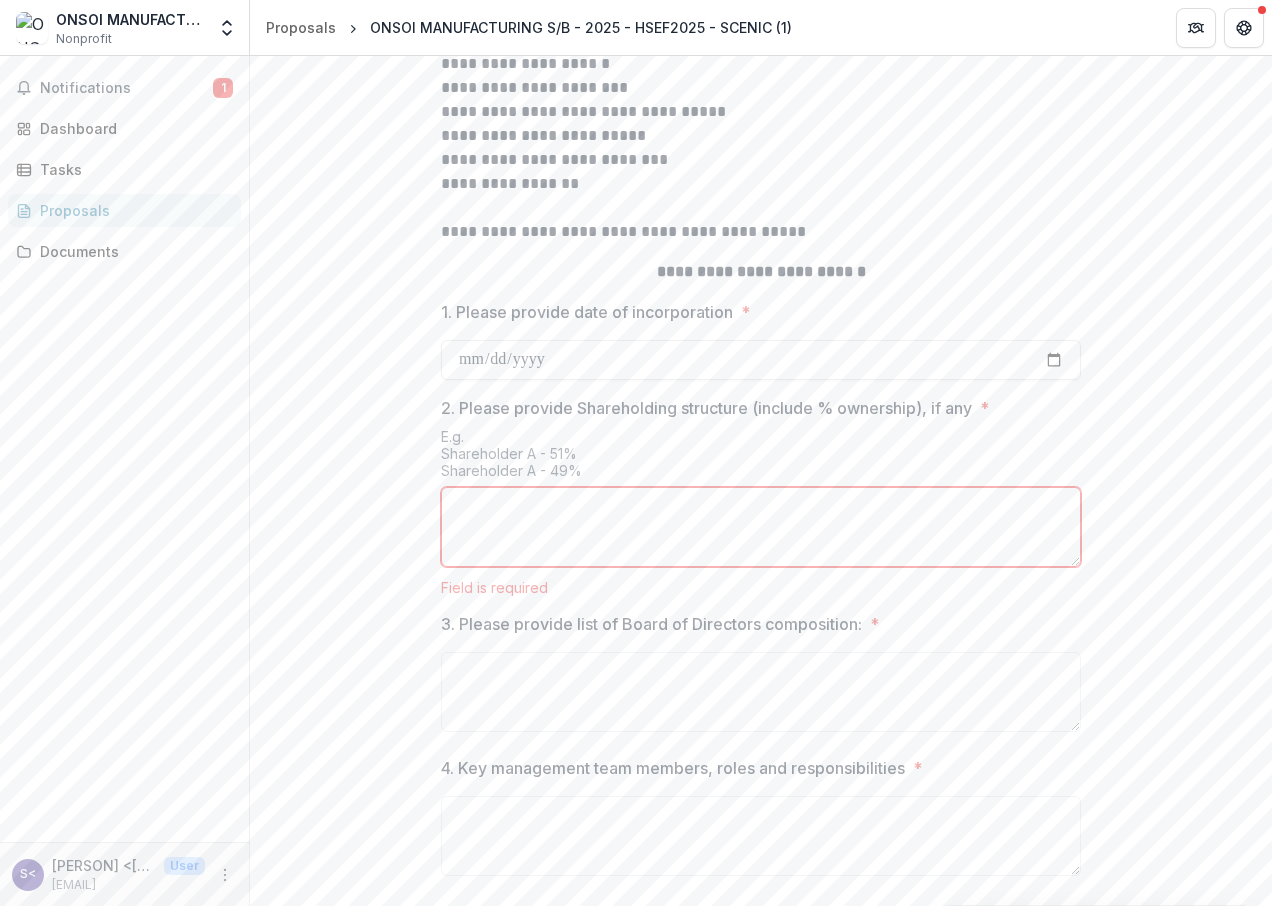 type on "**********" 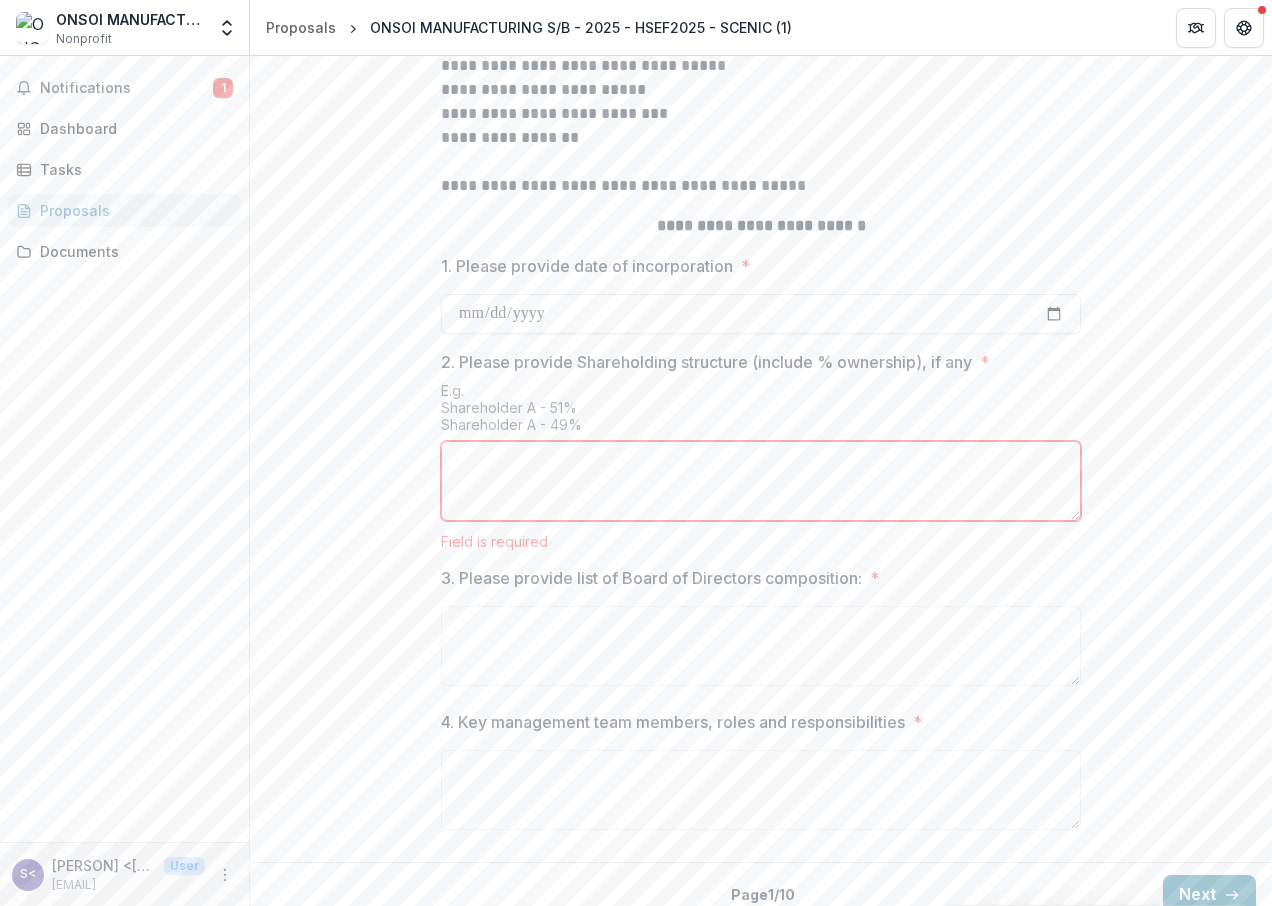 scroll, scrollTop: 767, scrollLeft: 0, axis: vertical 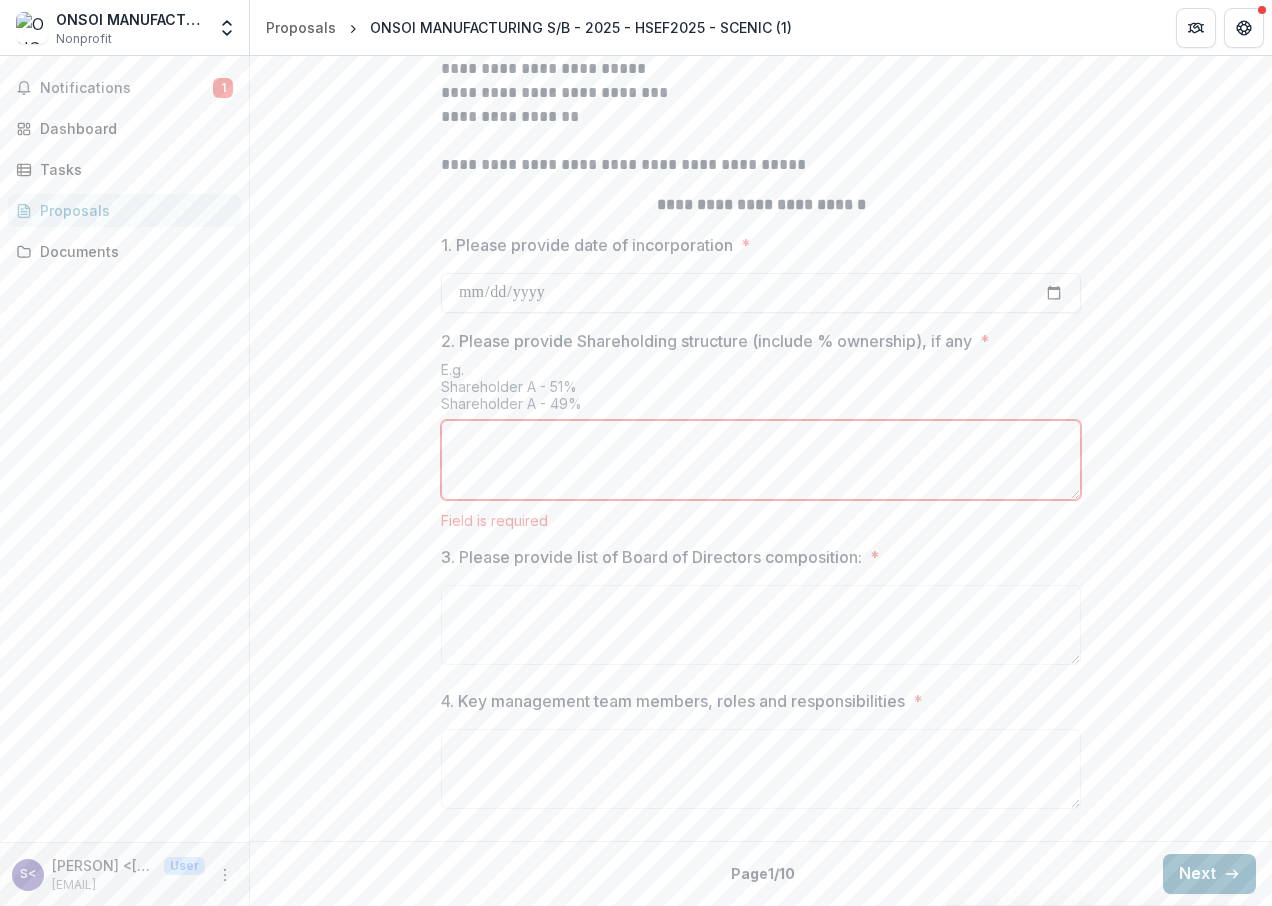 click on "Next" at bounding box center [1209, 874] 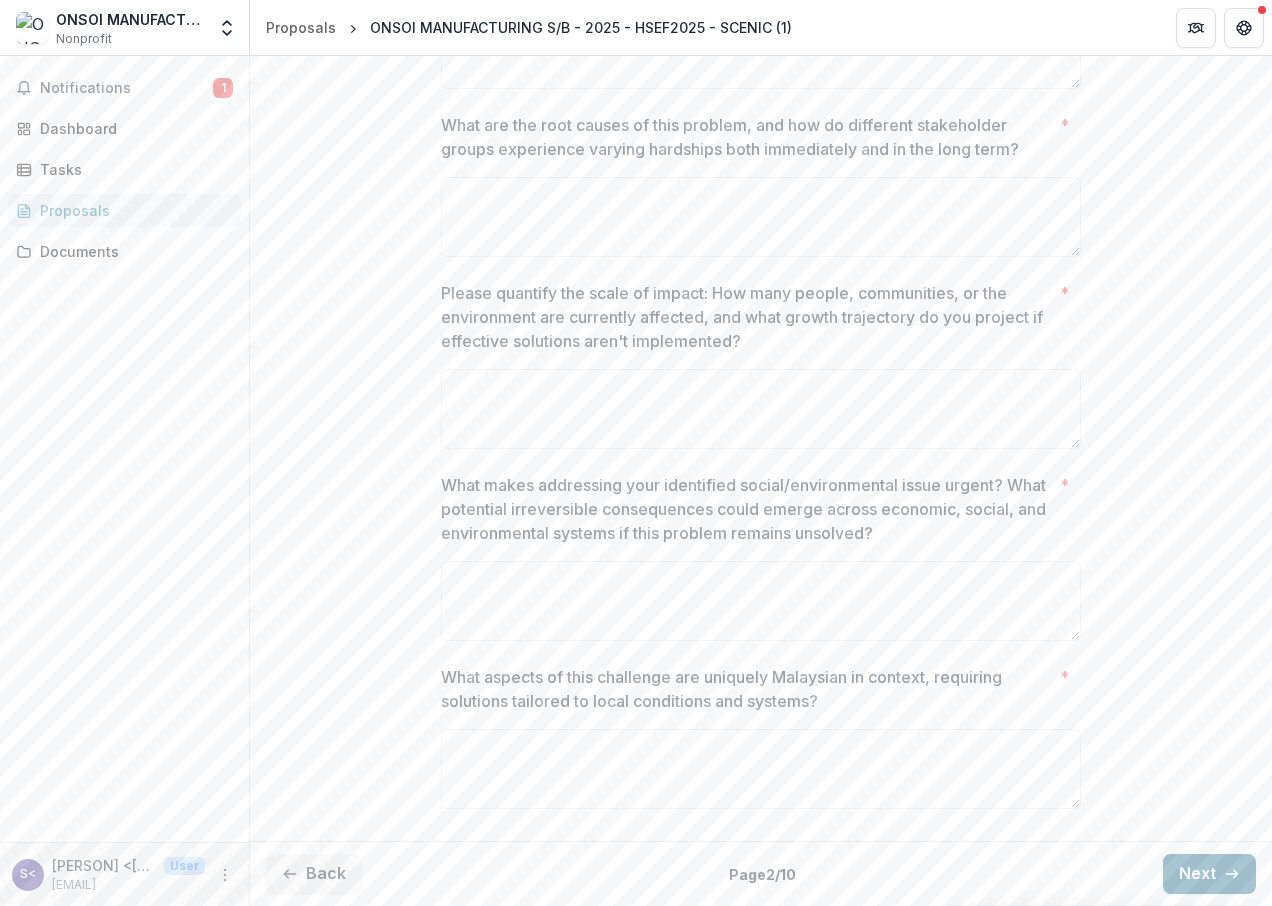 click on "Next" at bounding box center (1209, 874) 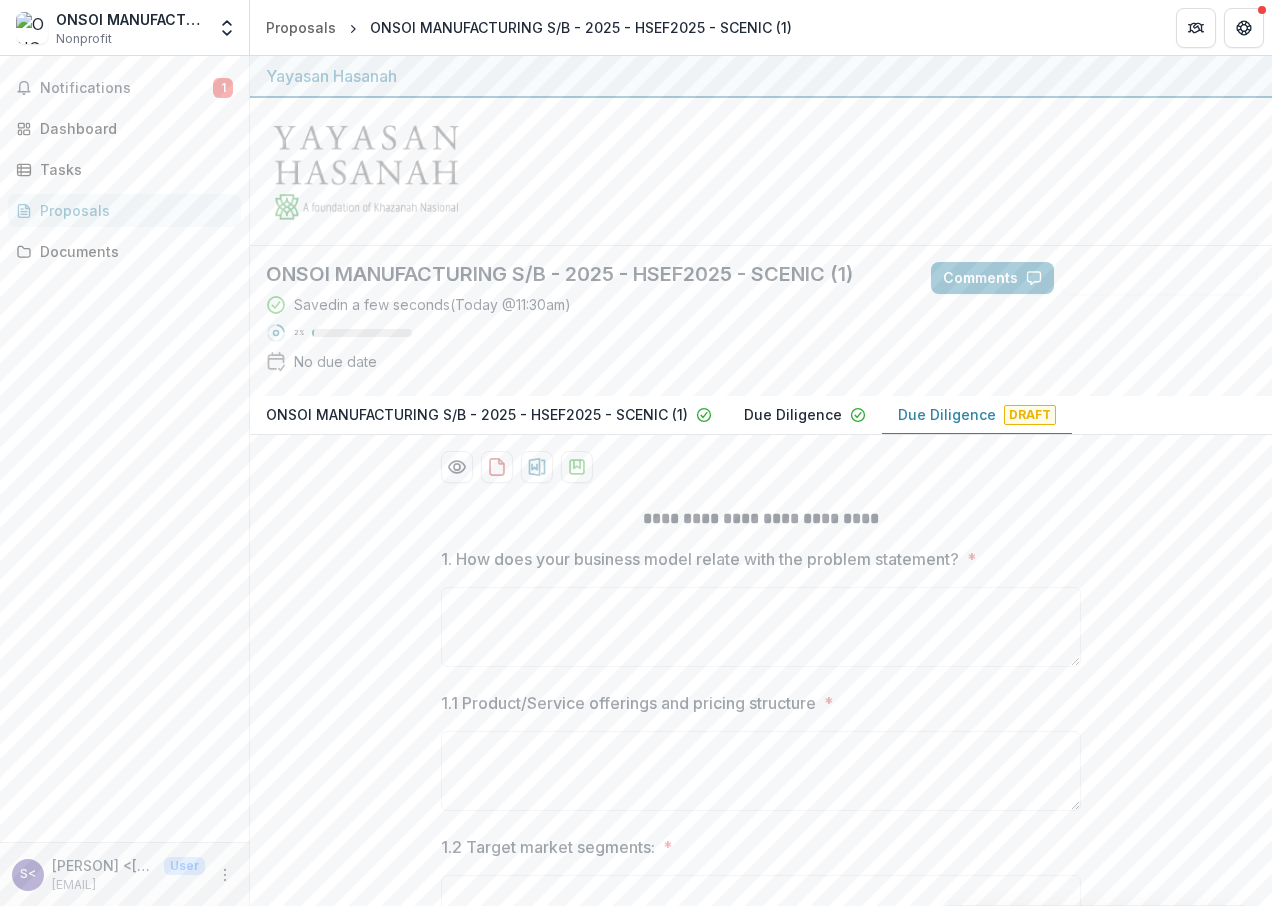 scroll, scrollTop: 290, scrollLeft: 0, axis: vertical 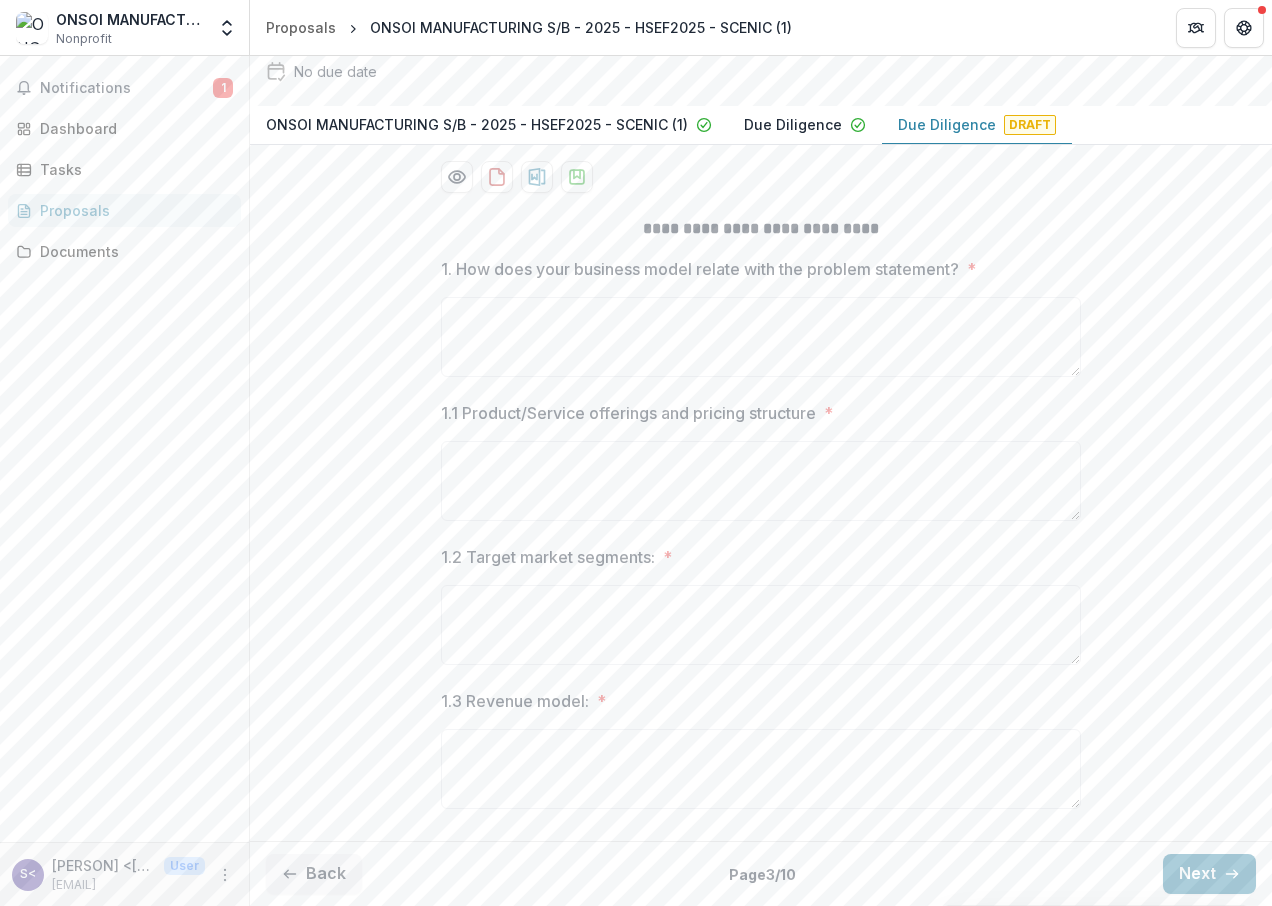 click on "Due Diligence" at bounding box center [947, 124] 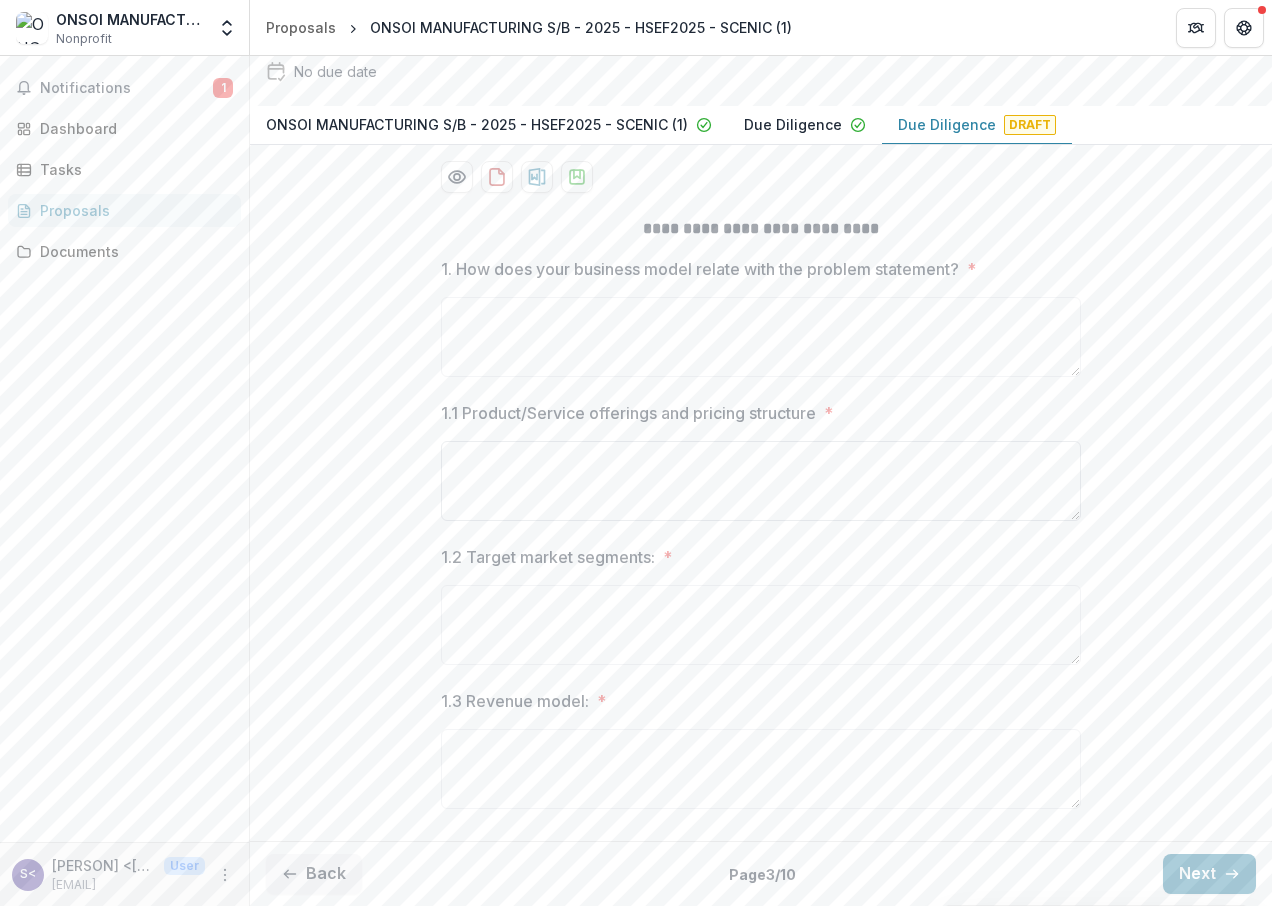 scroll, scrollTop: 0, scrollLeft: 0, axis: both 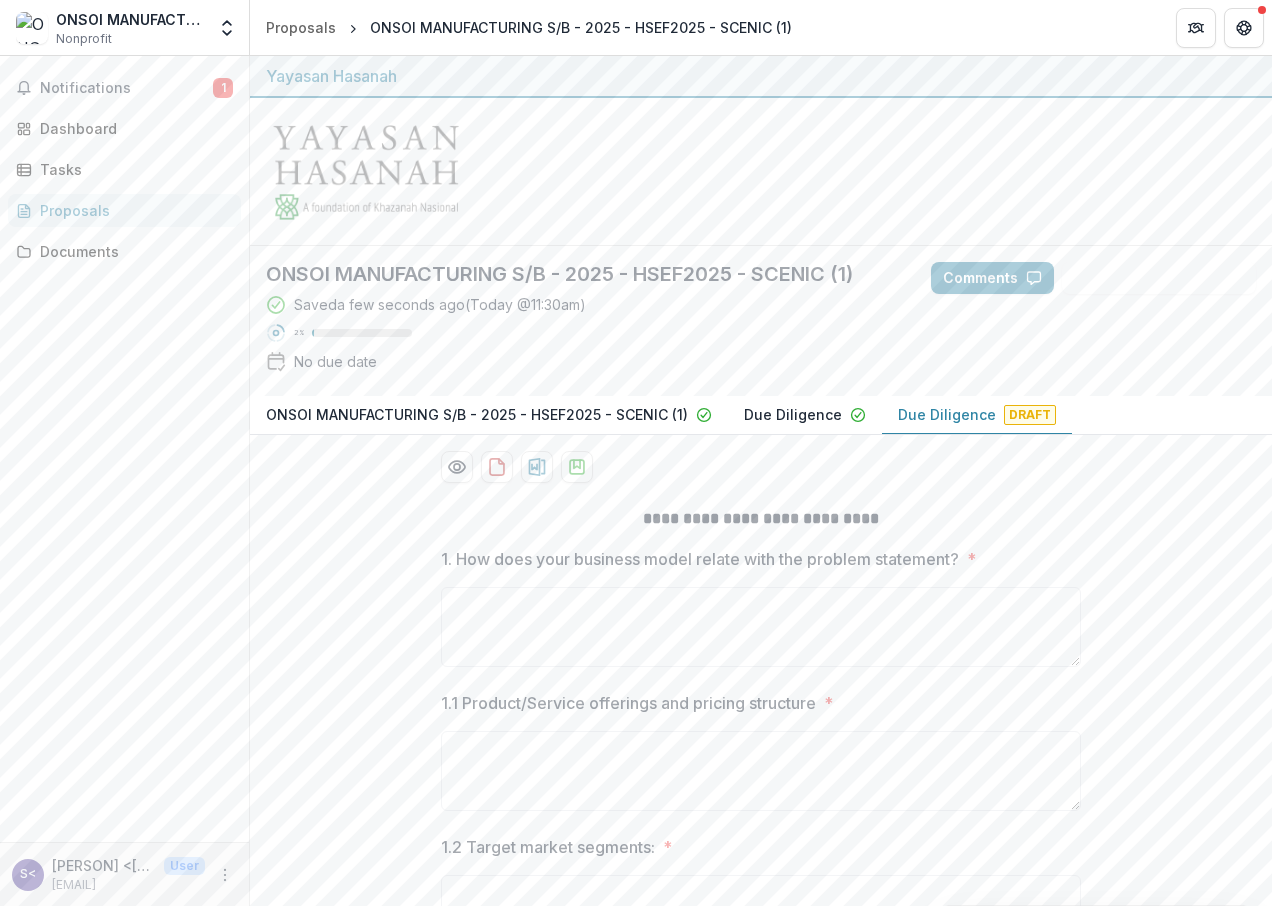 click on "Due Diligence" at bounding box center (947, 414) 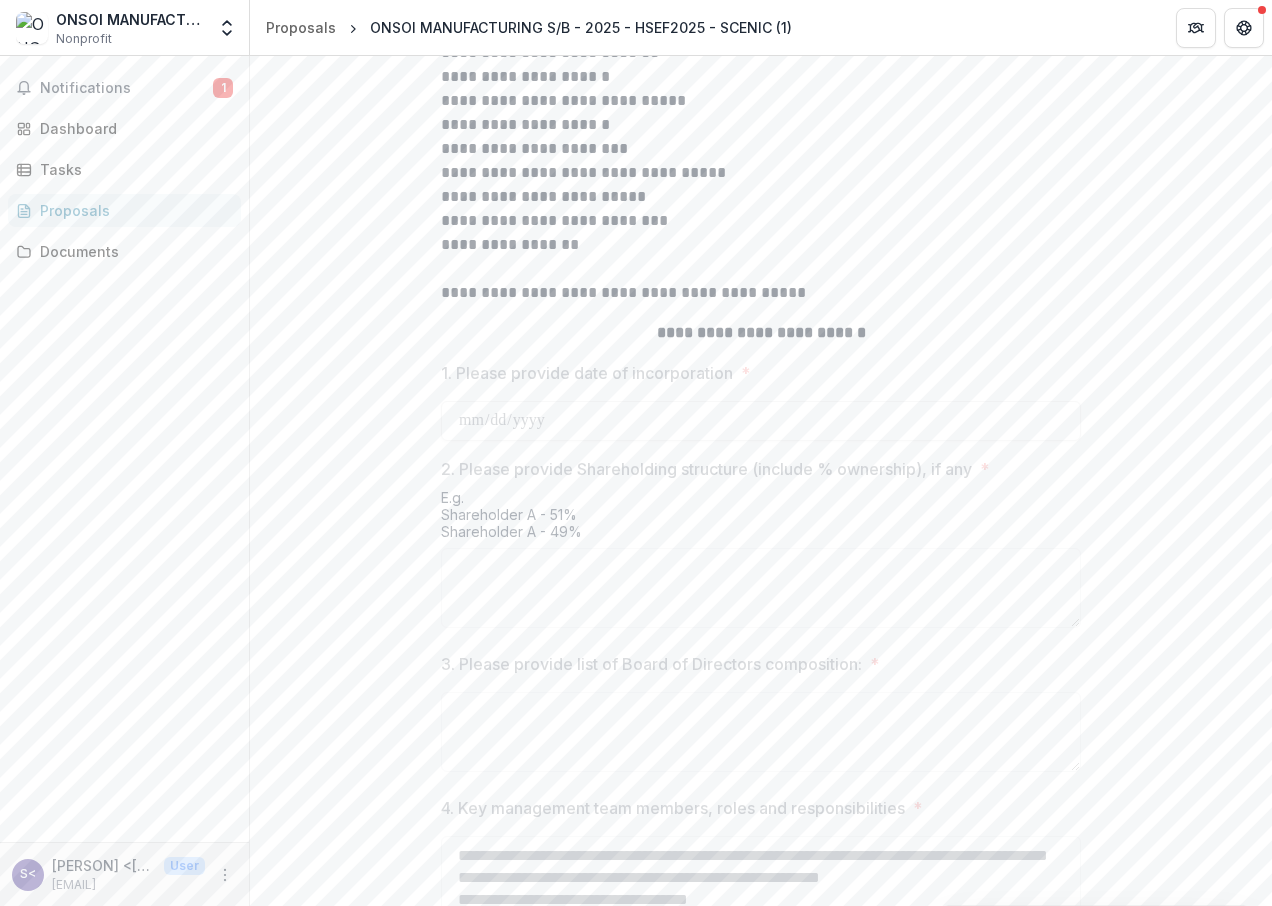 scroll, scrollTop: 810, scrollLeft: 0, axis: vertical 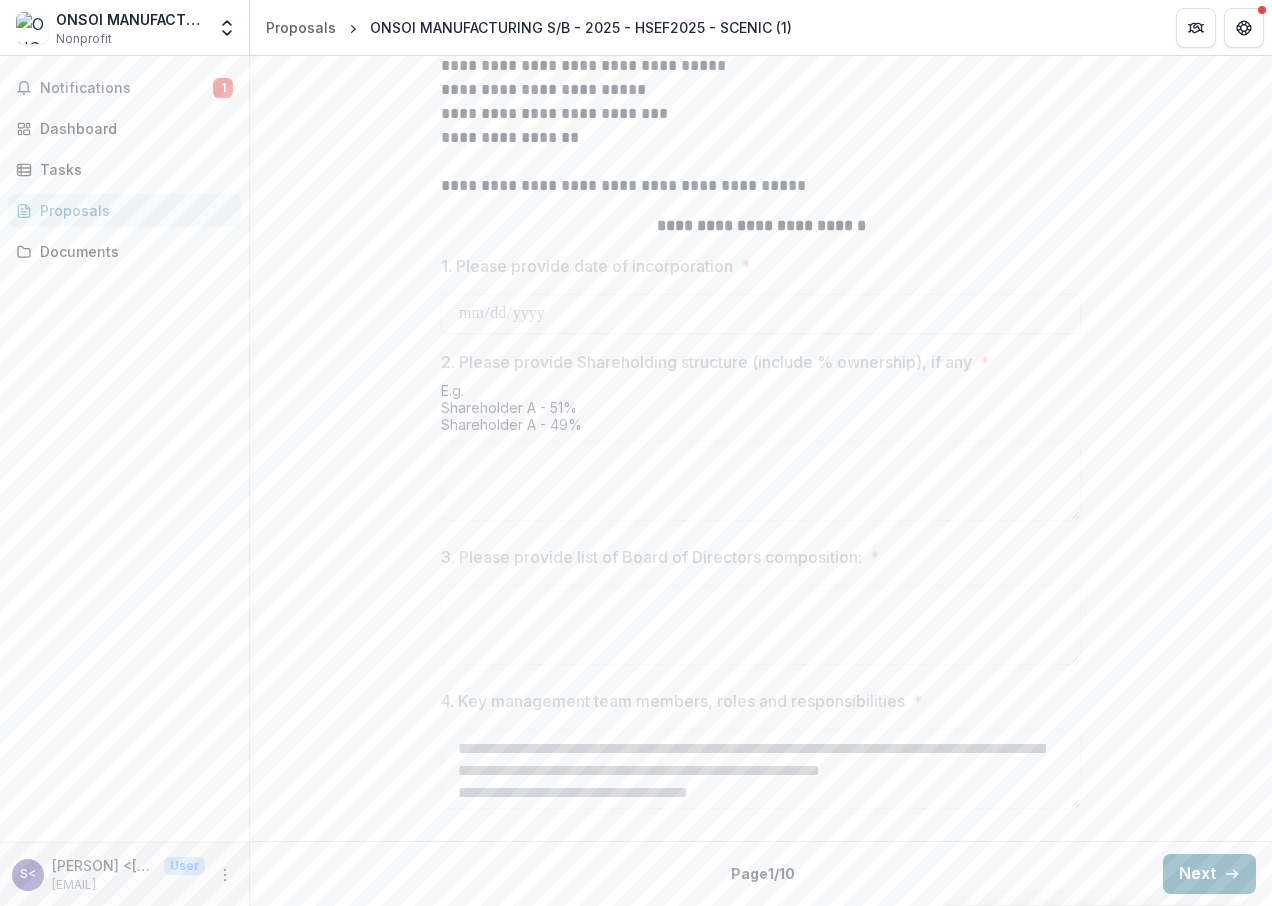 click on "Next" at bounding box center [1209, 874] 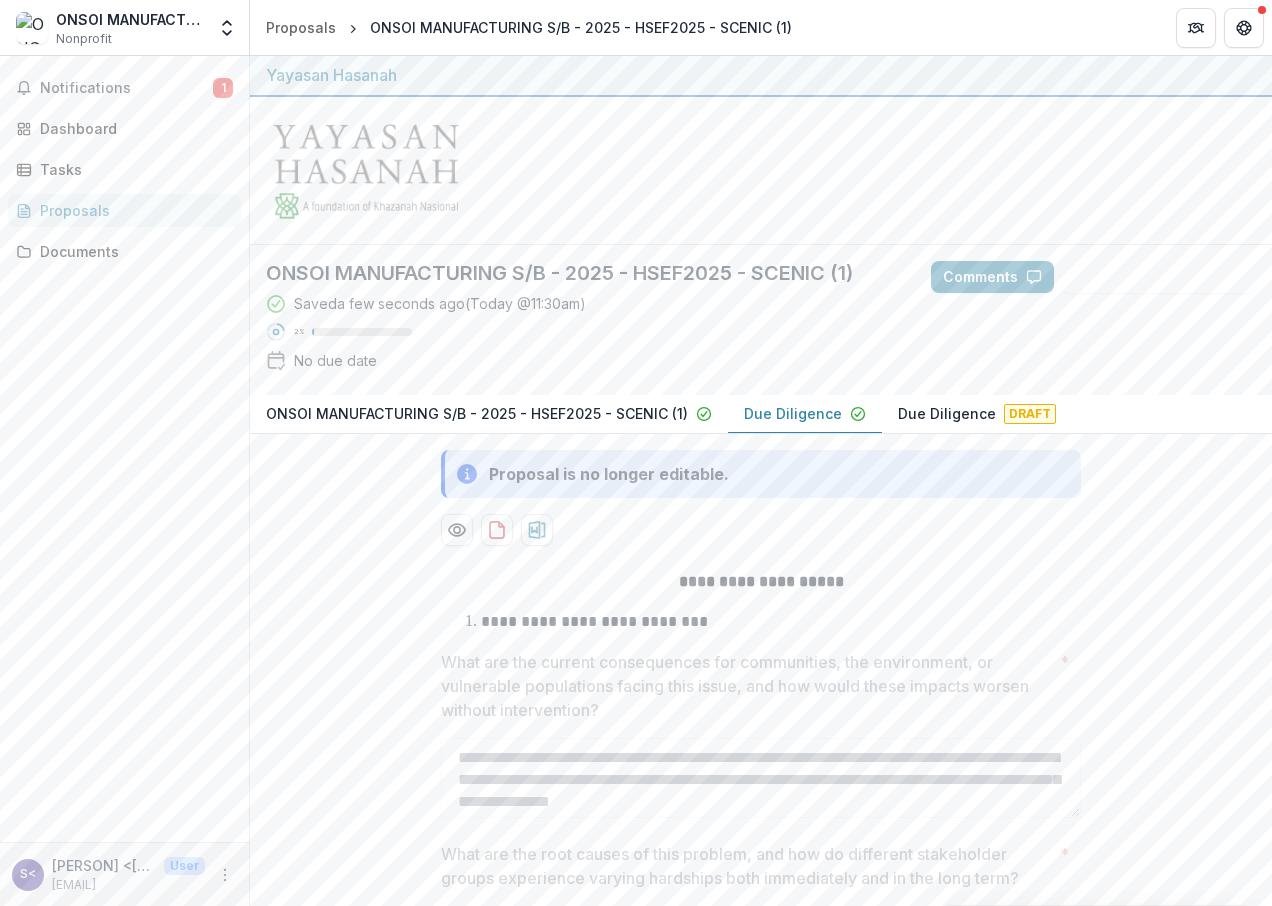 scroll, scrollTop: 0, scrollLeft: 0, axis: both 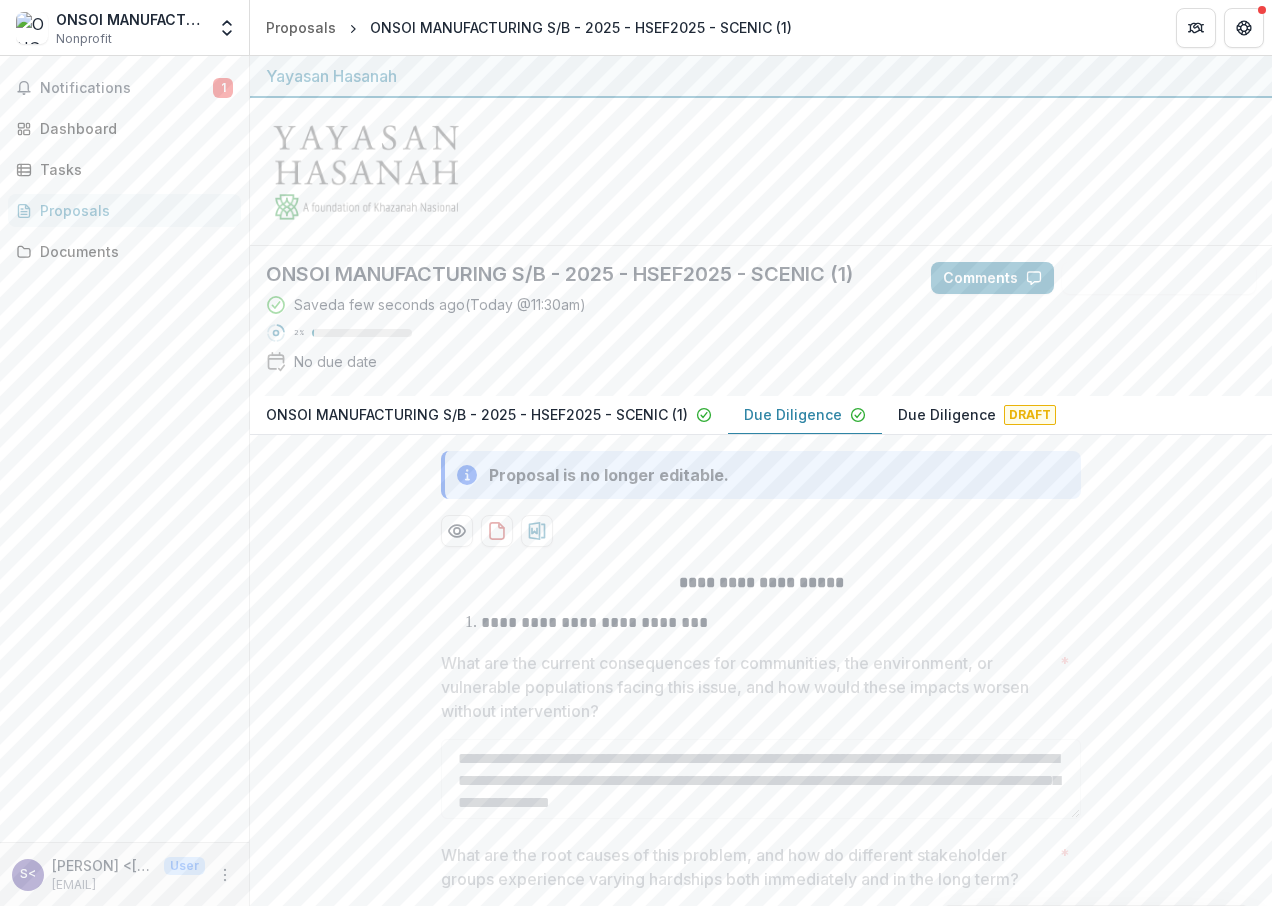 click on "ONSOI MANUFACTURING S/B - 2025 - HSEF2025 - SCENIC (1)" at bounding box center [477, 414] 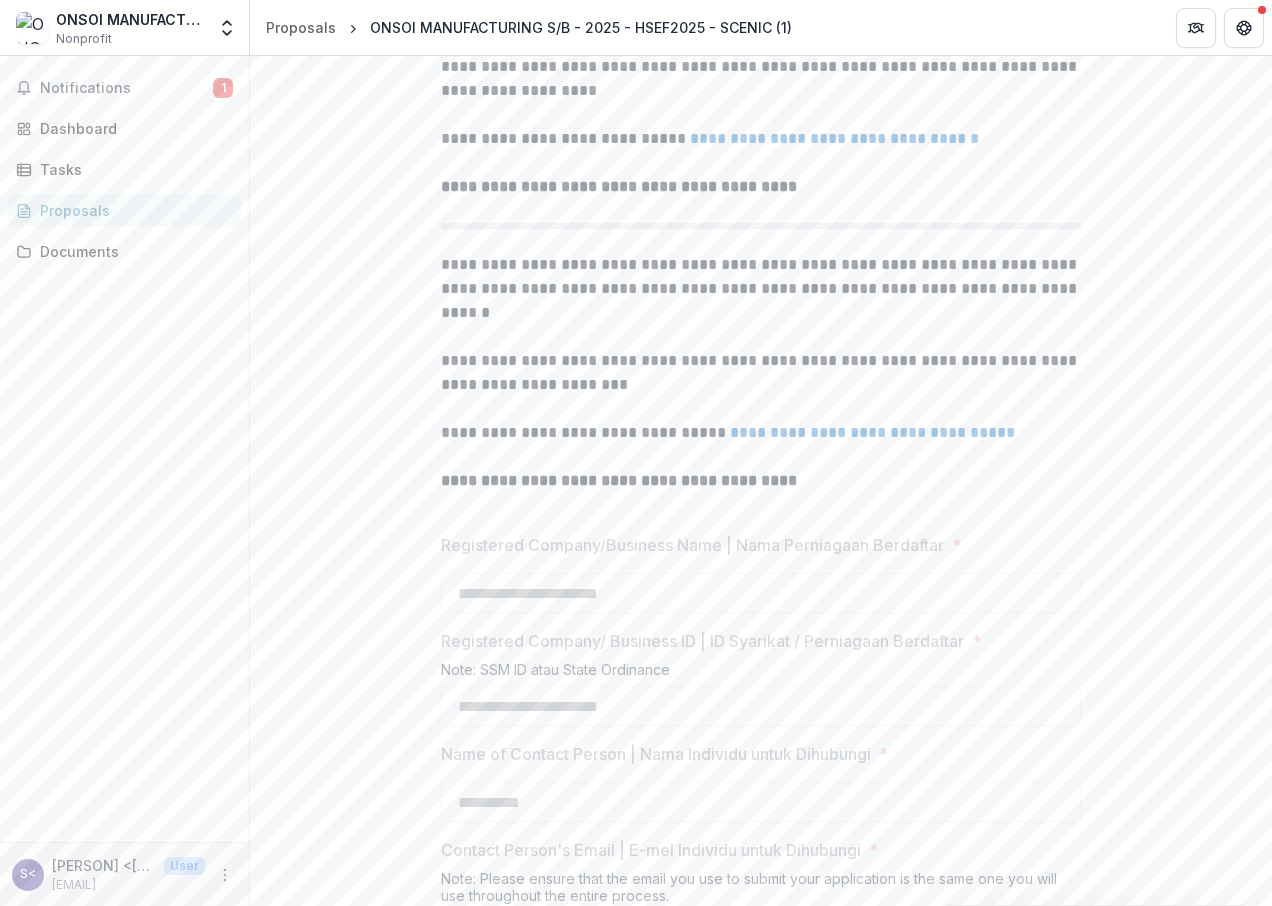 scroll, scrollTop: 200, scrollLeft: 0, axis: vertical 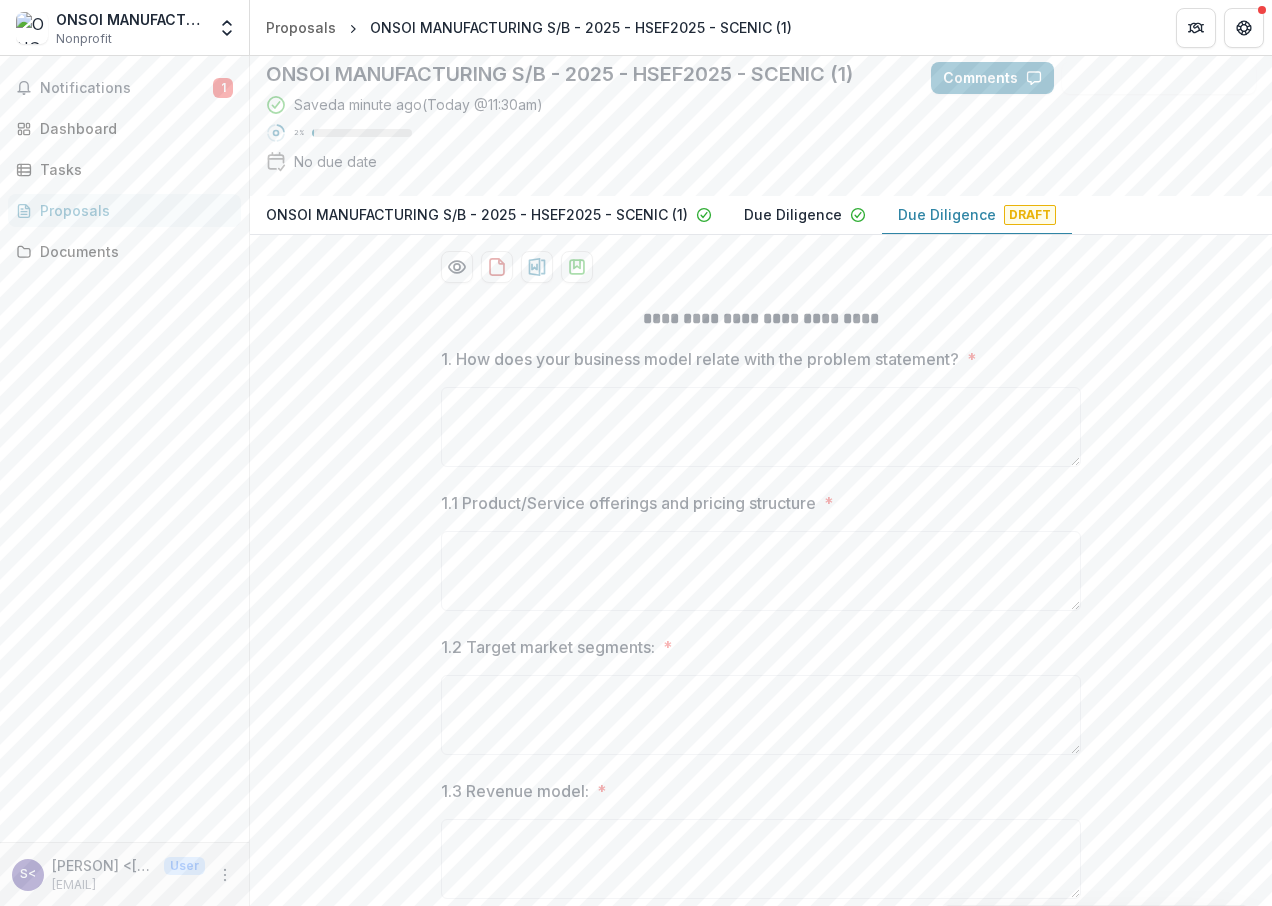 click on "Due Diligence" at bounding box center [947, 214] 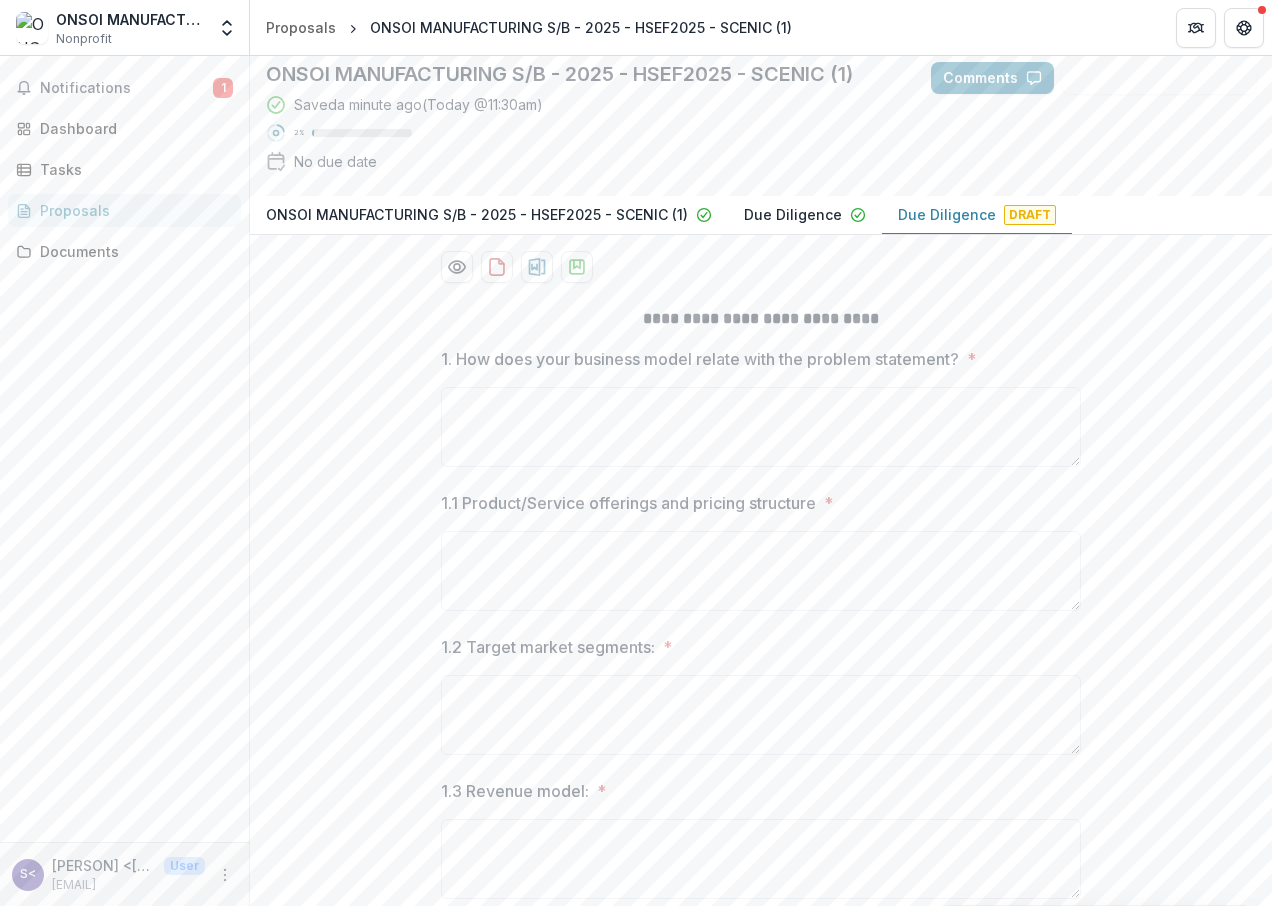 click on "Due Diligence" at bounding box center (793, 214) 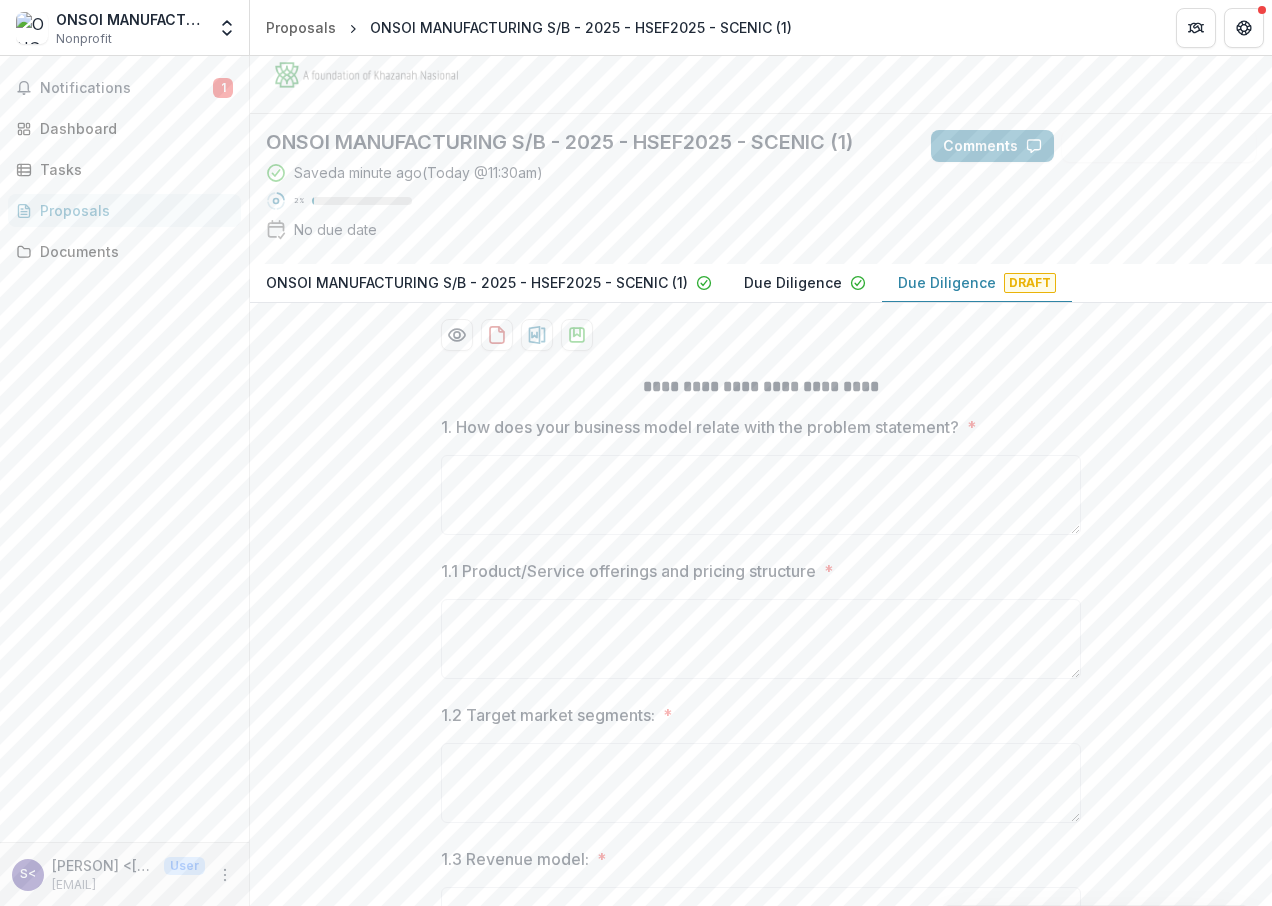 scroll, scrollTop: 290, scrollLeft: 0, axis: vertical 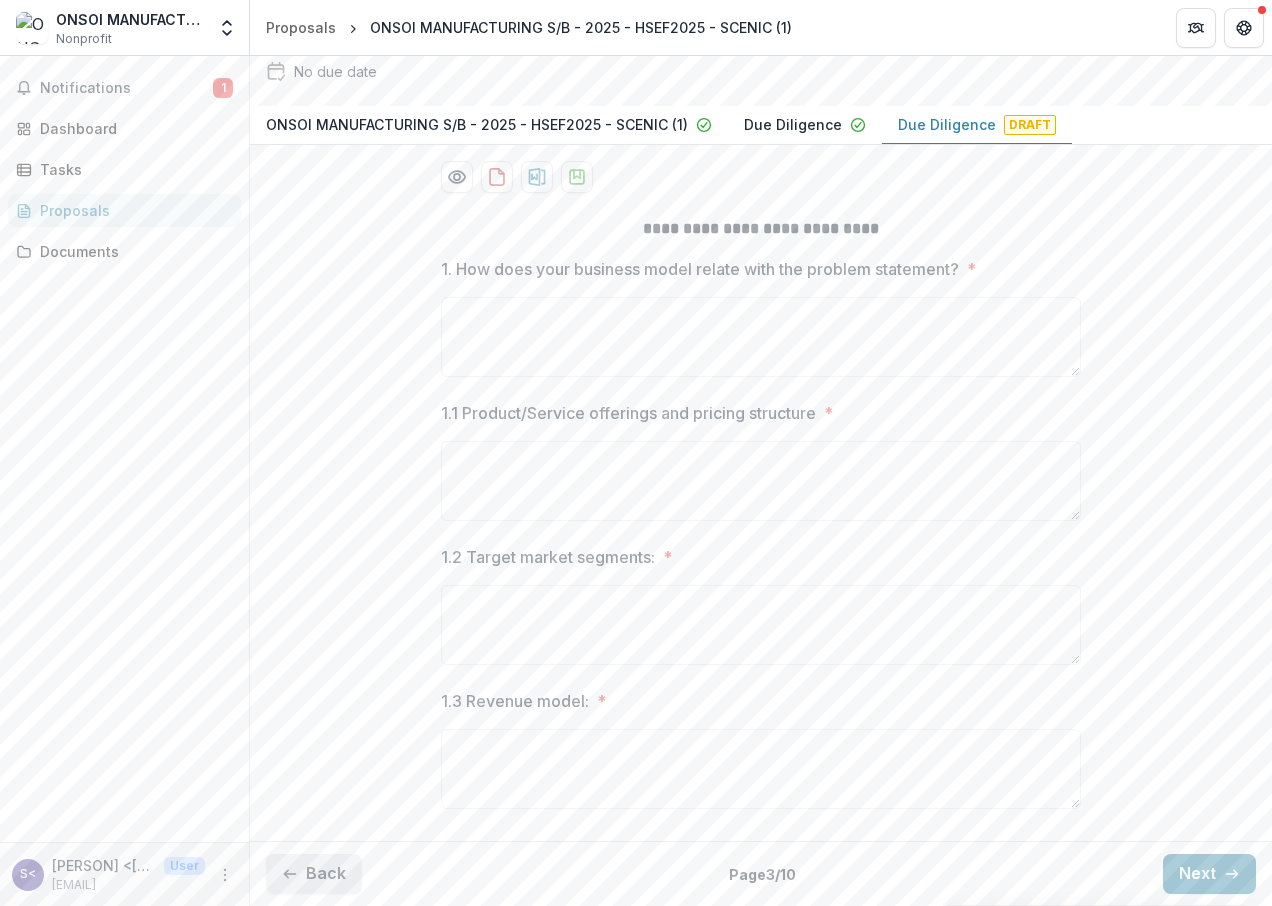 click on "Back" at bounding box center (314, 874) 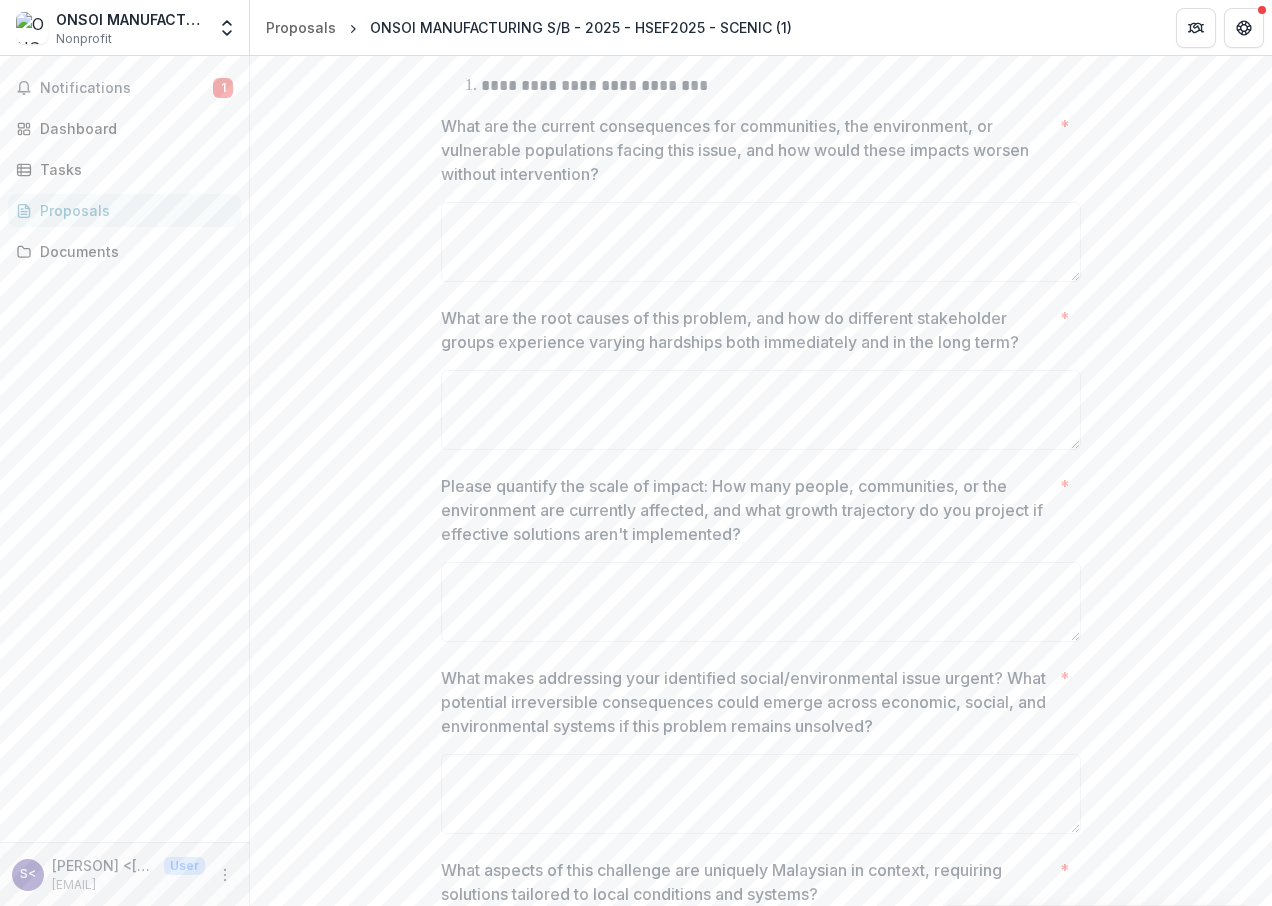 scroll, scrollTop: 666, scrollLeft: 0, axis: vertical 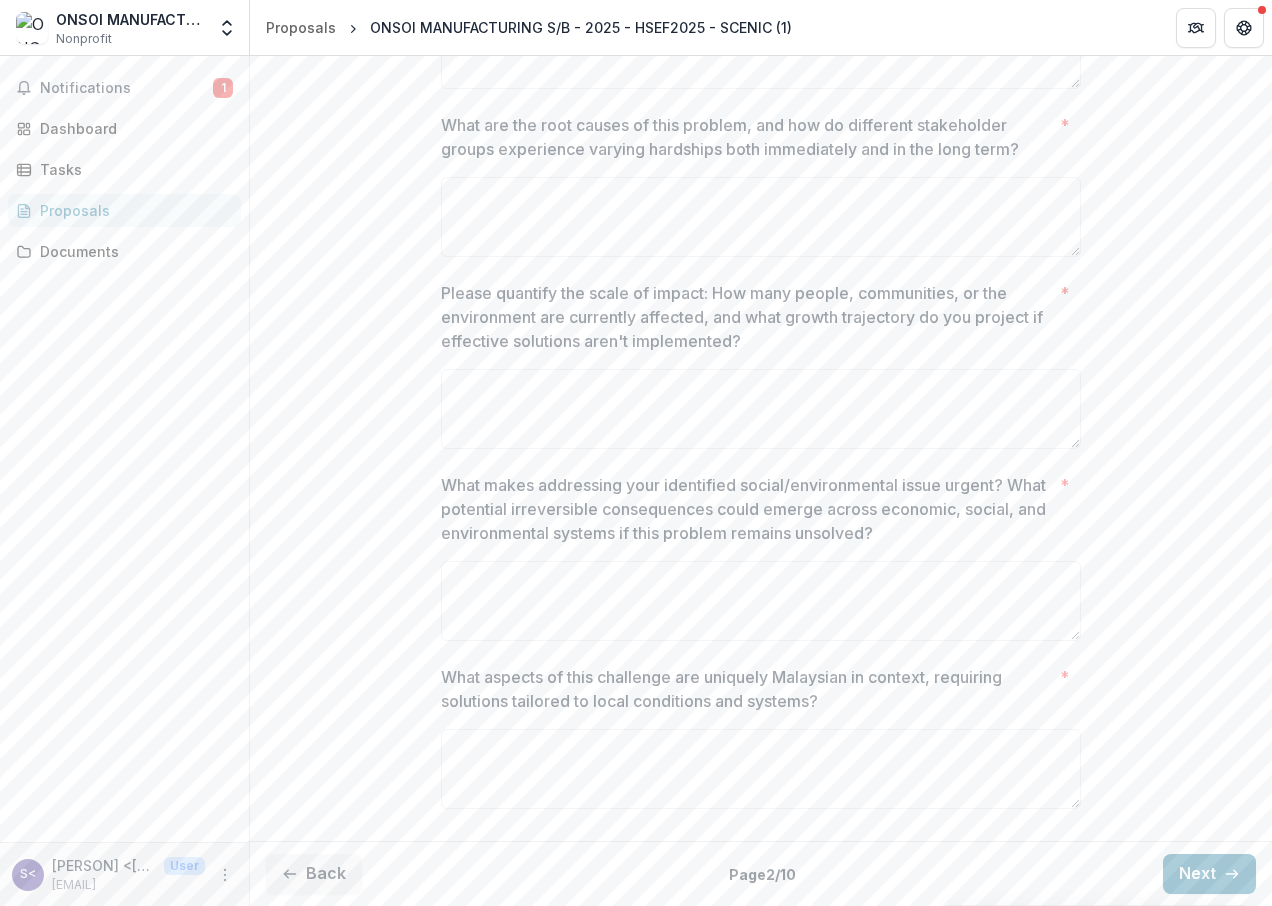 click on "Back Page  2  /  10 Next" at bounding box center (761, 873) 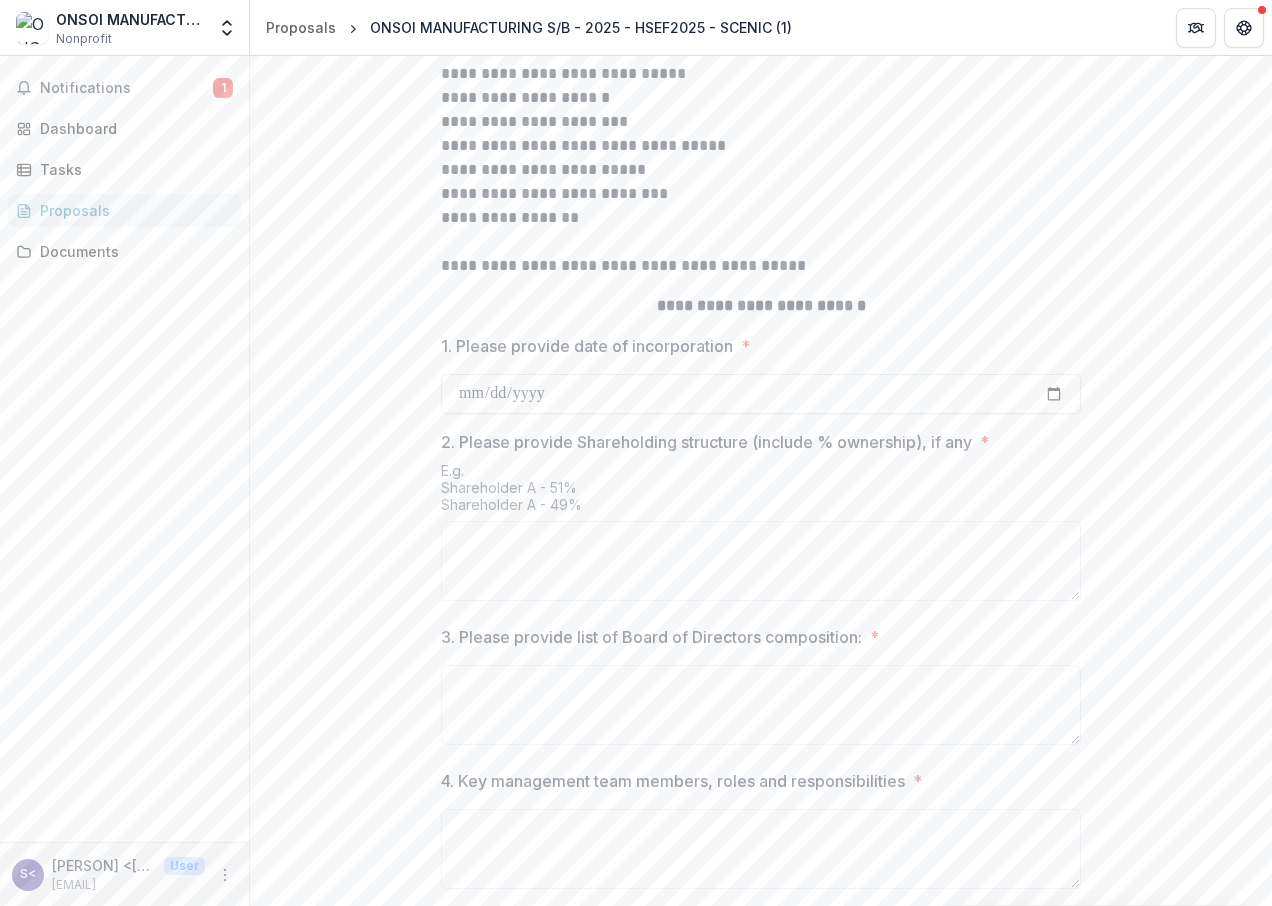 scroll, scrollTop: 166, scrollLeft: 0, axis: vertical 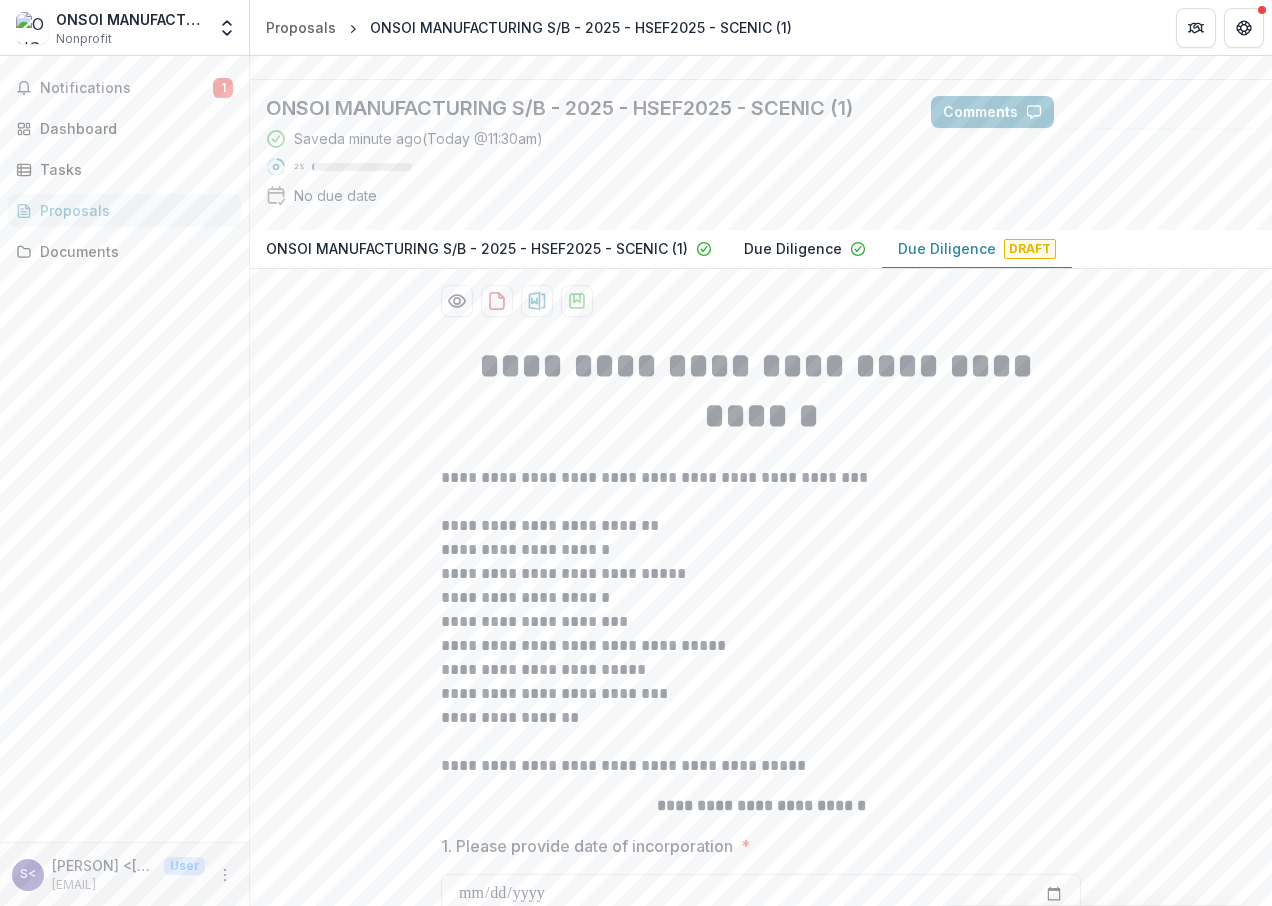 click on "Due Diligence" at bounding box center (793, 248) 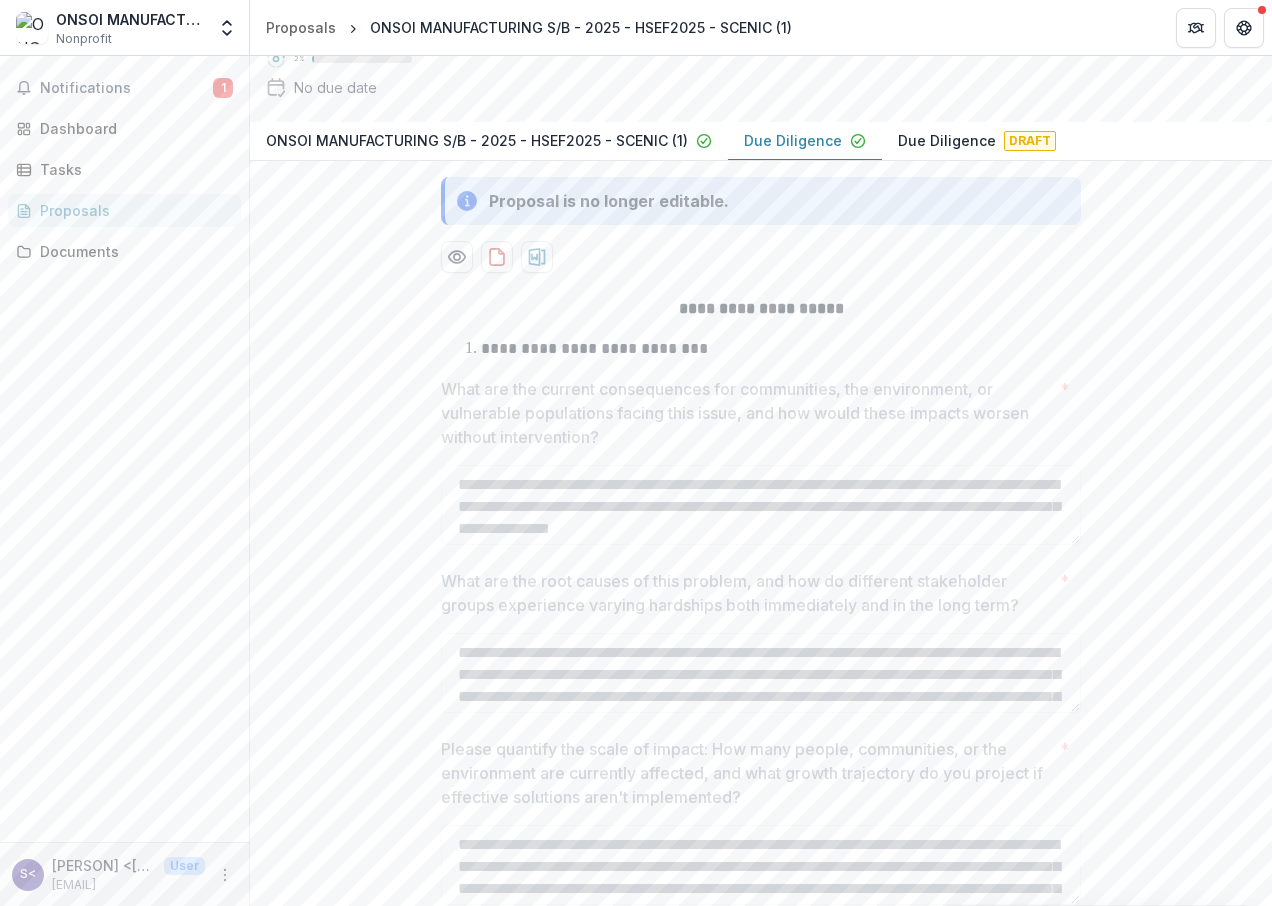 scroll, scrollTop: 66, scrollLeft: 0, axis: vertical 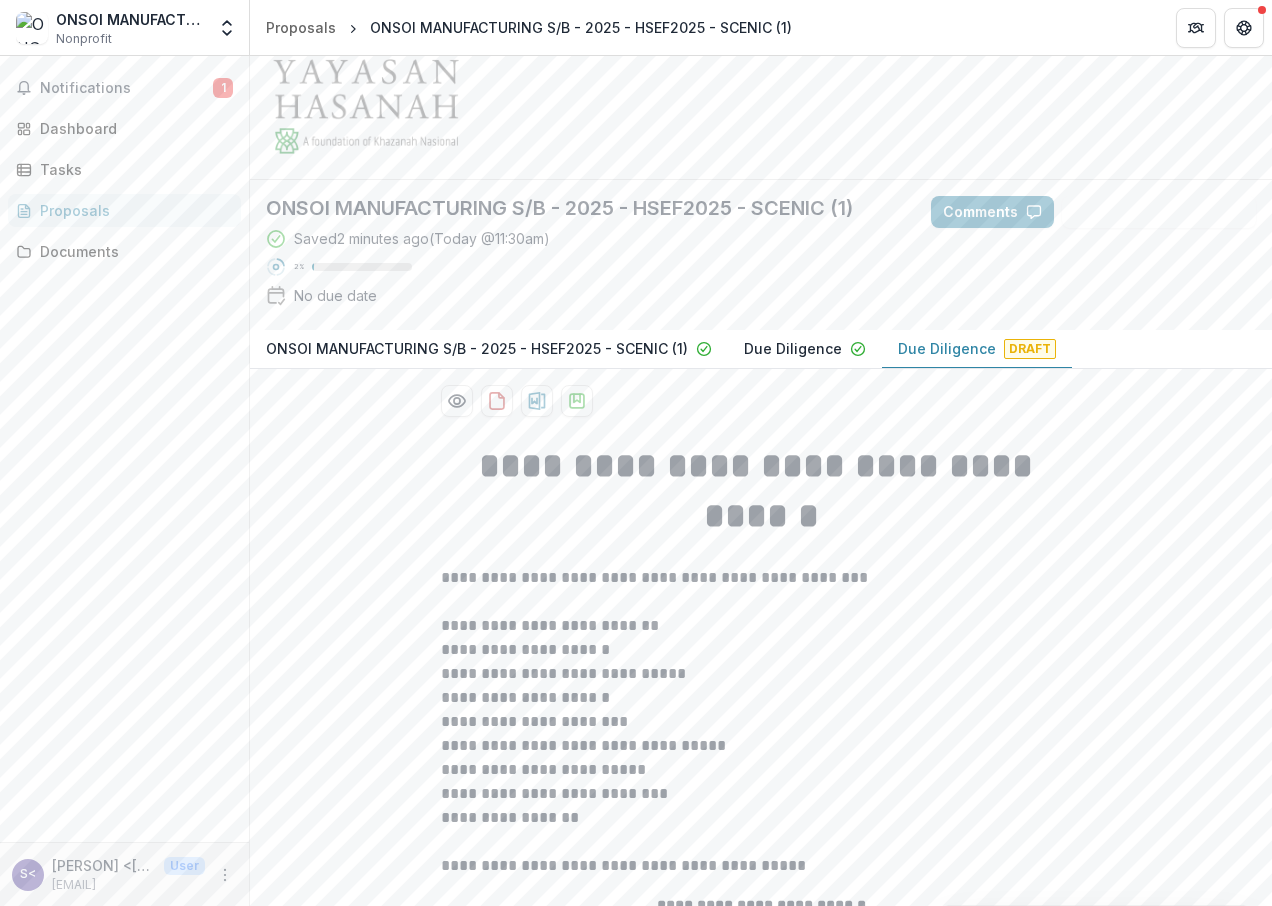 click on "Due Diligence" at bounding box center (947, 348) 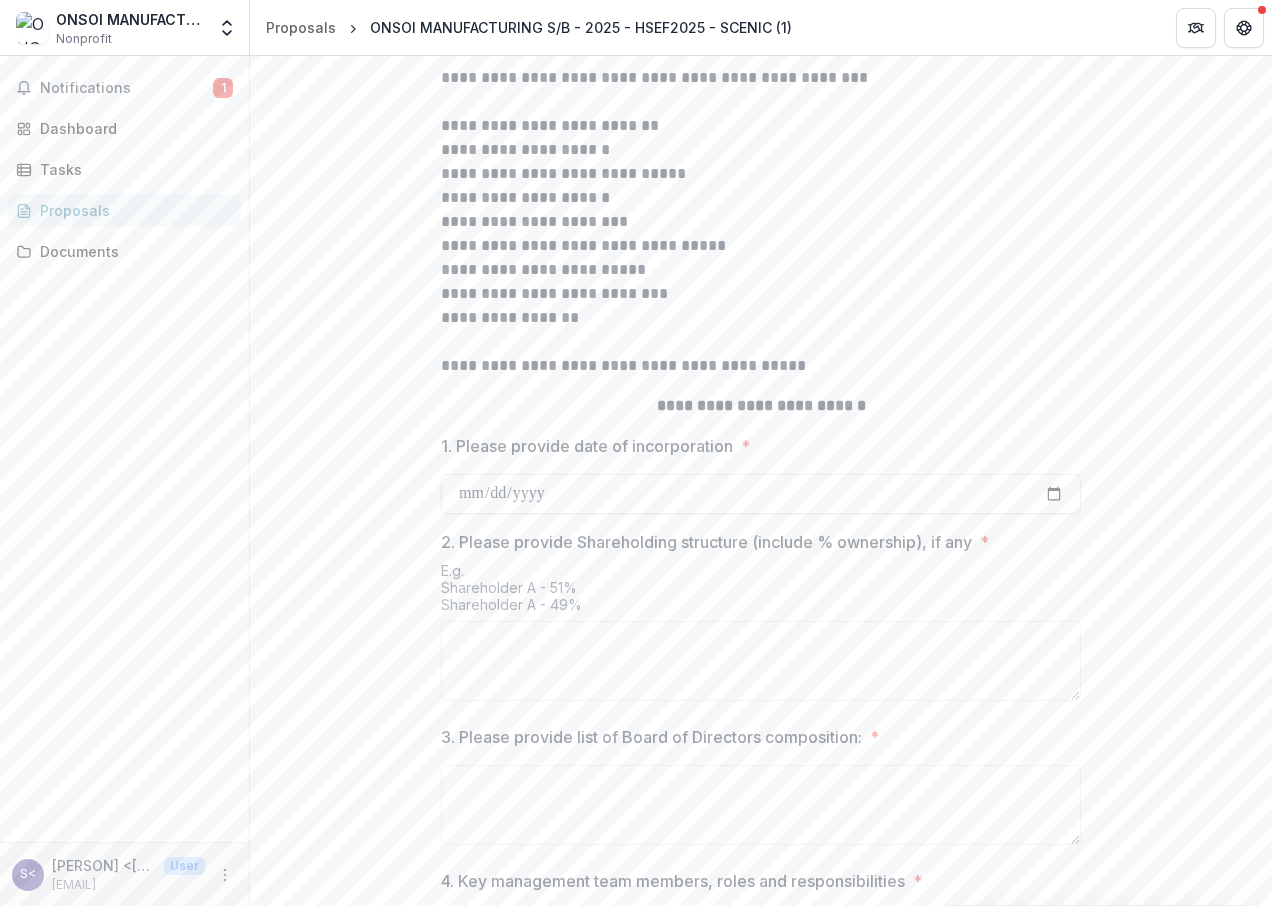 scroll, scrollTop: 746, scrollLeft: 0, axis: vertical 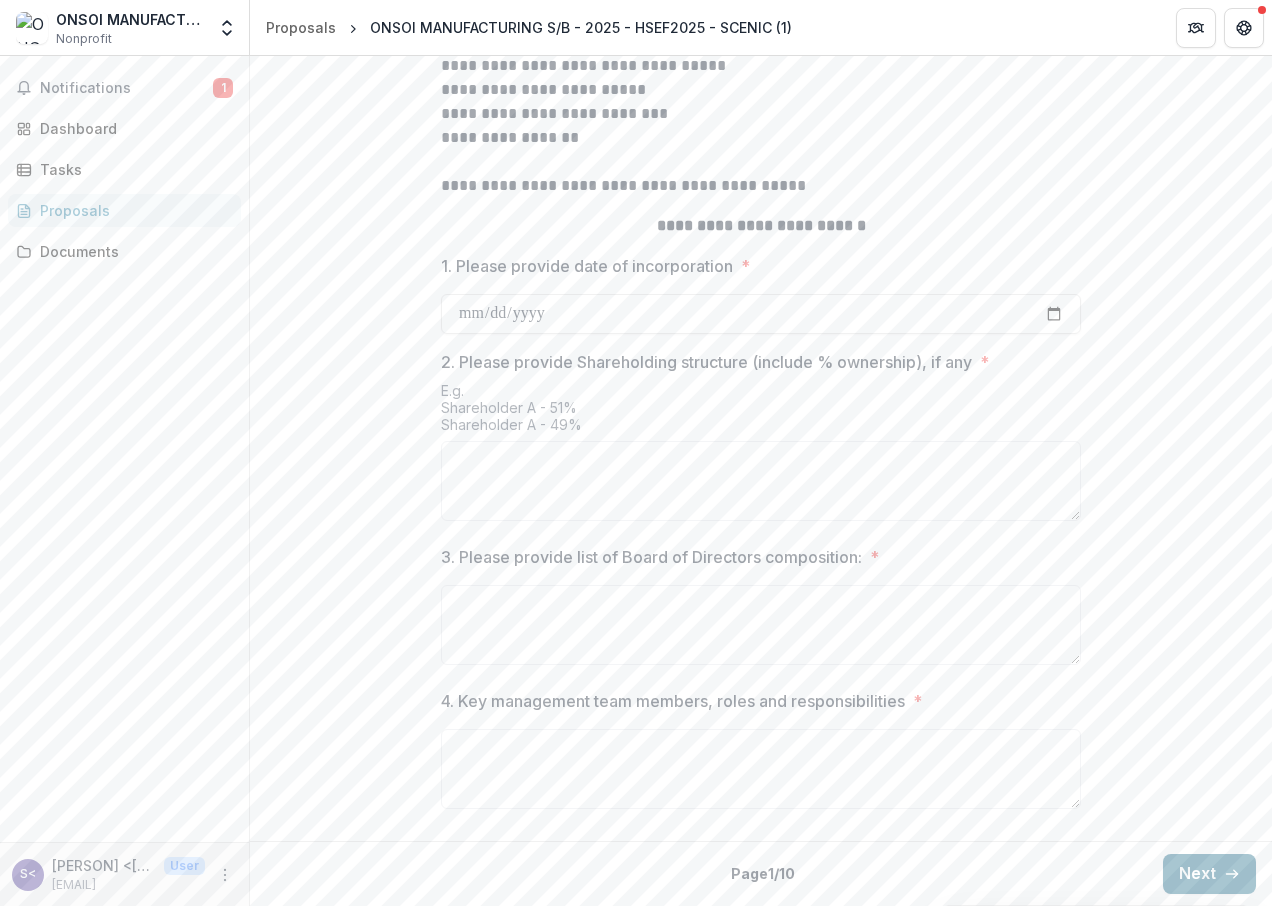 click 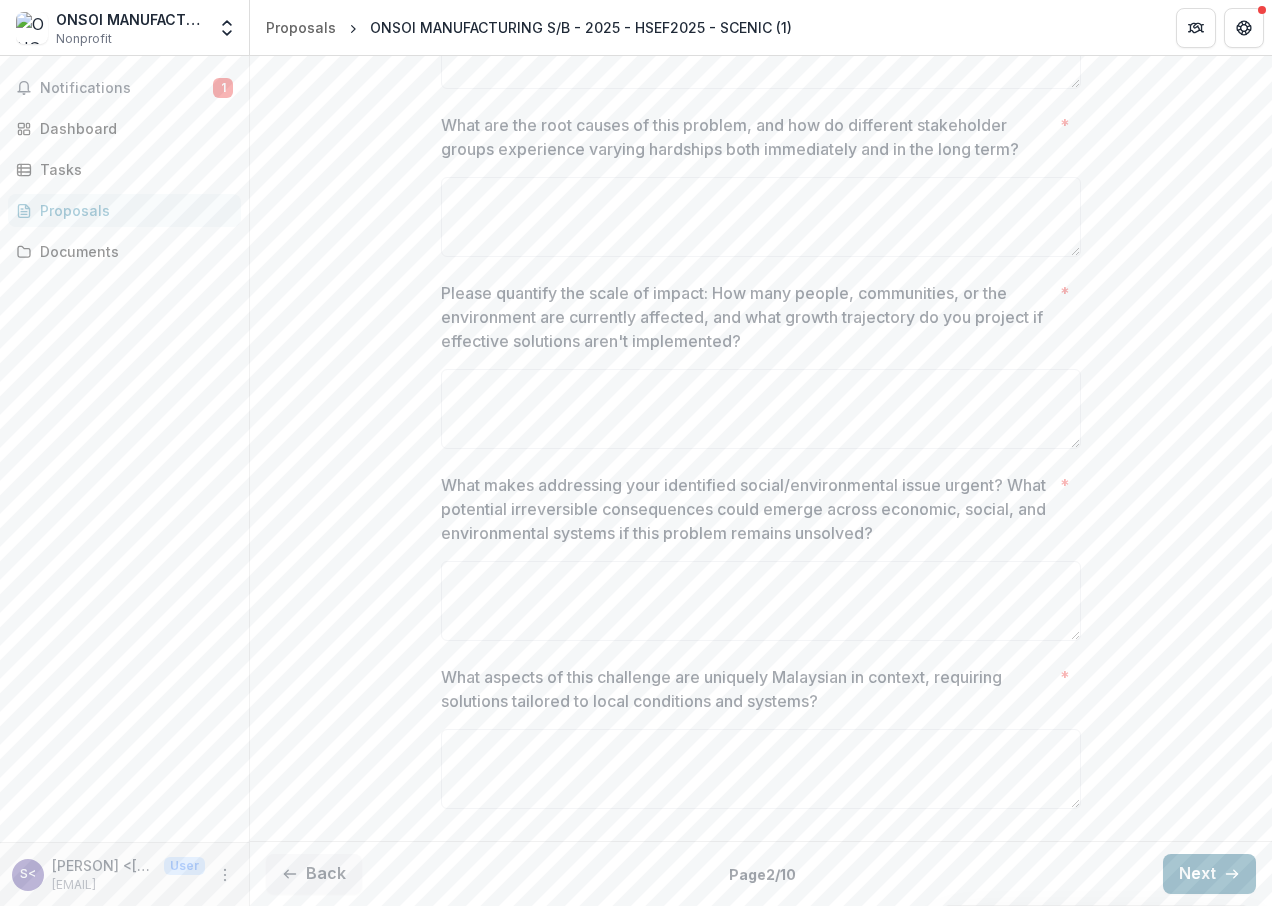 scroll, scrollTop: 666, scrollLeft: 0, axis: vertical 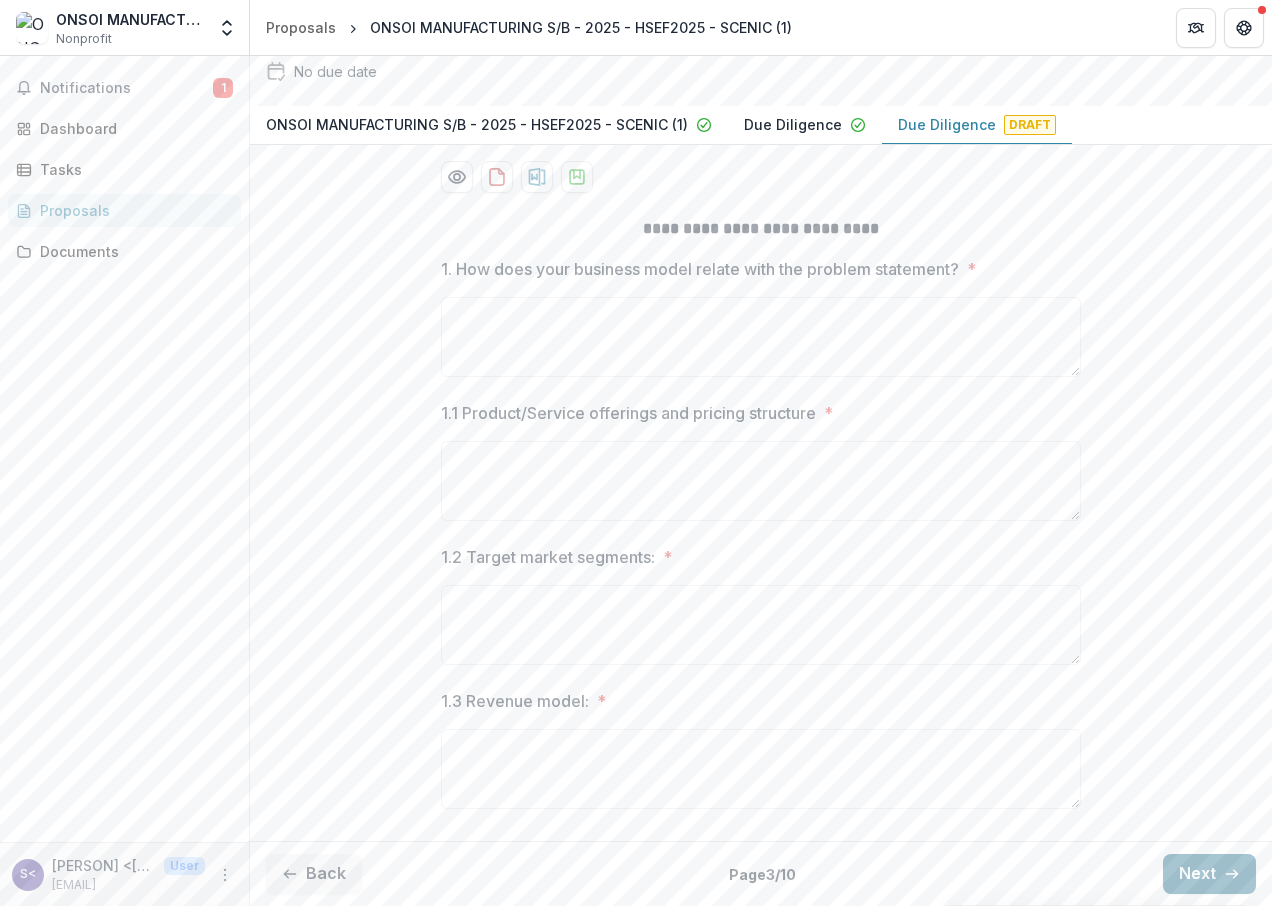 click 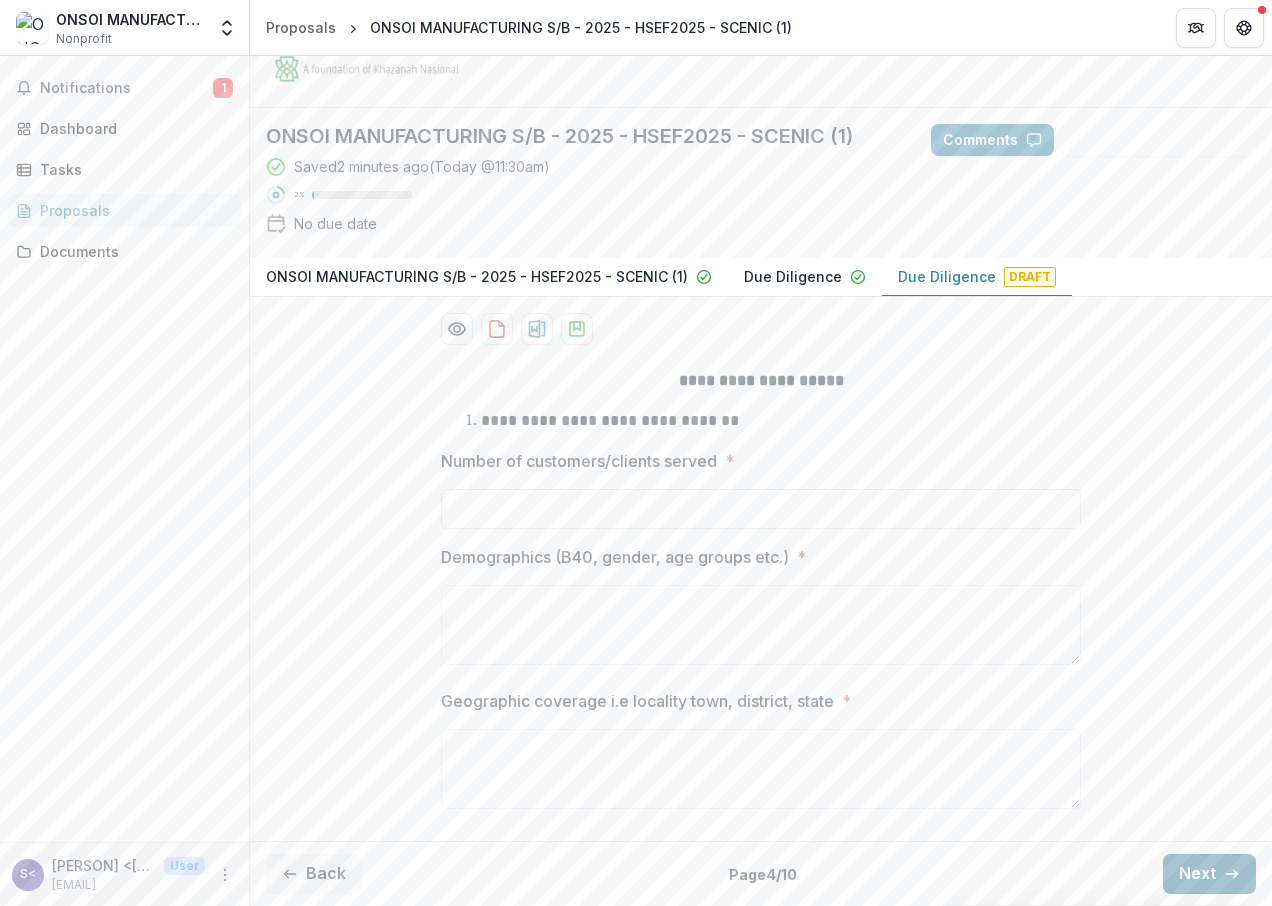 click 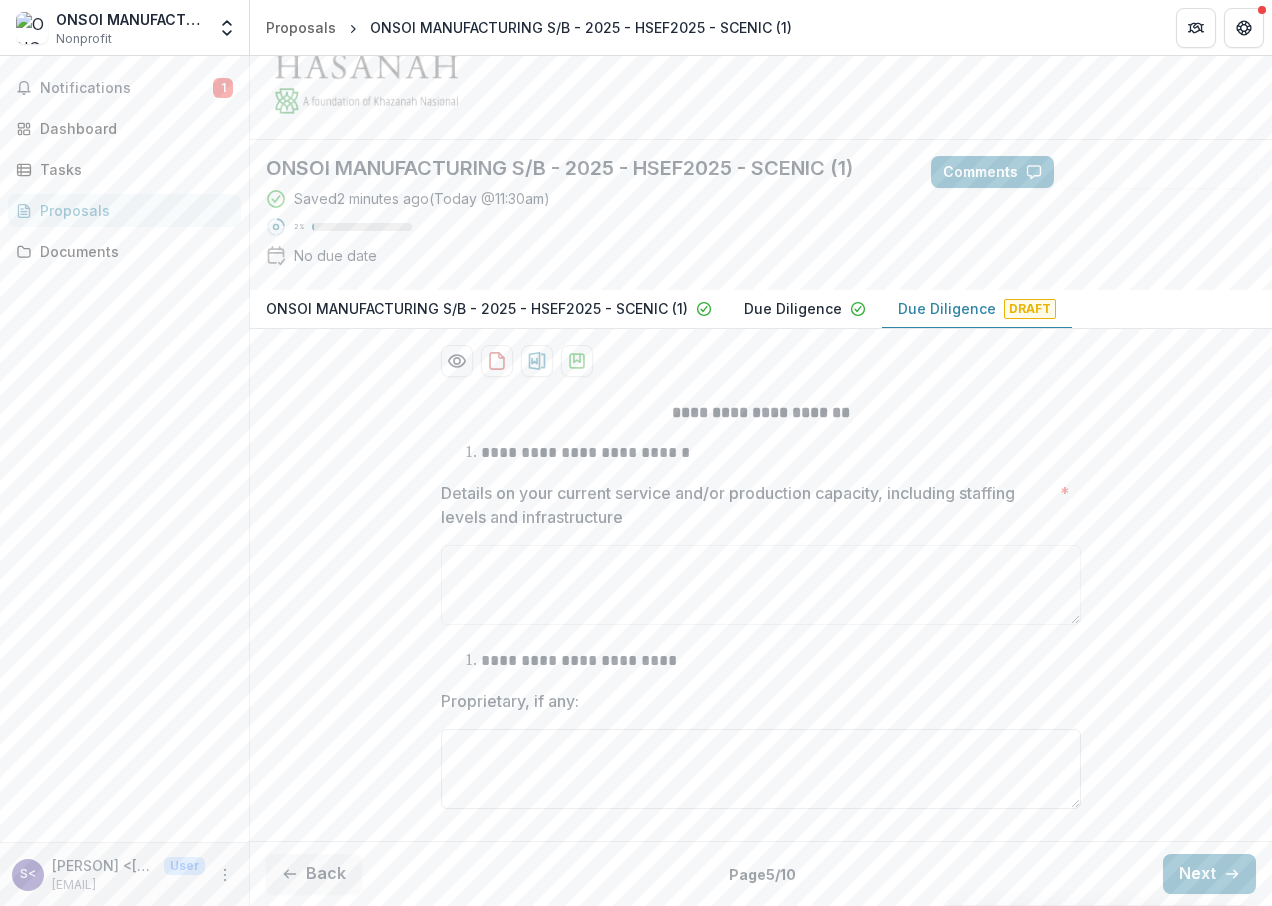 scroll, scrollTop: 106, scrollLeft: 0, axis: vertical 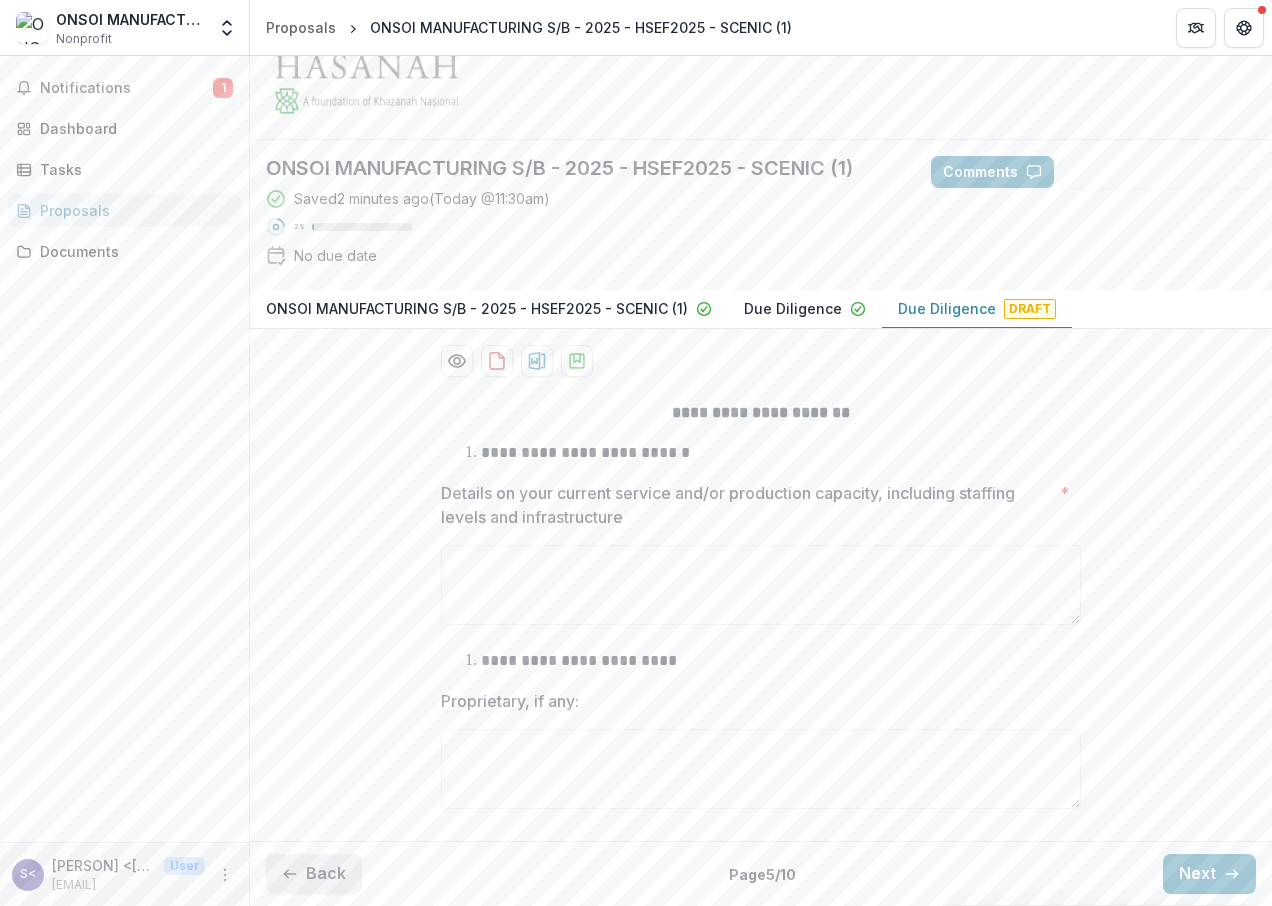 click on "Back" at bounding box center [314, 874] 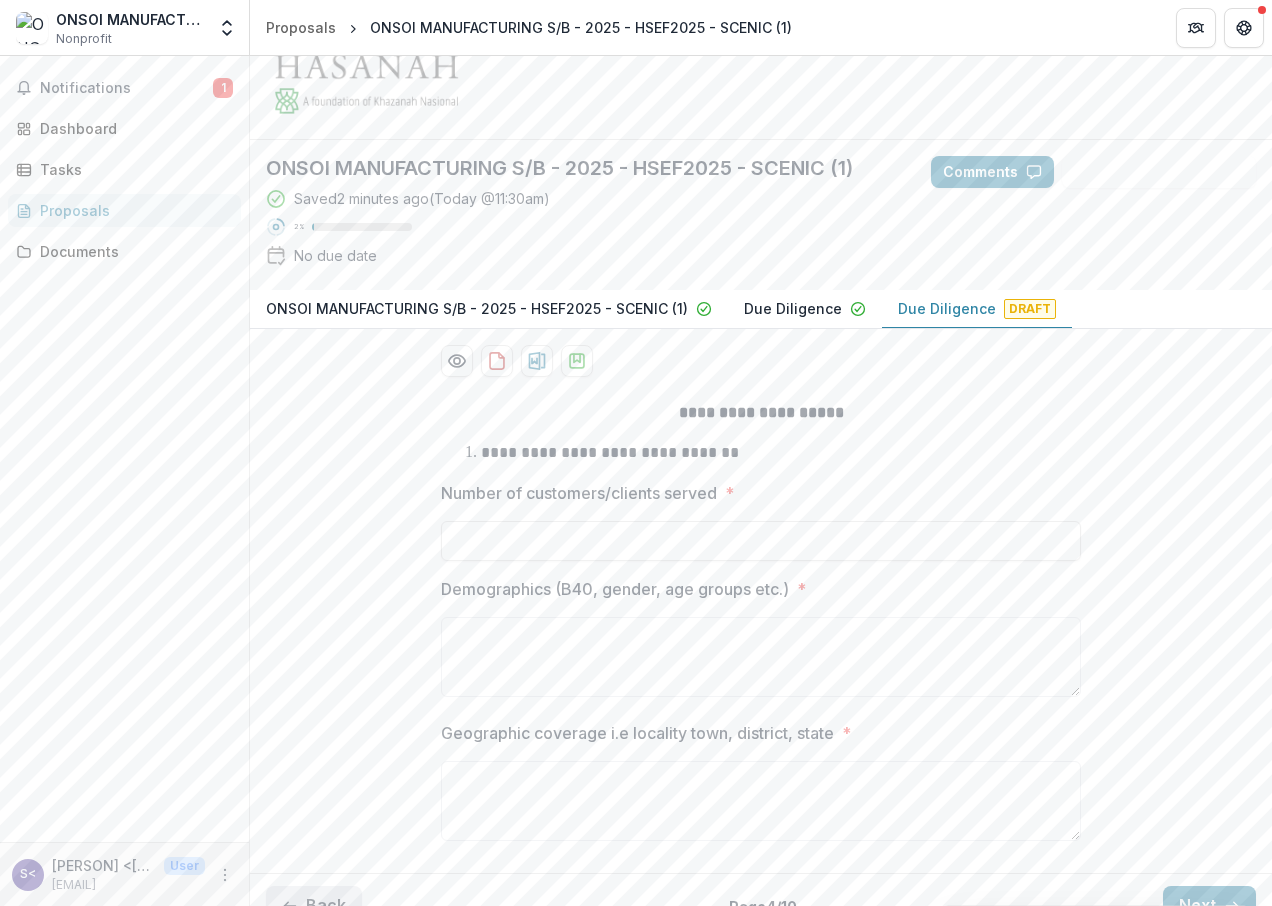 click on "Back Page  4  /  10 Next" at bounding box center [761, 905] 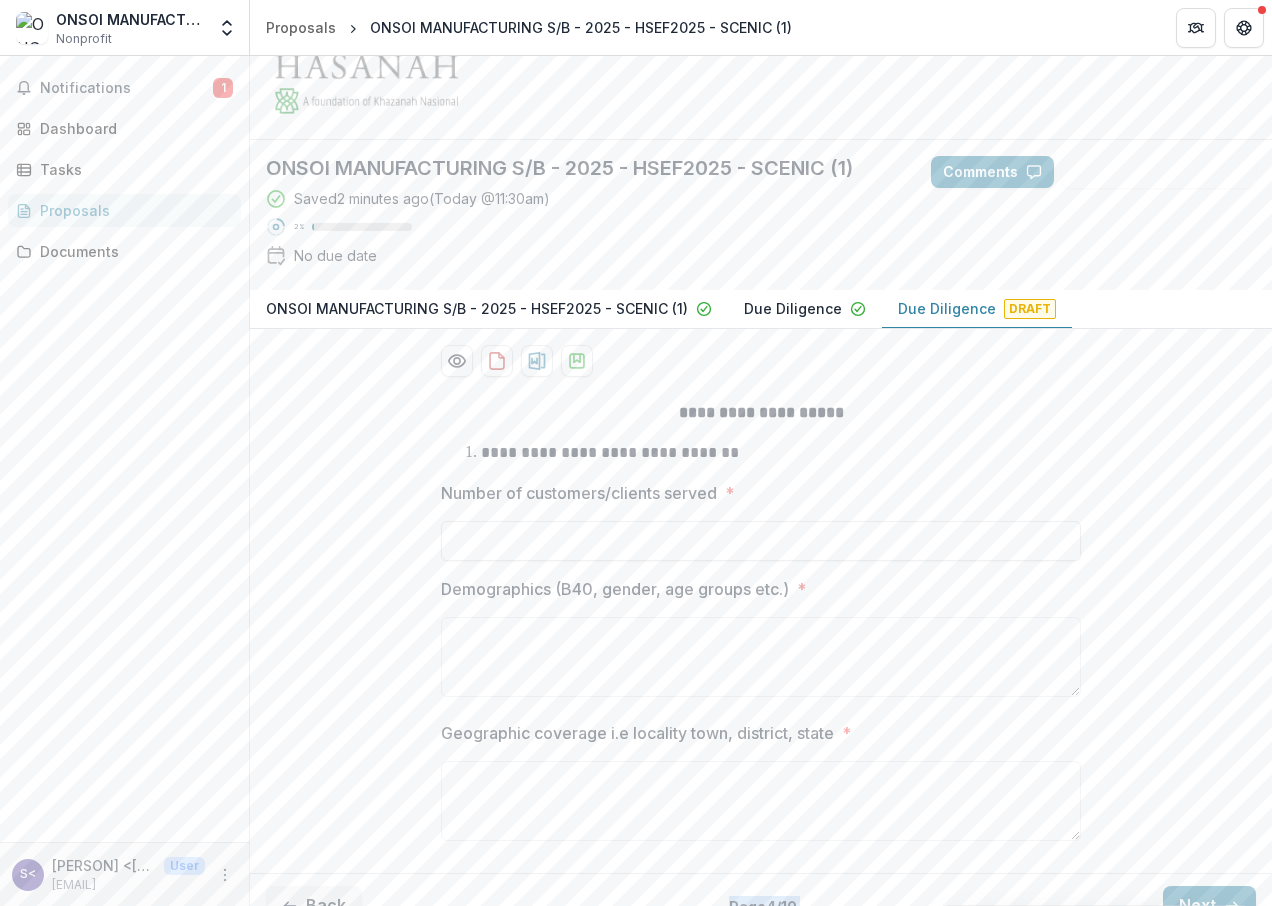 click on "Back Page  4  /  10 Next" at bounding box center [761, 905] 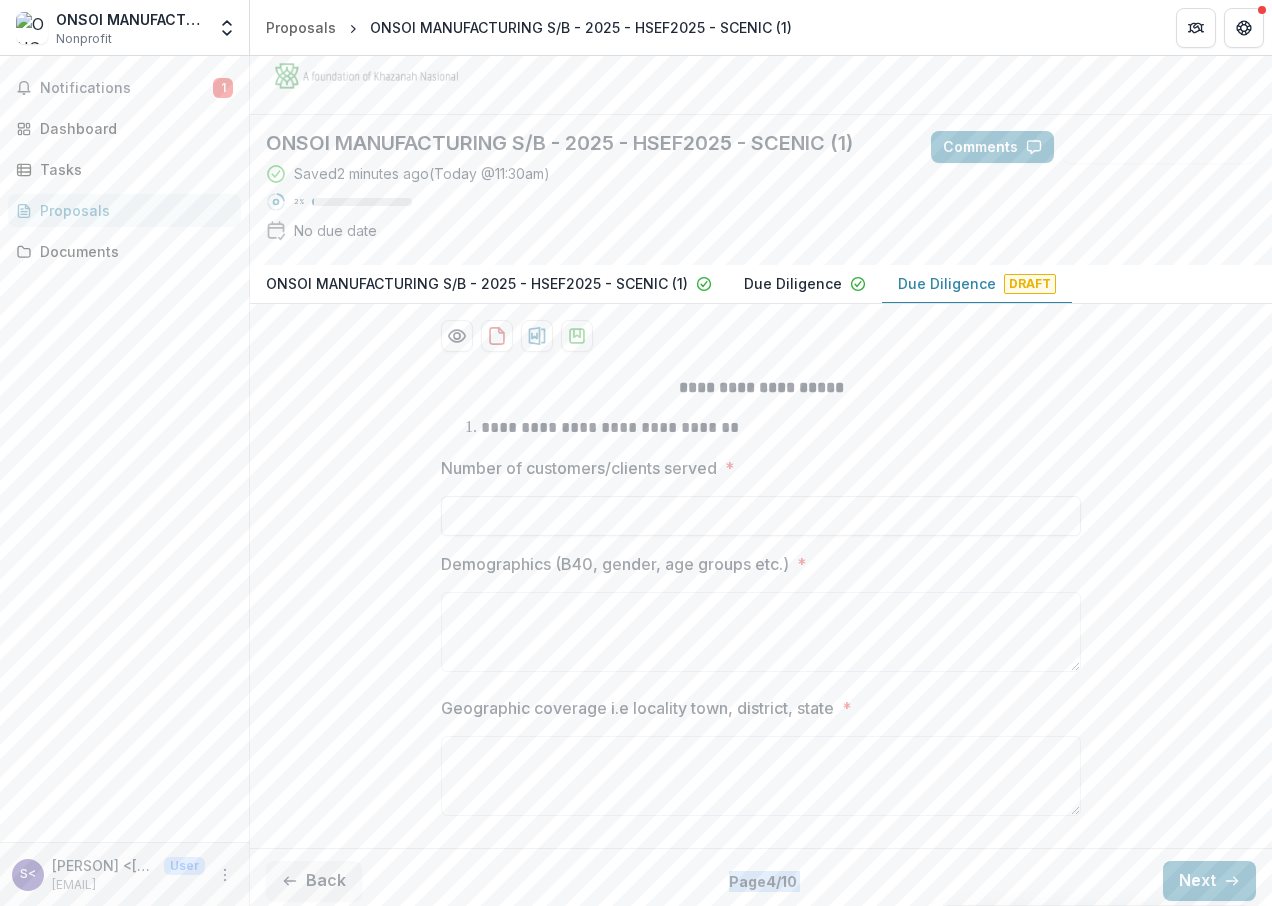 scroll, scrollTop: 138, scrollLeft: 0, axis: vertical 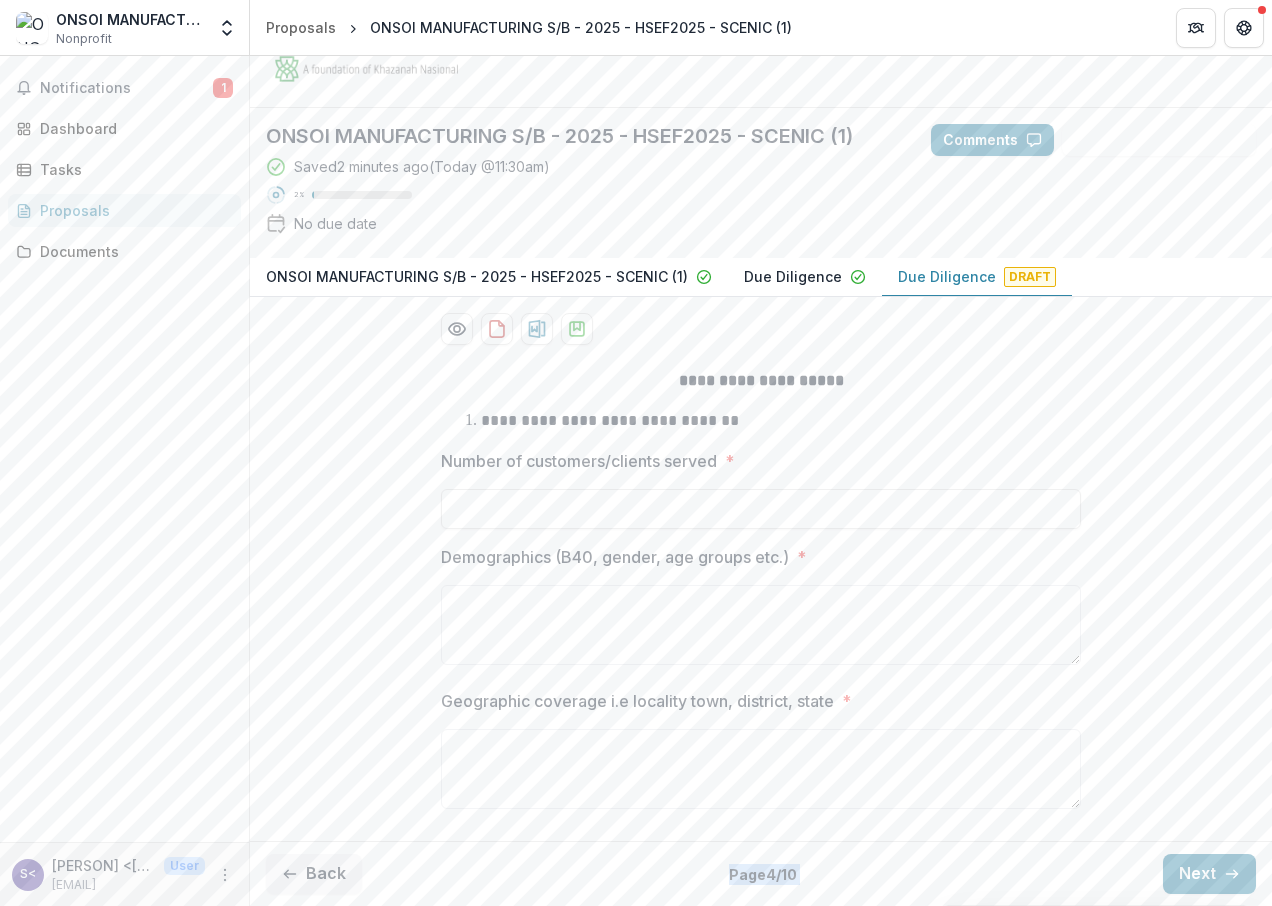 click on "Back" at bounding box center [314, 874] 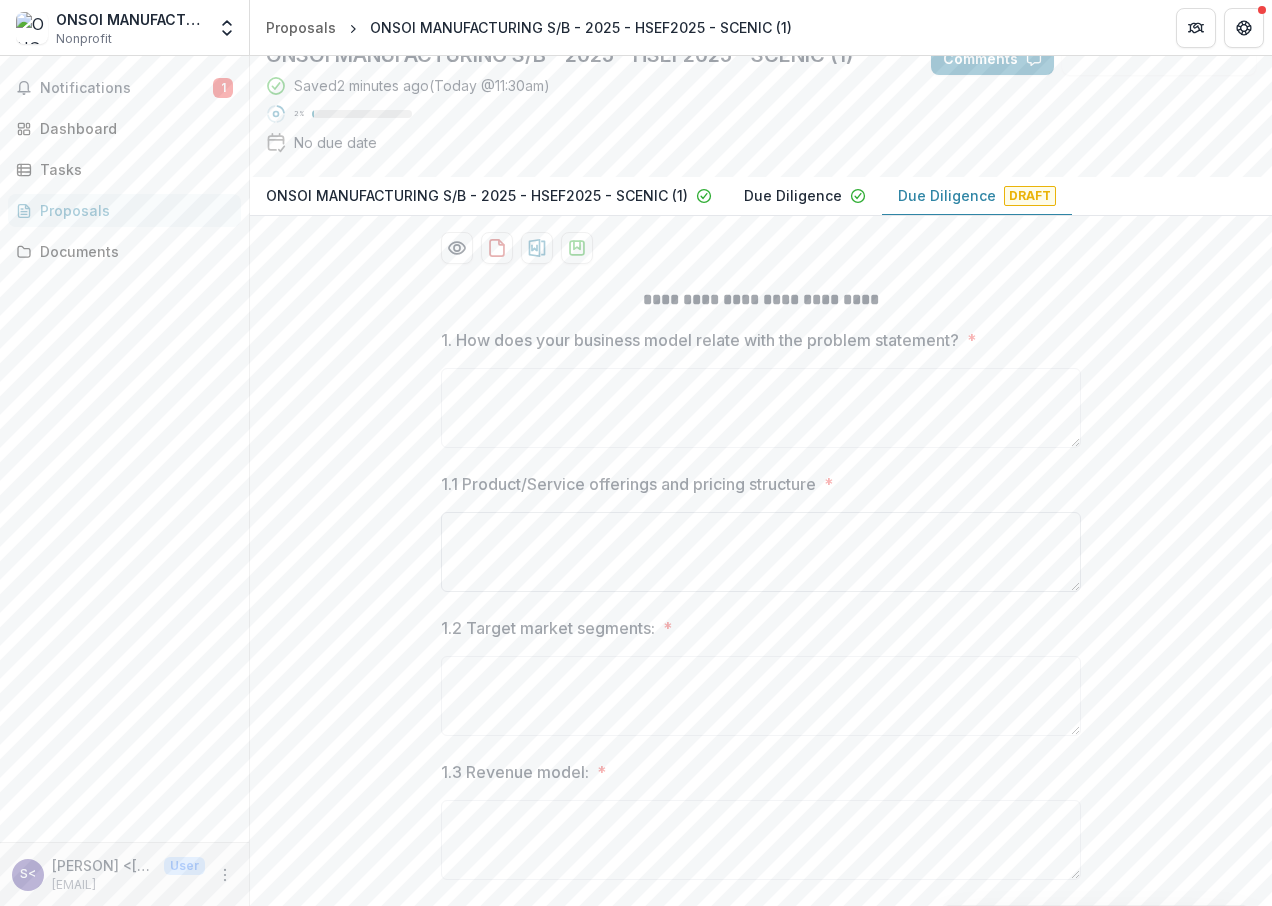 scroll, scrollTop: 290, scrollLeft: 0, axis: vertical 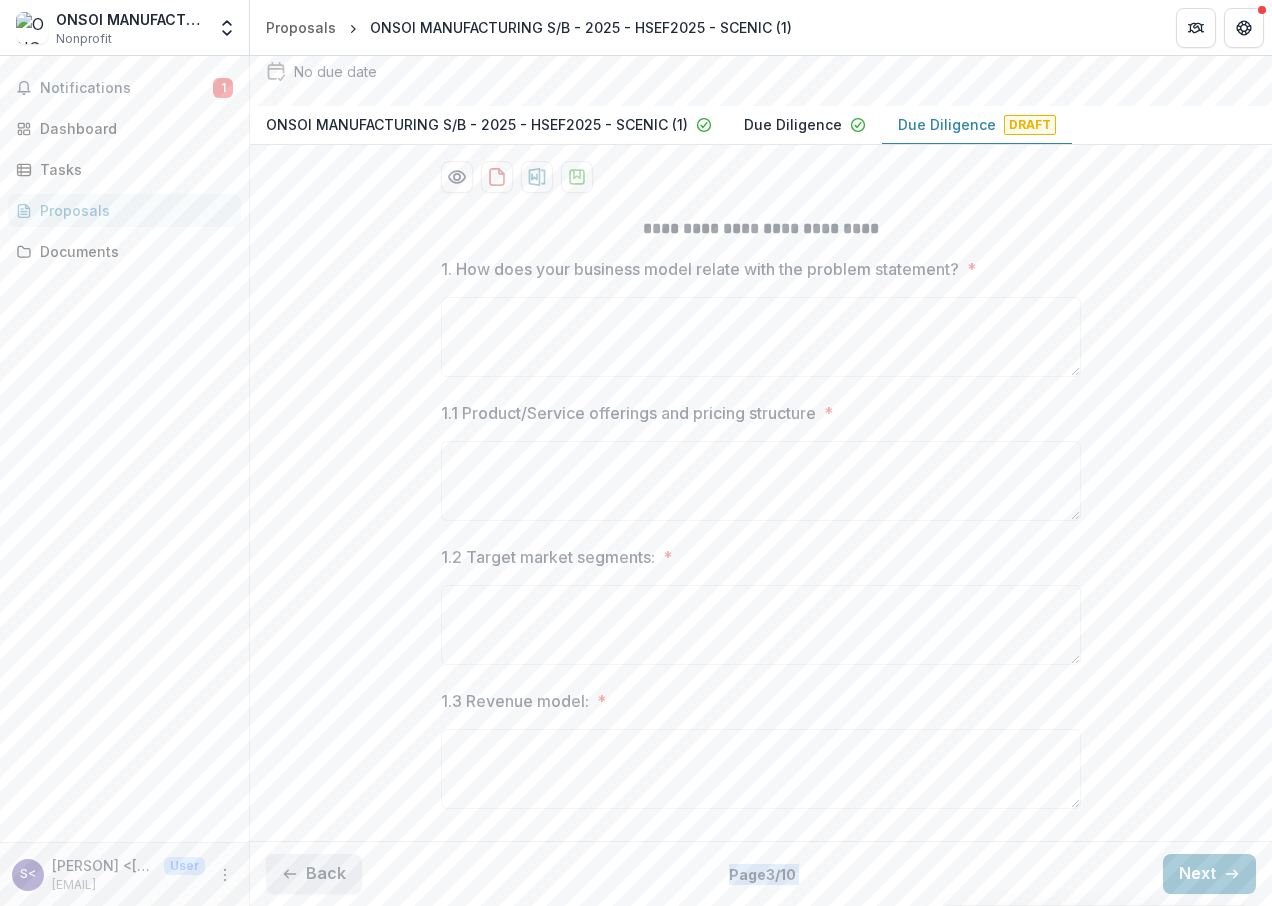 click on "Back" at bounding box center [314, 874] 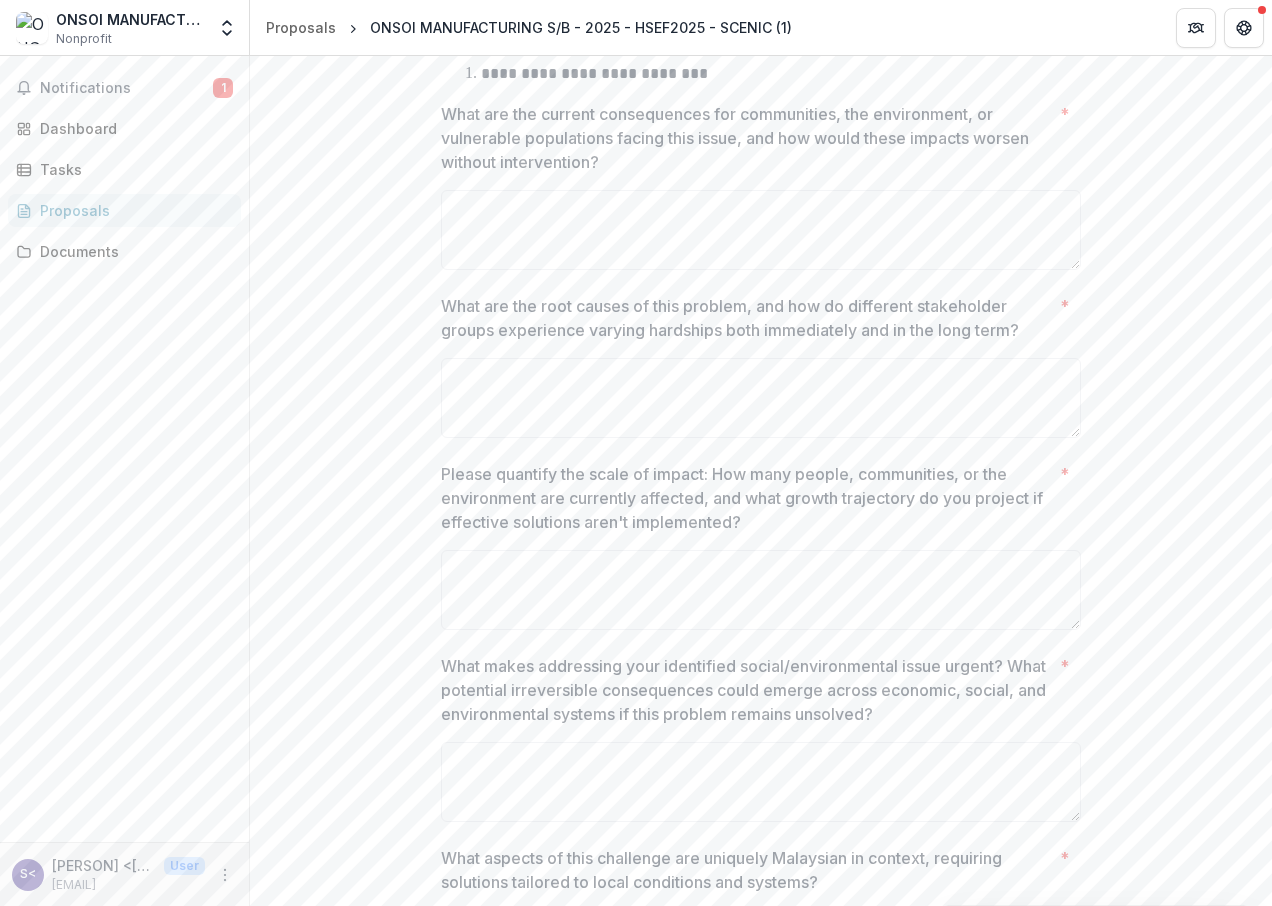 scroll, scrollTop: 666, scrollLeft: 0, axis: vertical 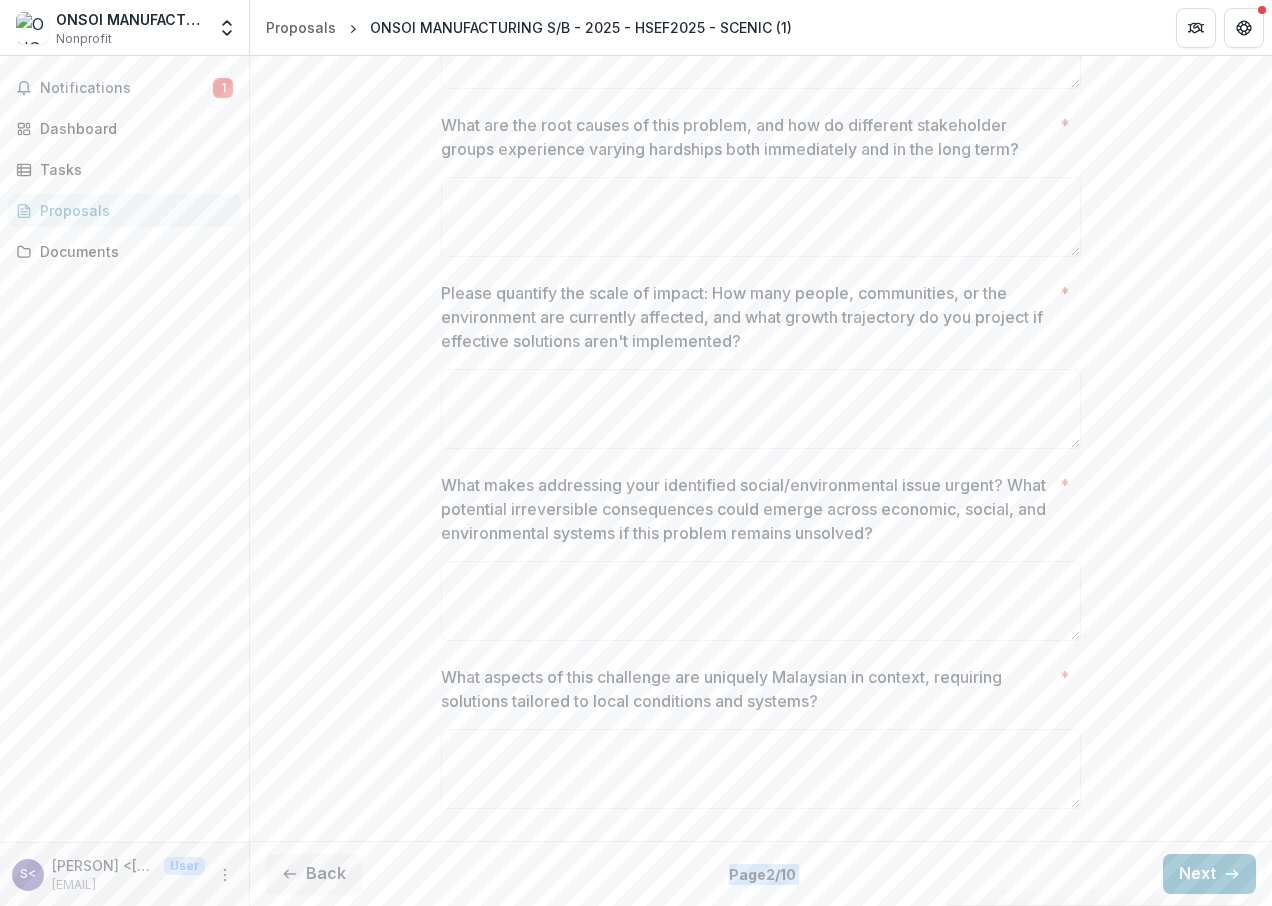 drag, startPoint x: 335, startPoint y: 873, endPoint x: 339, endPoint y: 853, distance: 20.396078 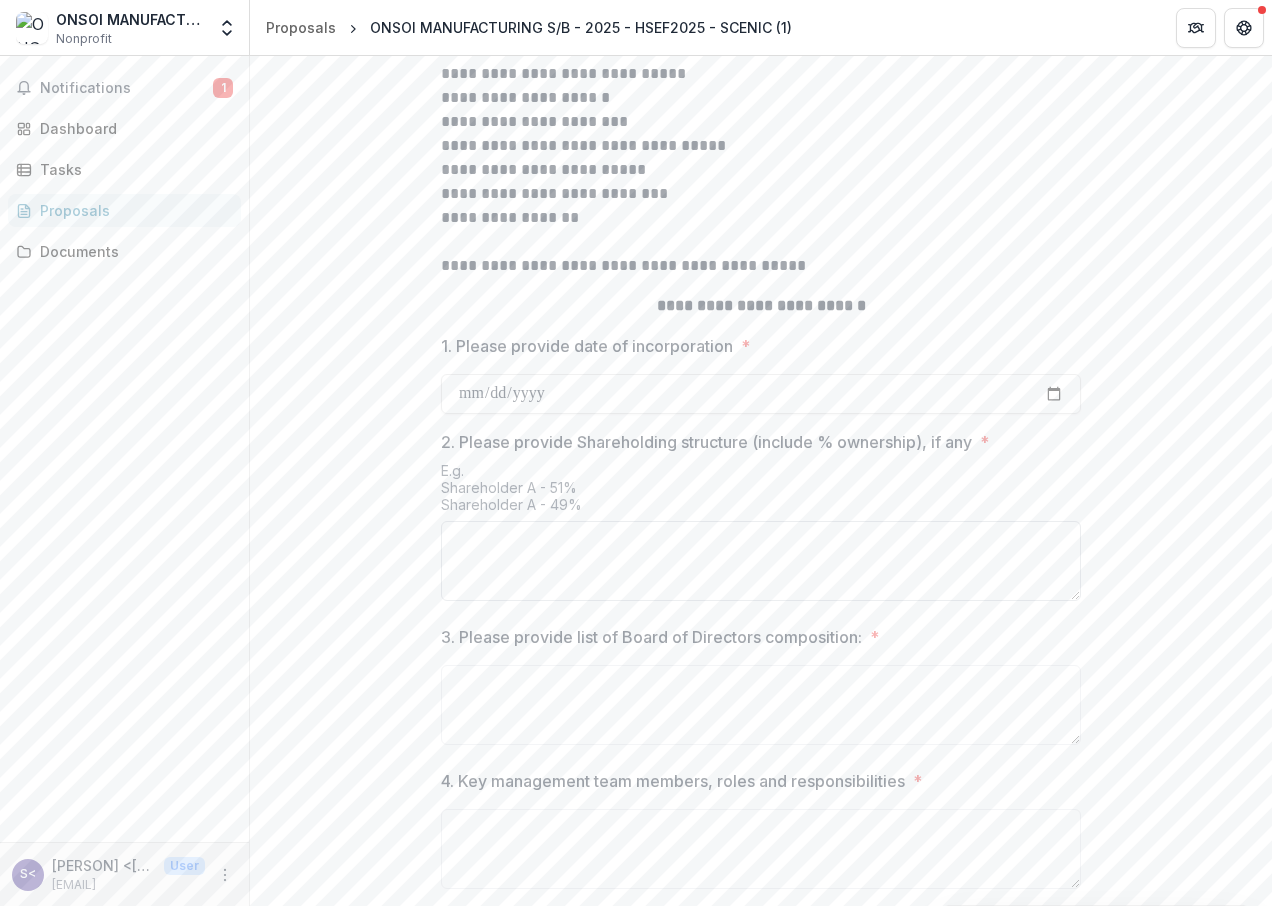 click on "2. Please provide Shareholding structure (include % ownership), if any *" at bounding box center [761, 561] 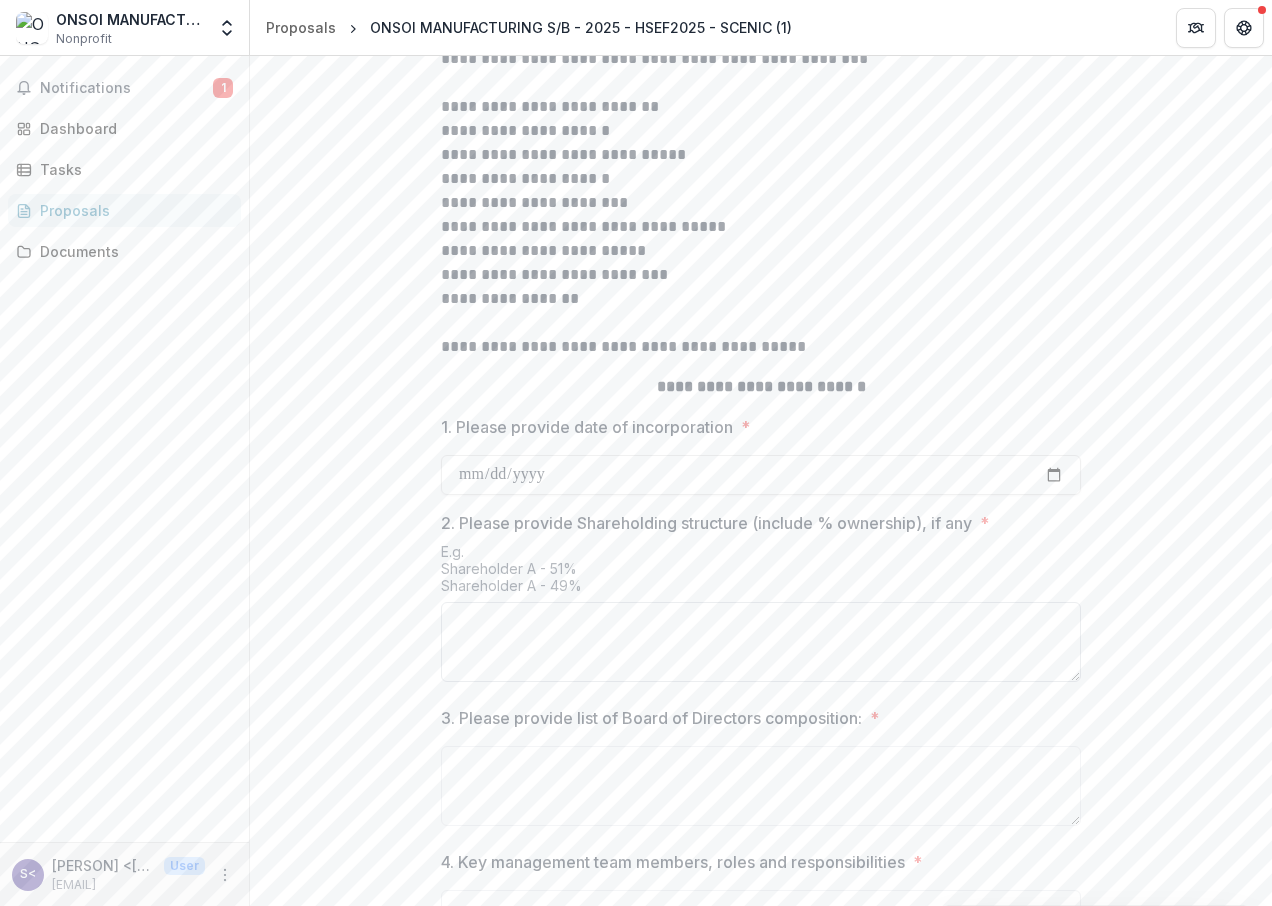 scroll, scrollTop: 666, scrollLeft: 0, axis: vertical 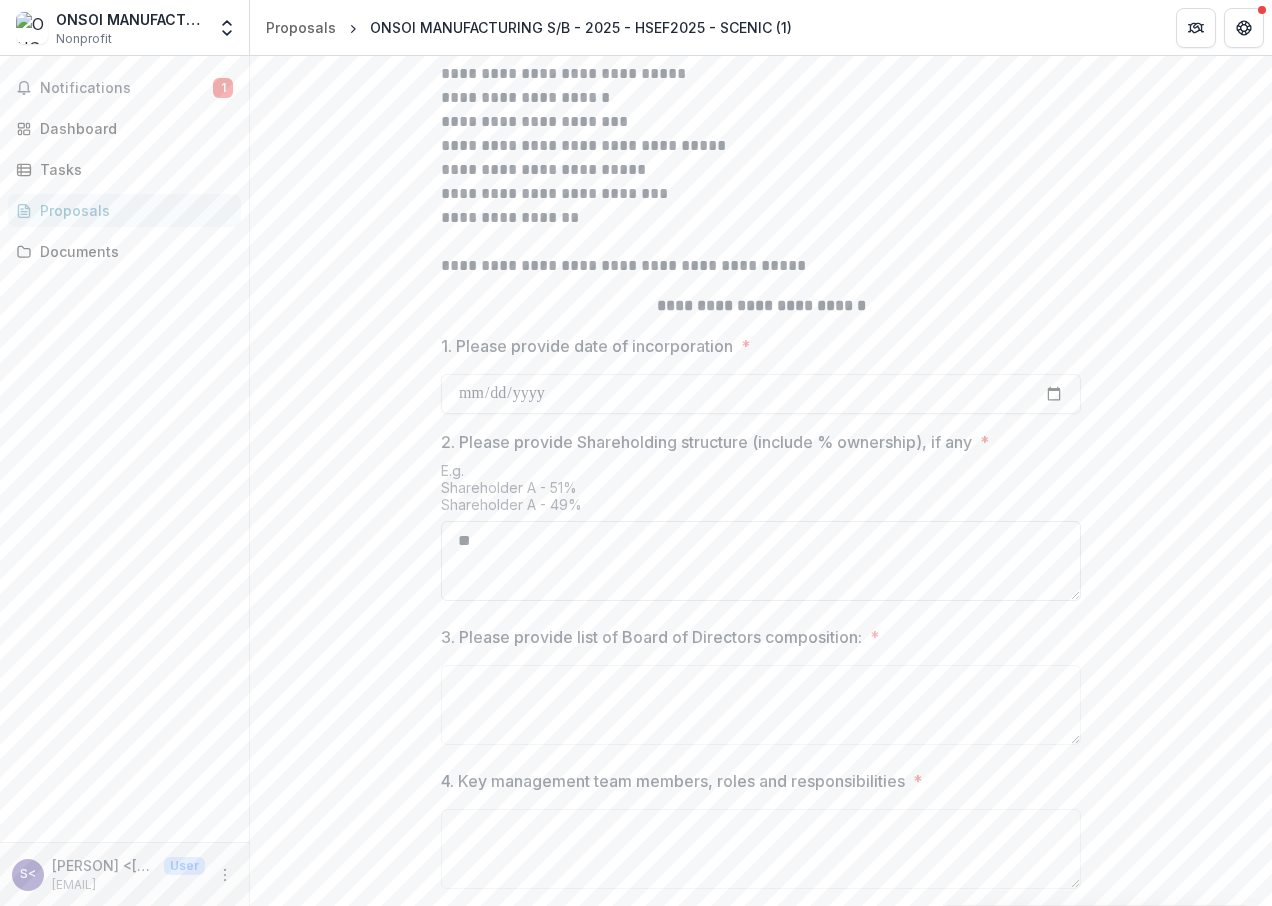 type on "*" 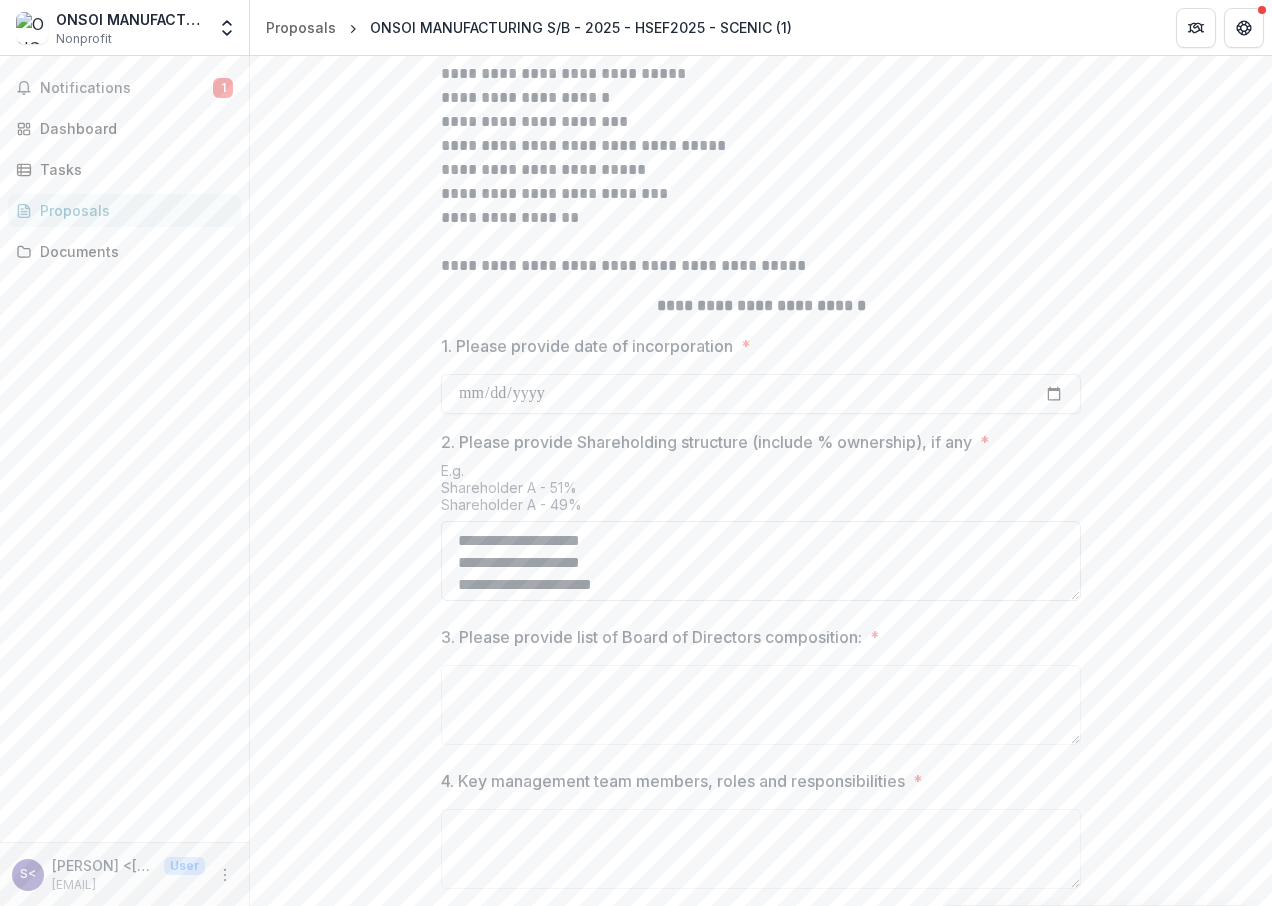 scroll, scrollTop: 92, scrollLeft: 0, axis: vertical 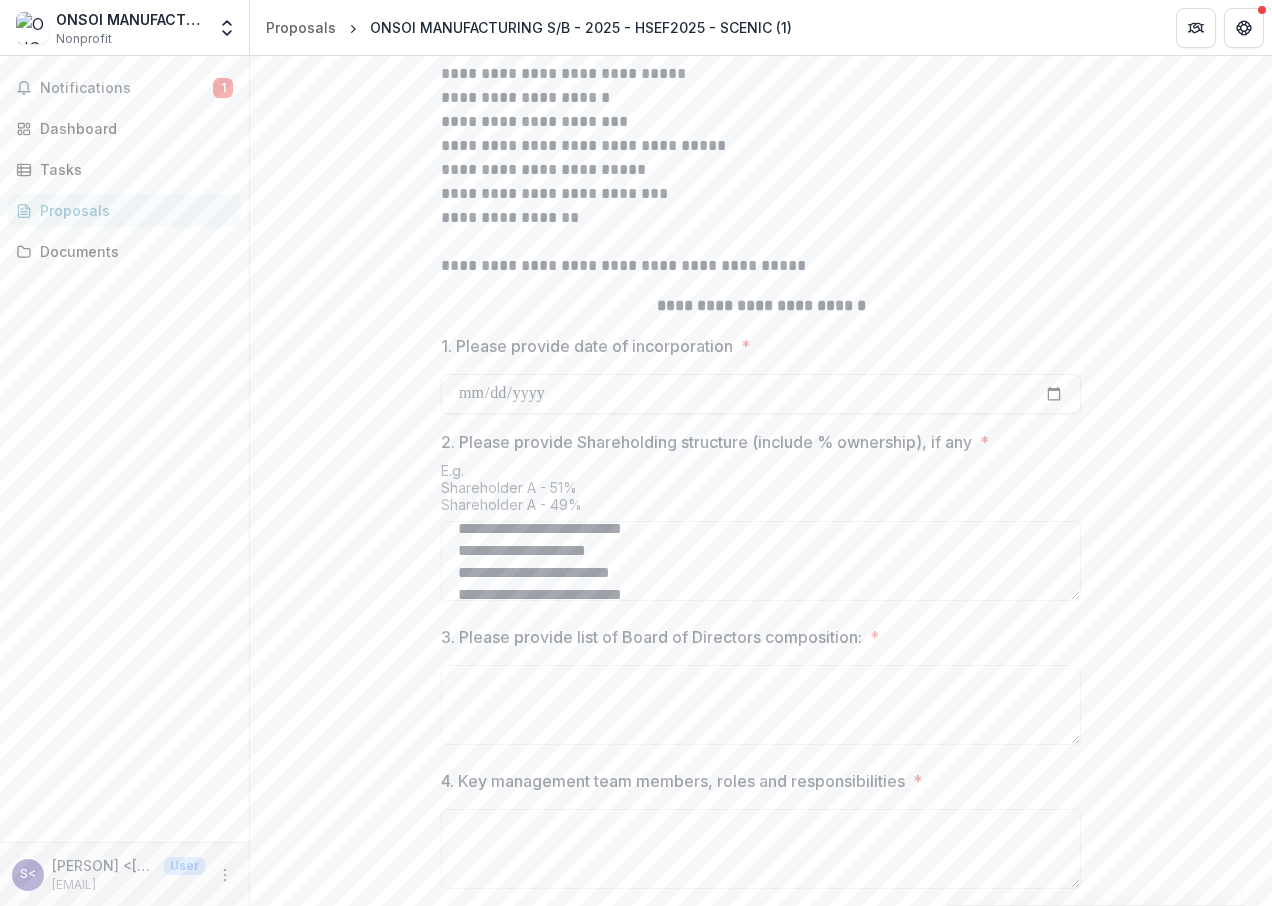 type on "**********" 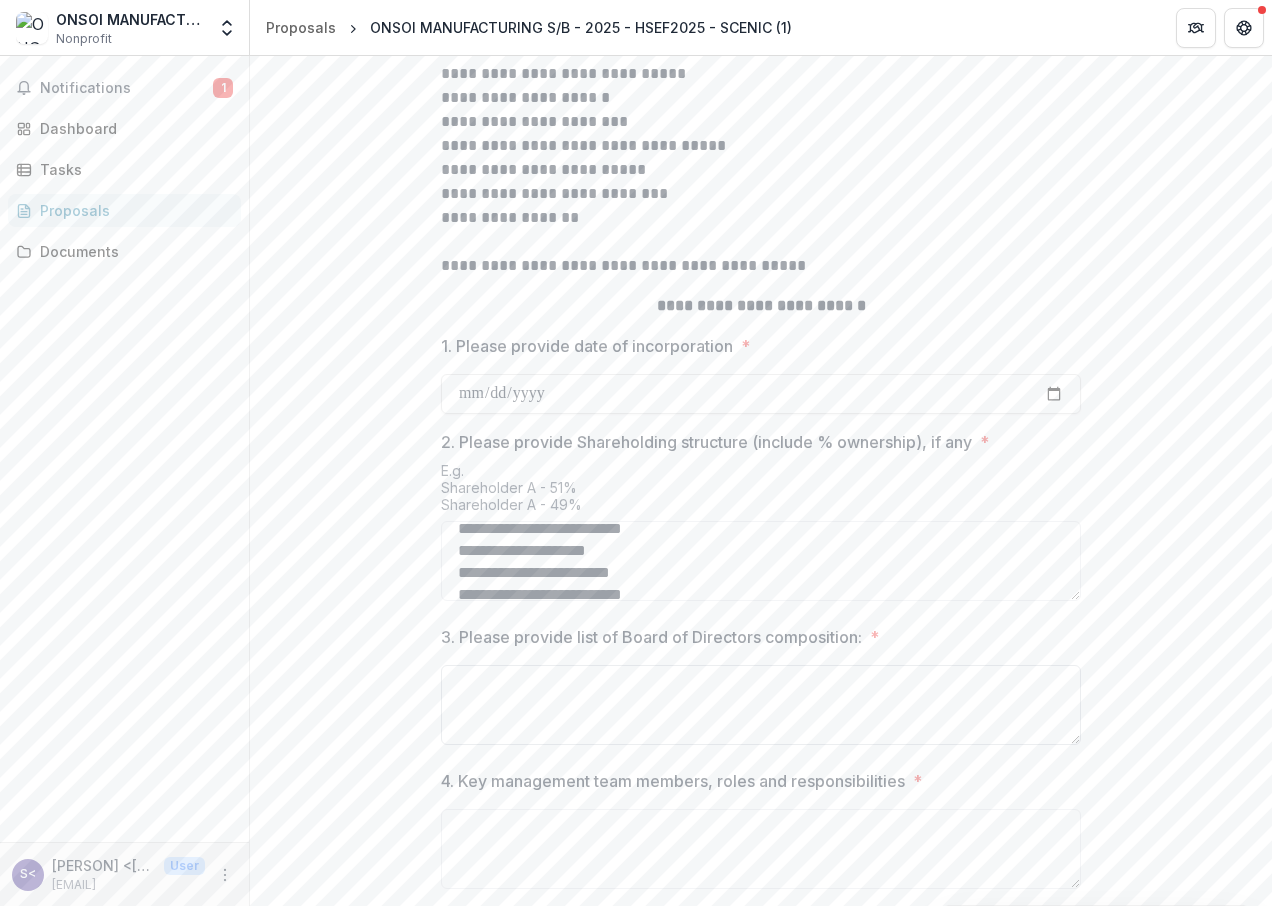 click on "3. Please provide list of Board of Directors composition:  *" at bounding box center [761, 705] 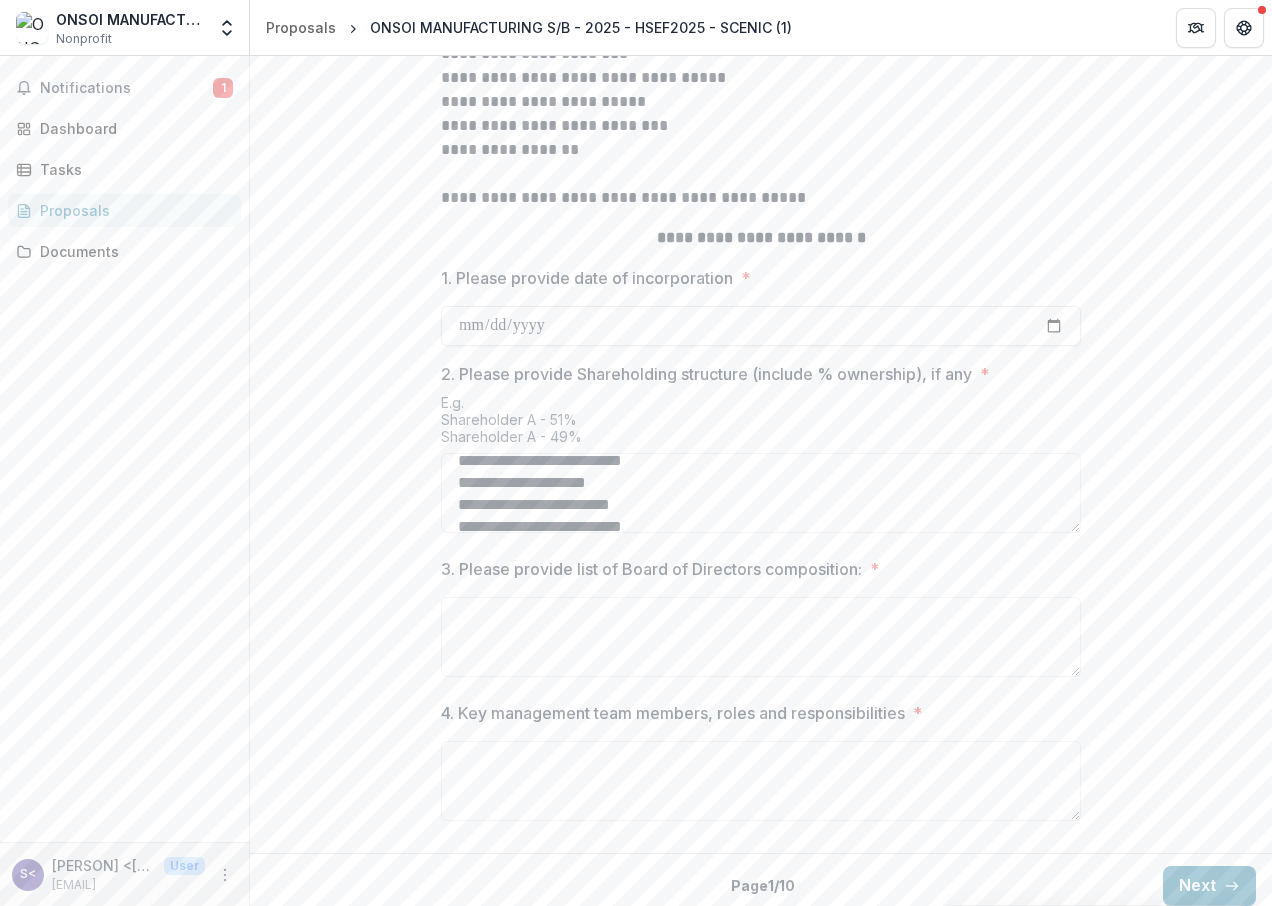 scroll, scrollTop: 746, scrollLeft: 0, axis: vertical 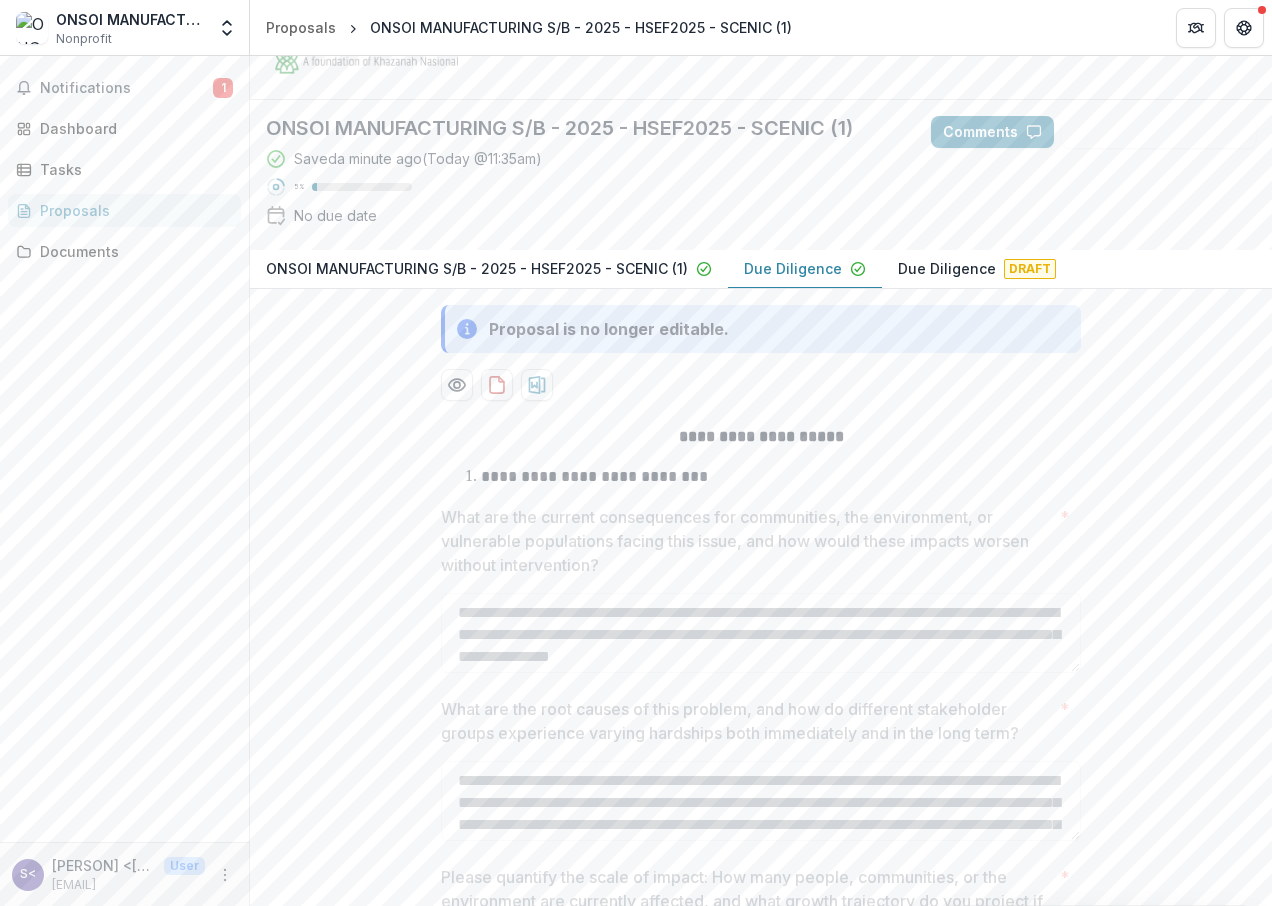 click on "Due Diligence" at bounding box center [793, 268] 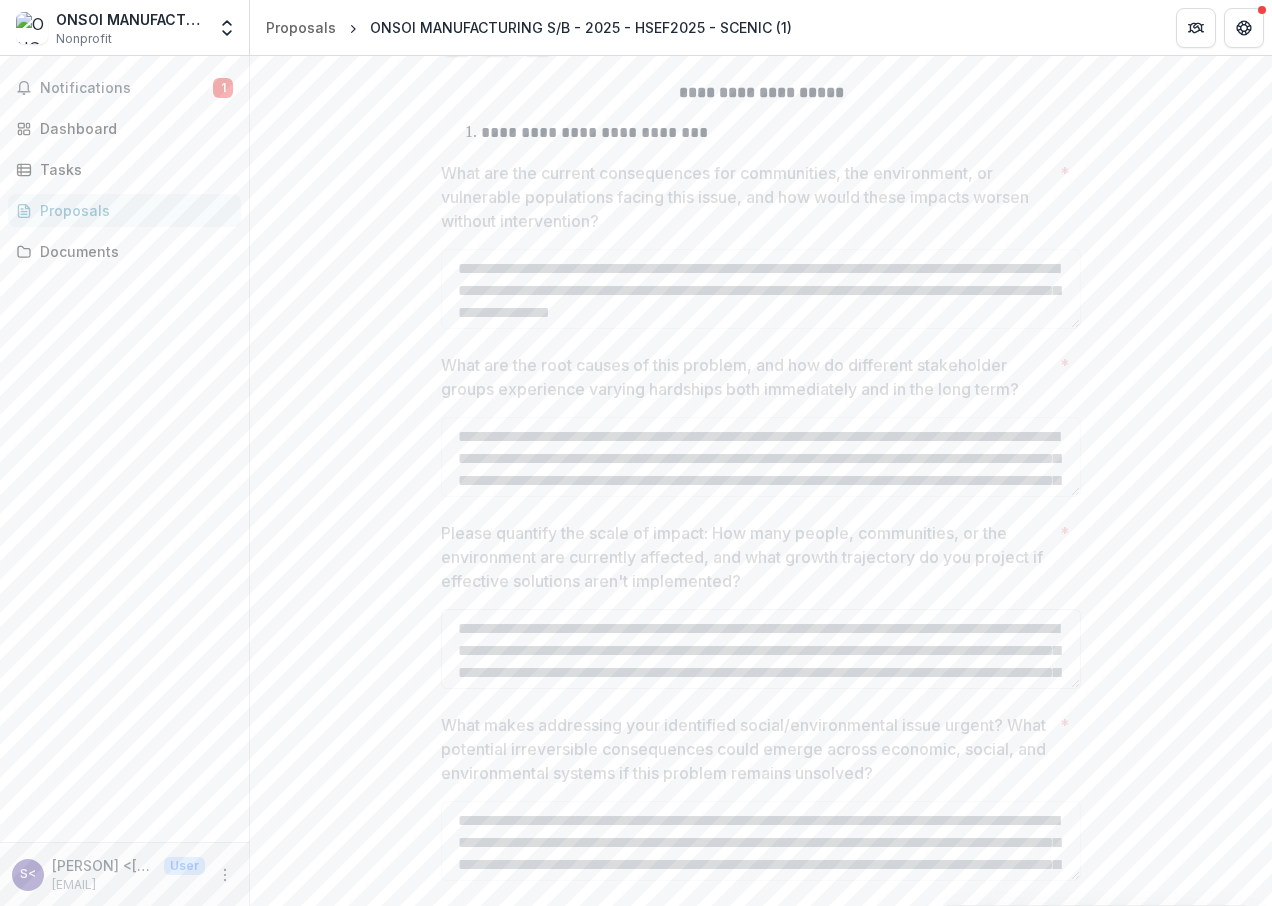 scroll, scrollTop: 730, scrollLeft: 0, axis: vertical 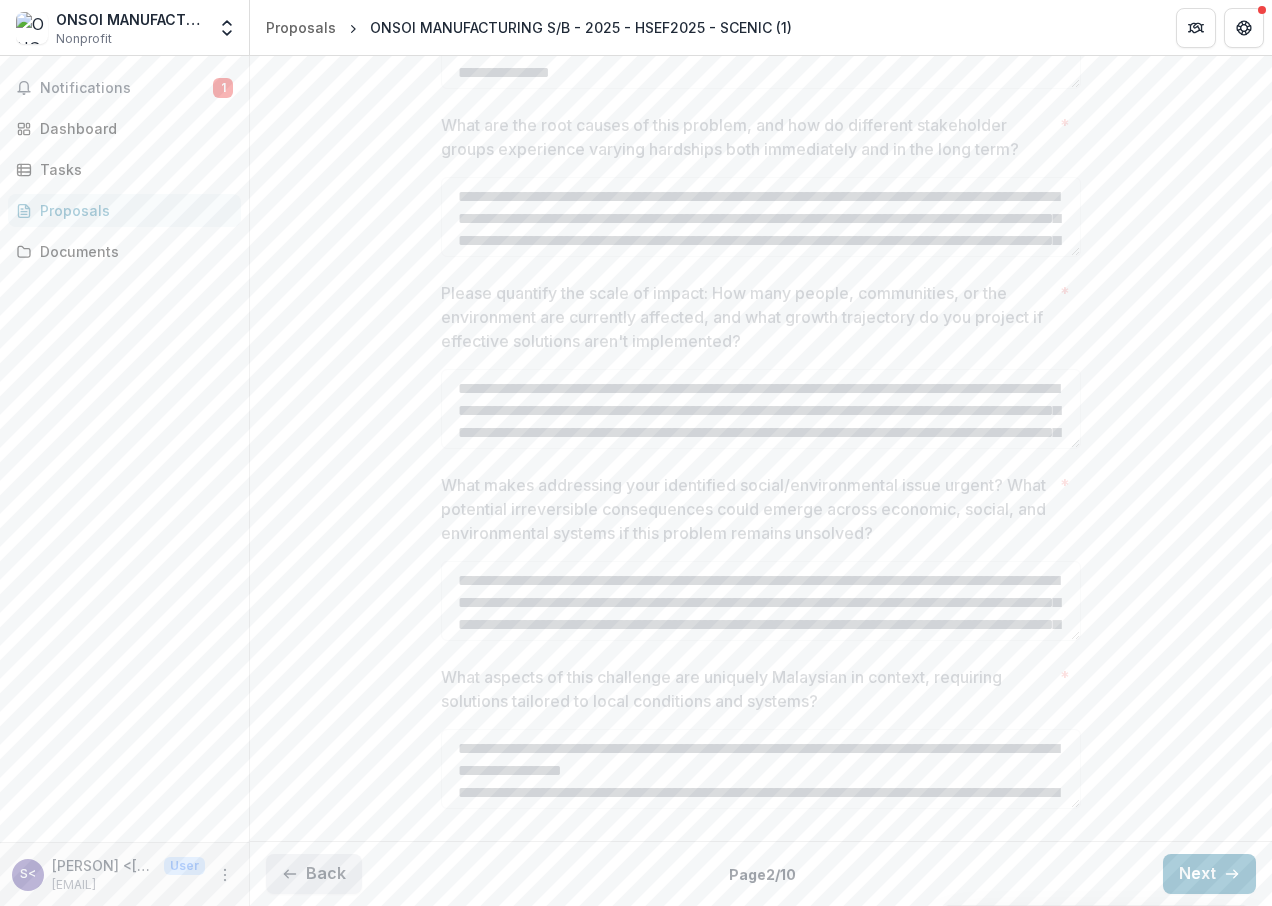 click on "Back" at bounding box center (314, 874) 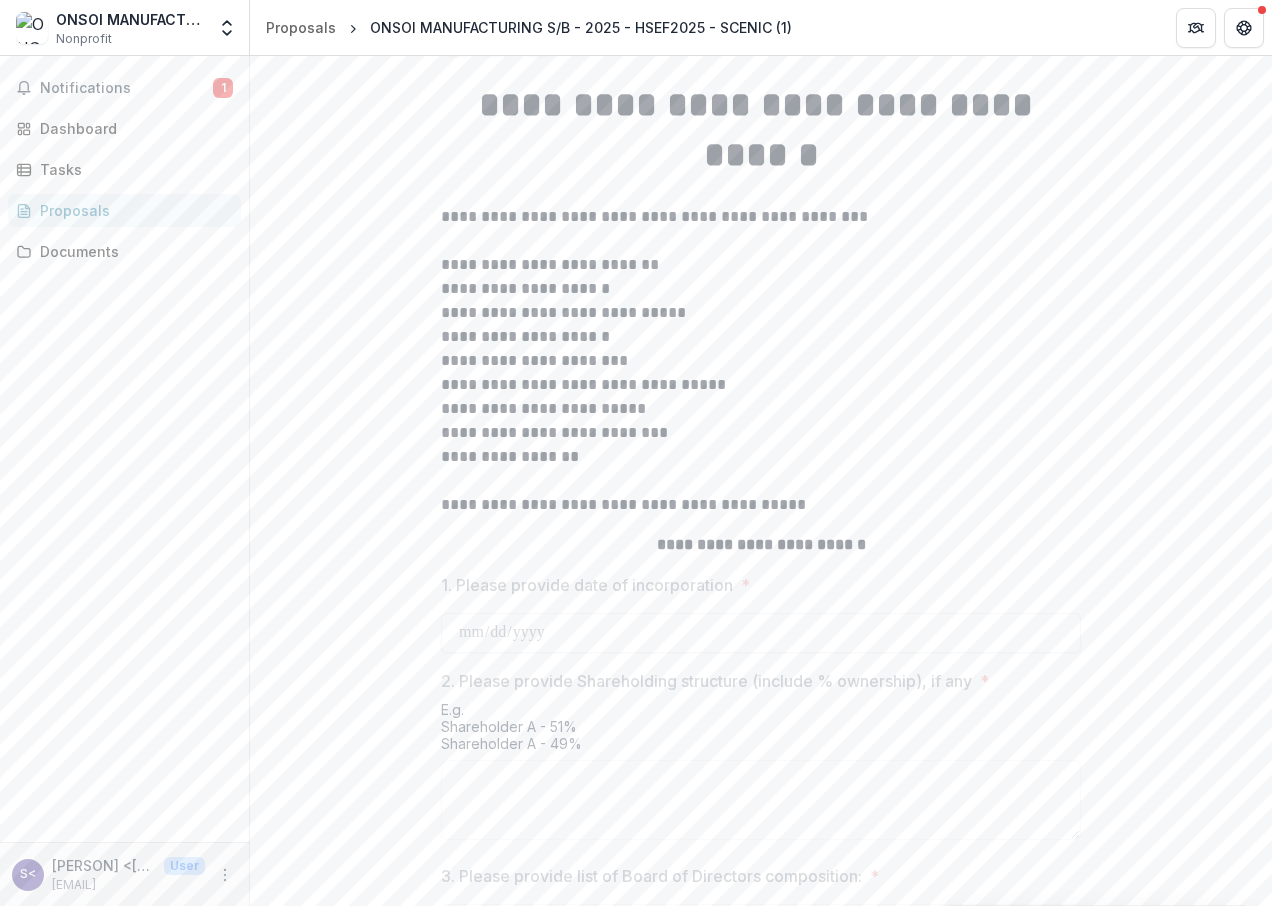 scroll, scrollTop: 310, scrollLeft: 0, axis: vertical 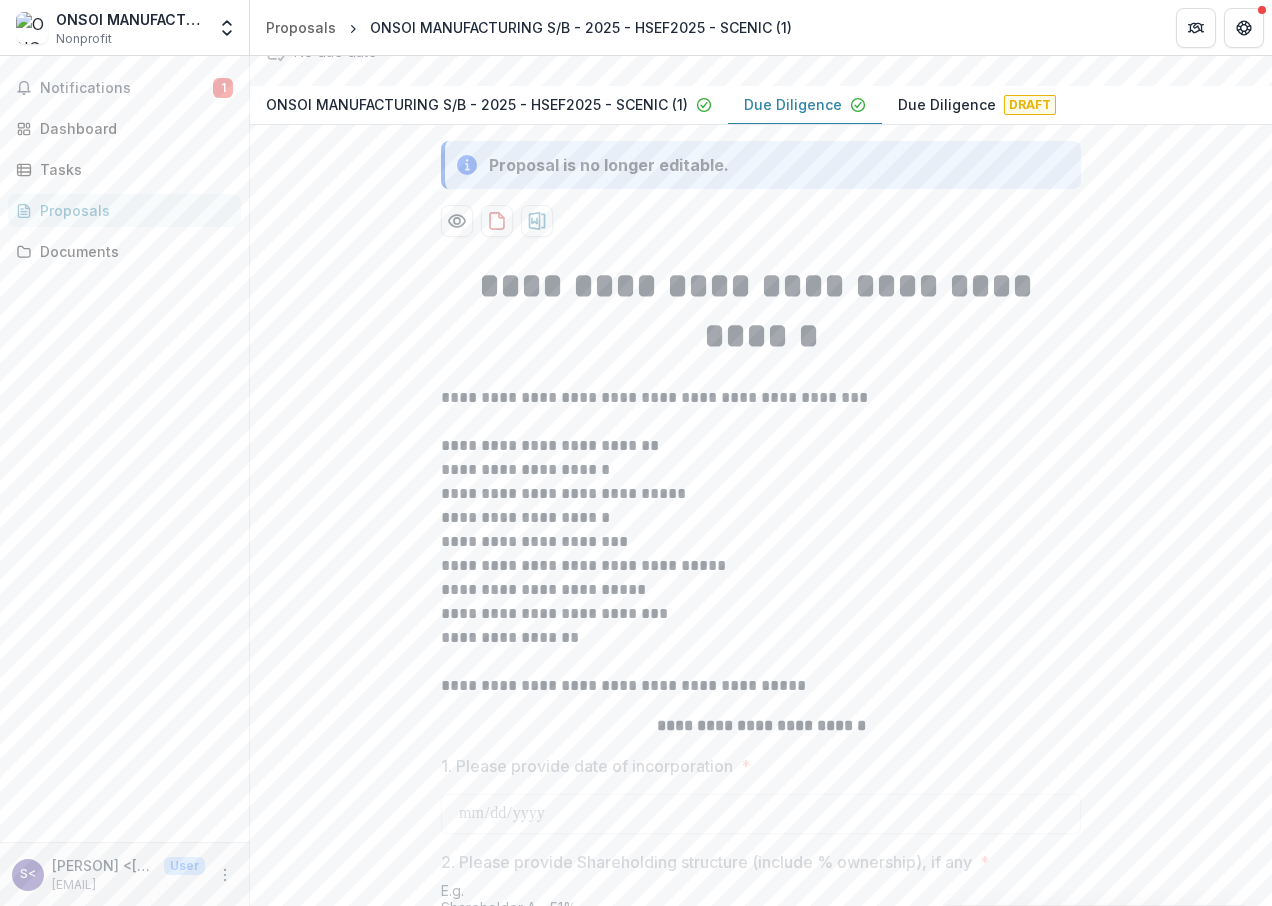 click on "Due Diligence" at bounding box center [947, 104] 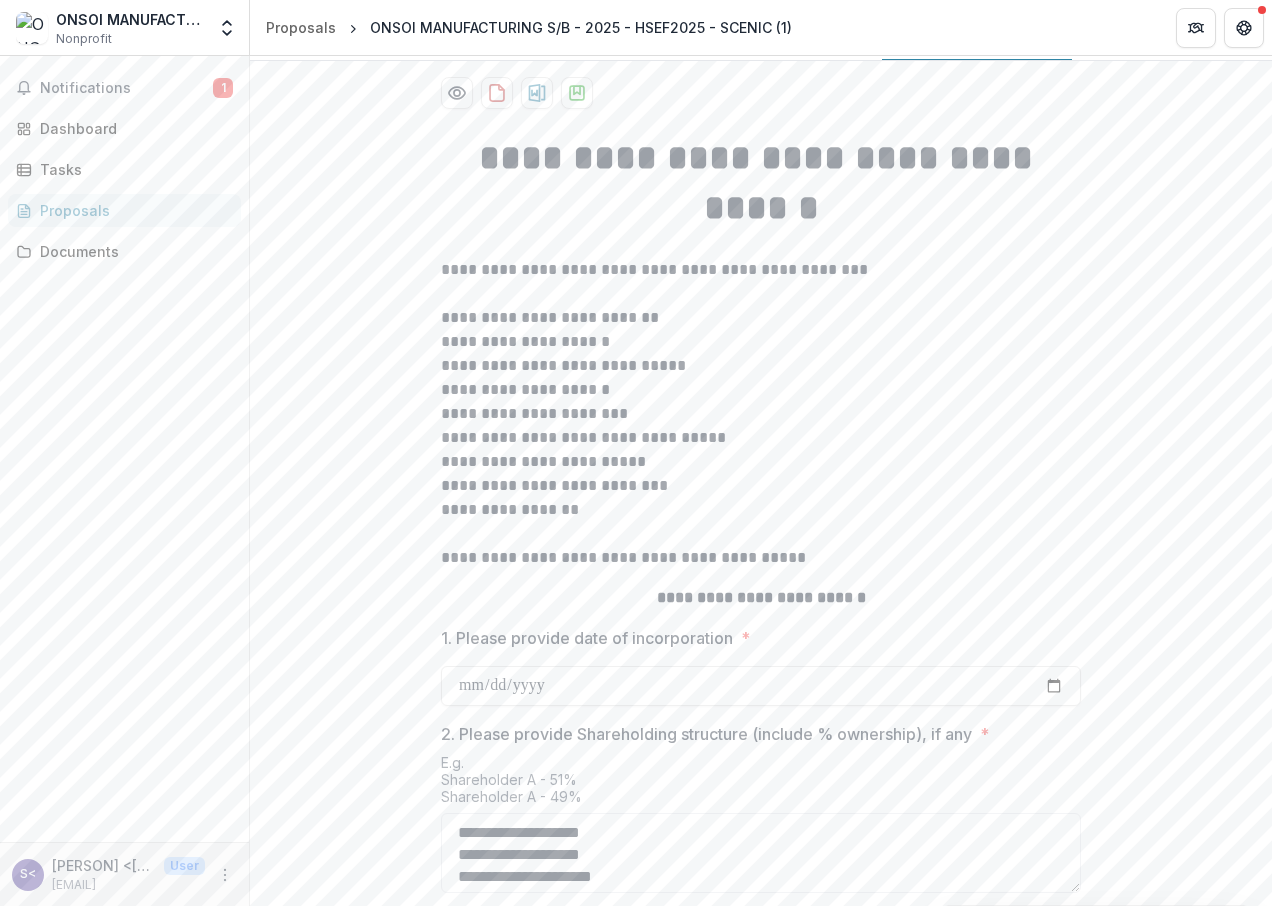 scroll, scrollTop: 410, scrollLeft: 0, axis: vertical 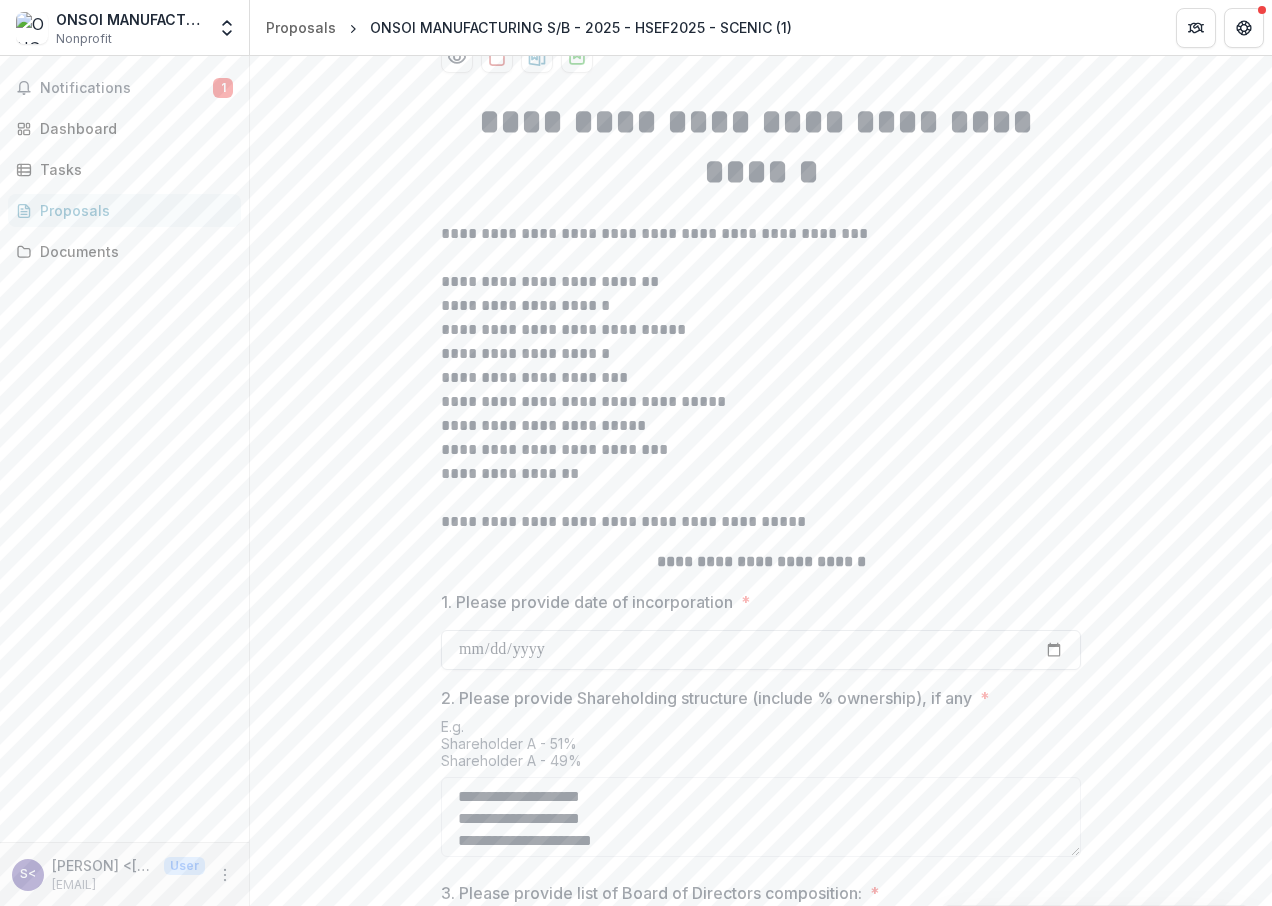 click on "**********" at bounding box center [761, 650] 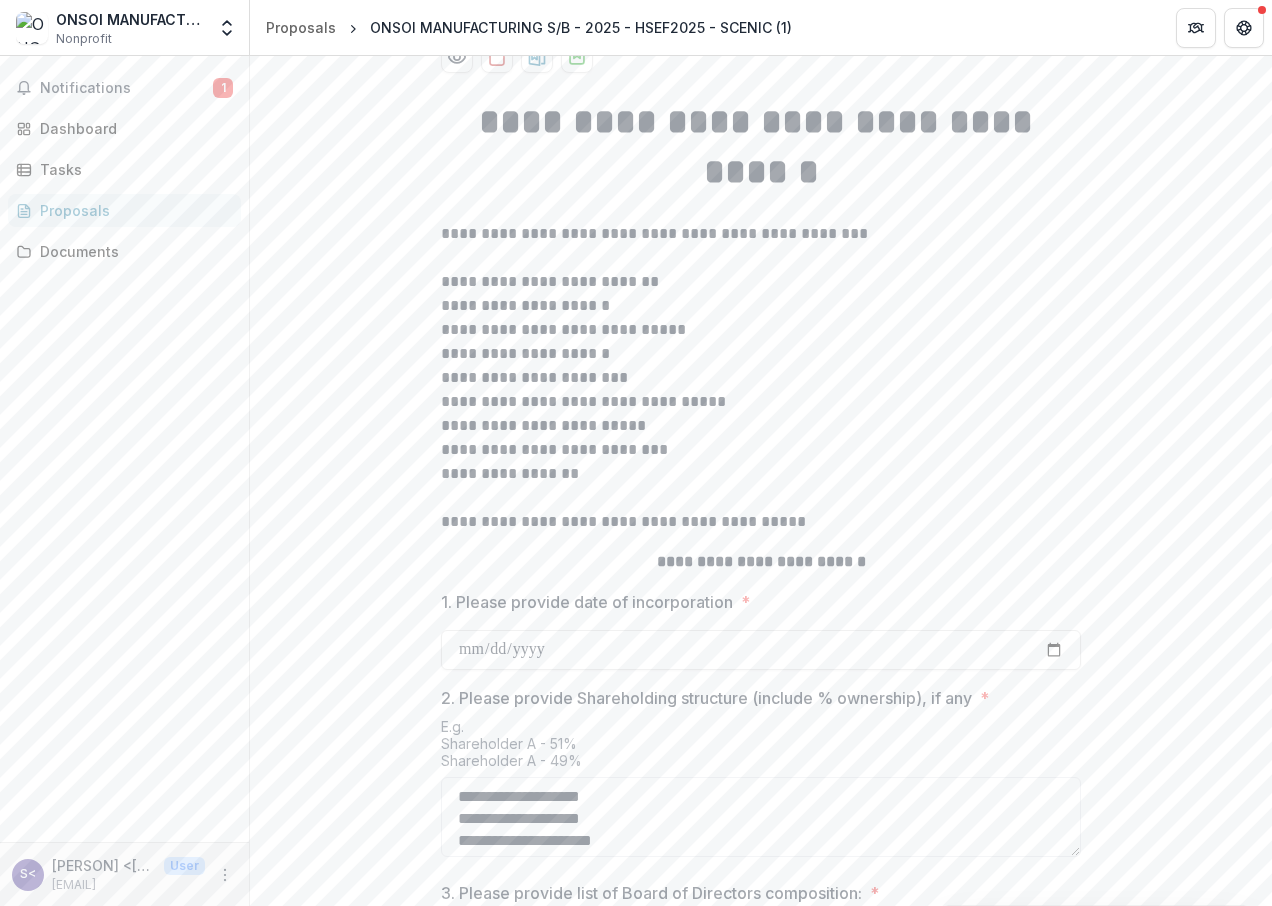 click on "**********" at bounding box center [761, 474] 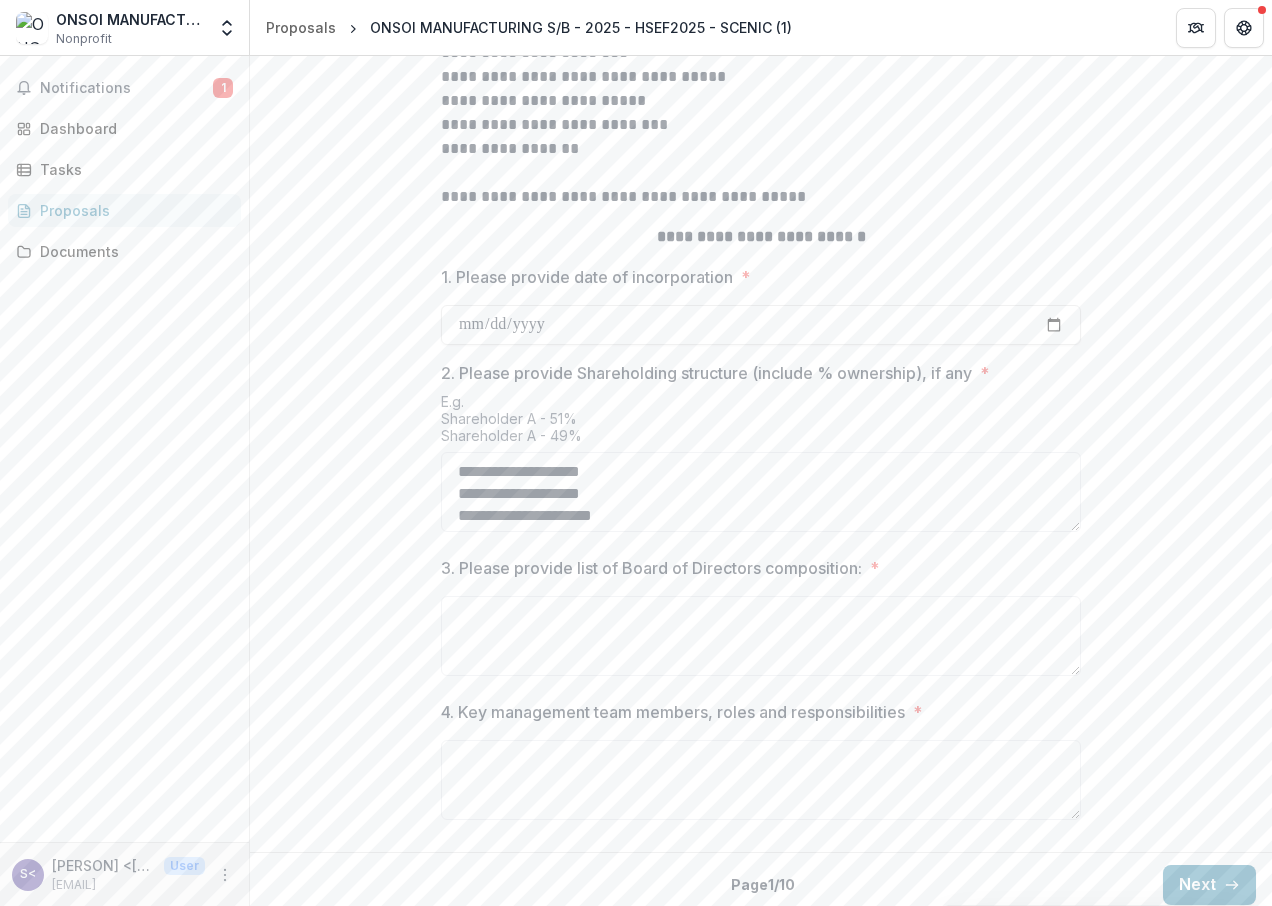 scroll, scrollTop: 746, scrollLeft: 0, axis: vertical 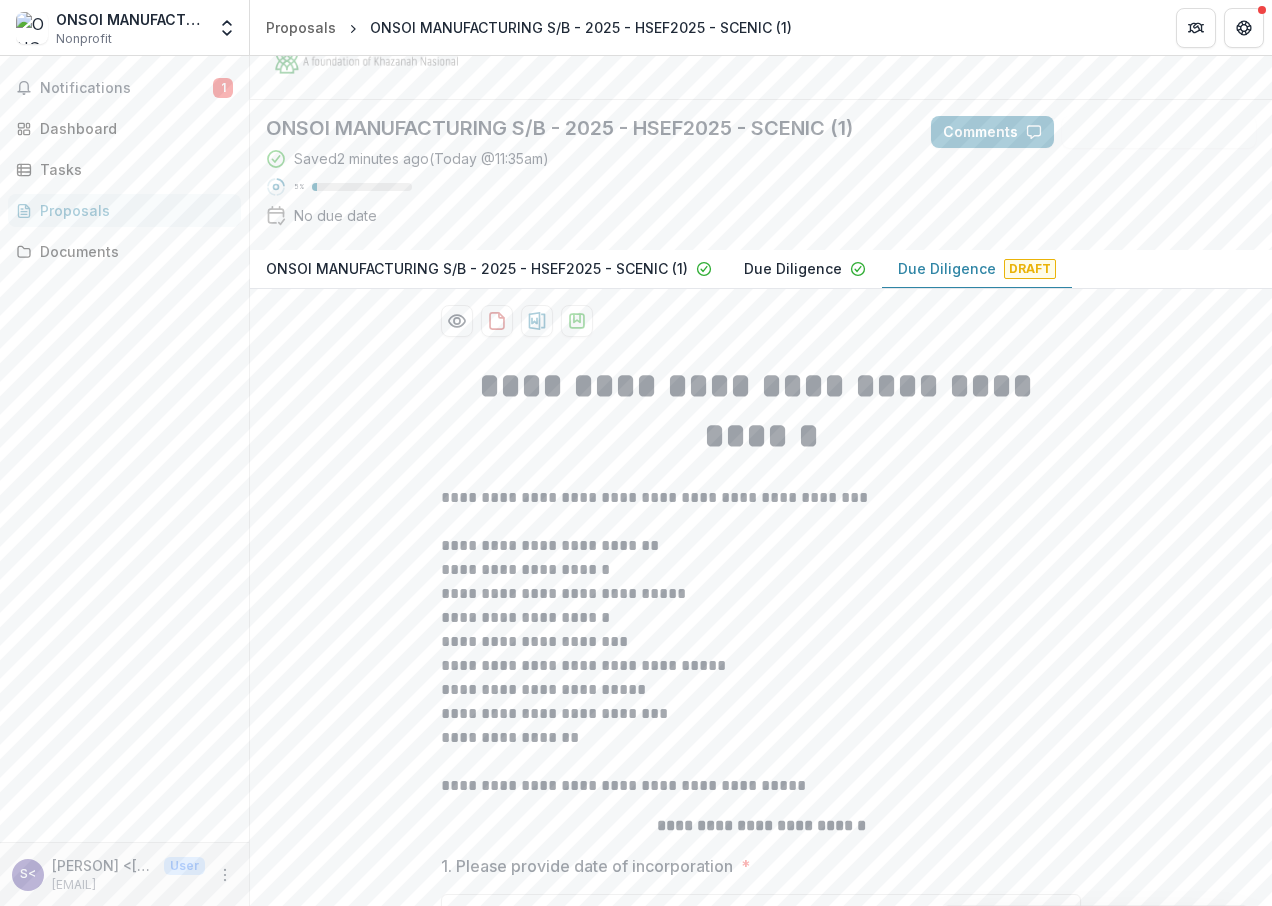 click on "Due Diligence" at bounding box center [793, 268] 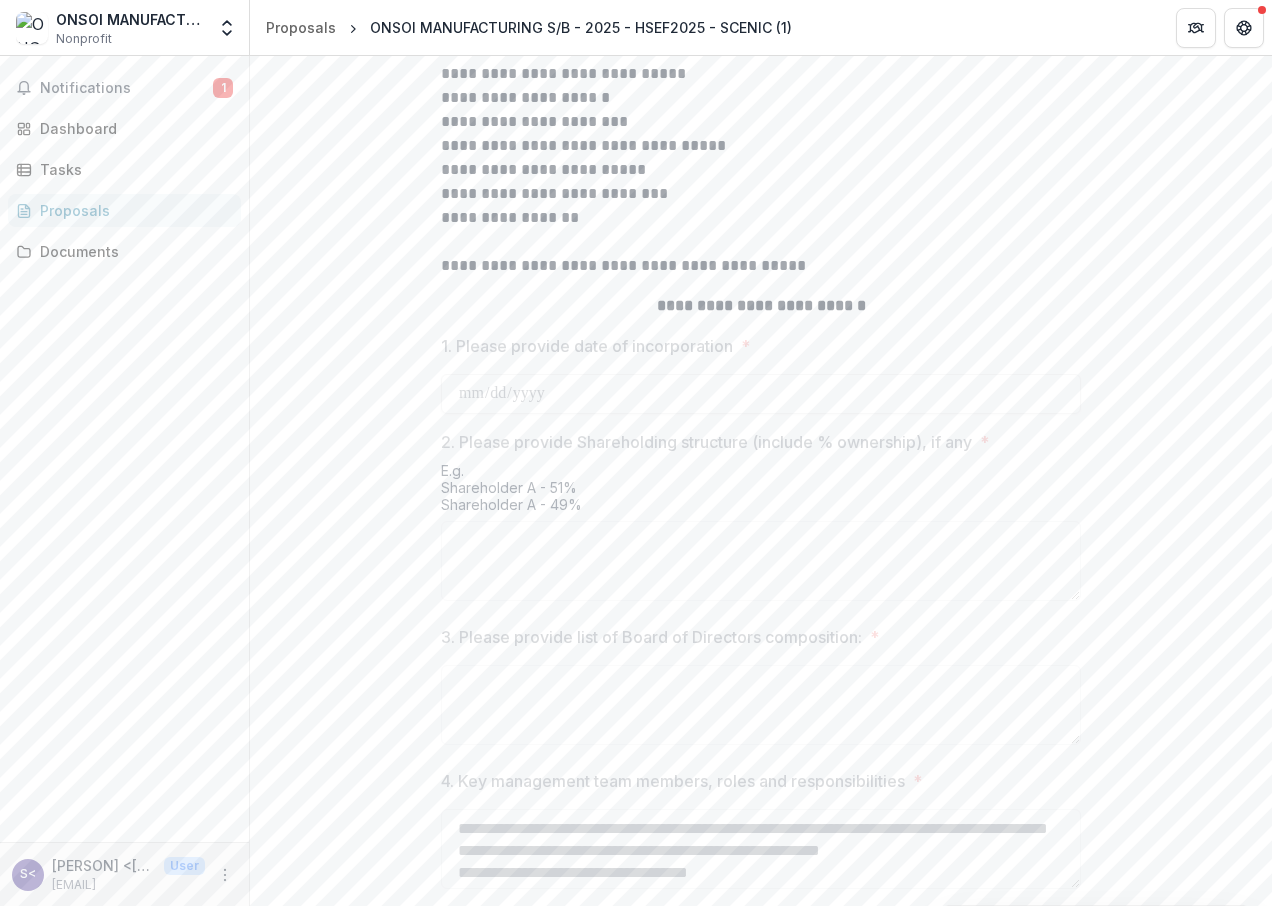 scroll, scrollTop: 810, scrollLeft: 0, axis: vertical 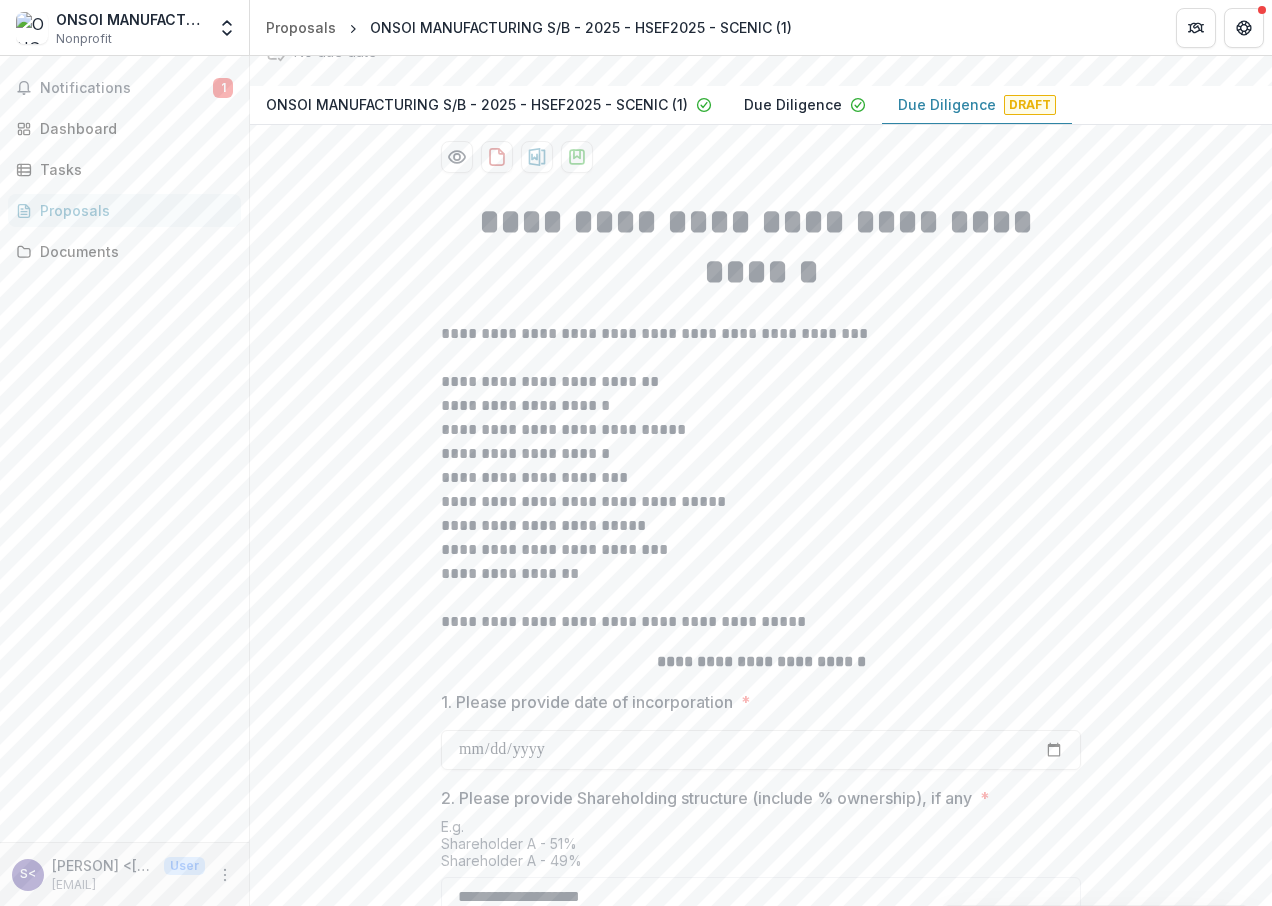 click on "Due Diligence" at bounding box center (947, 104) 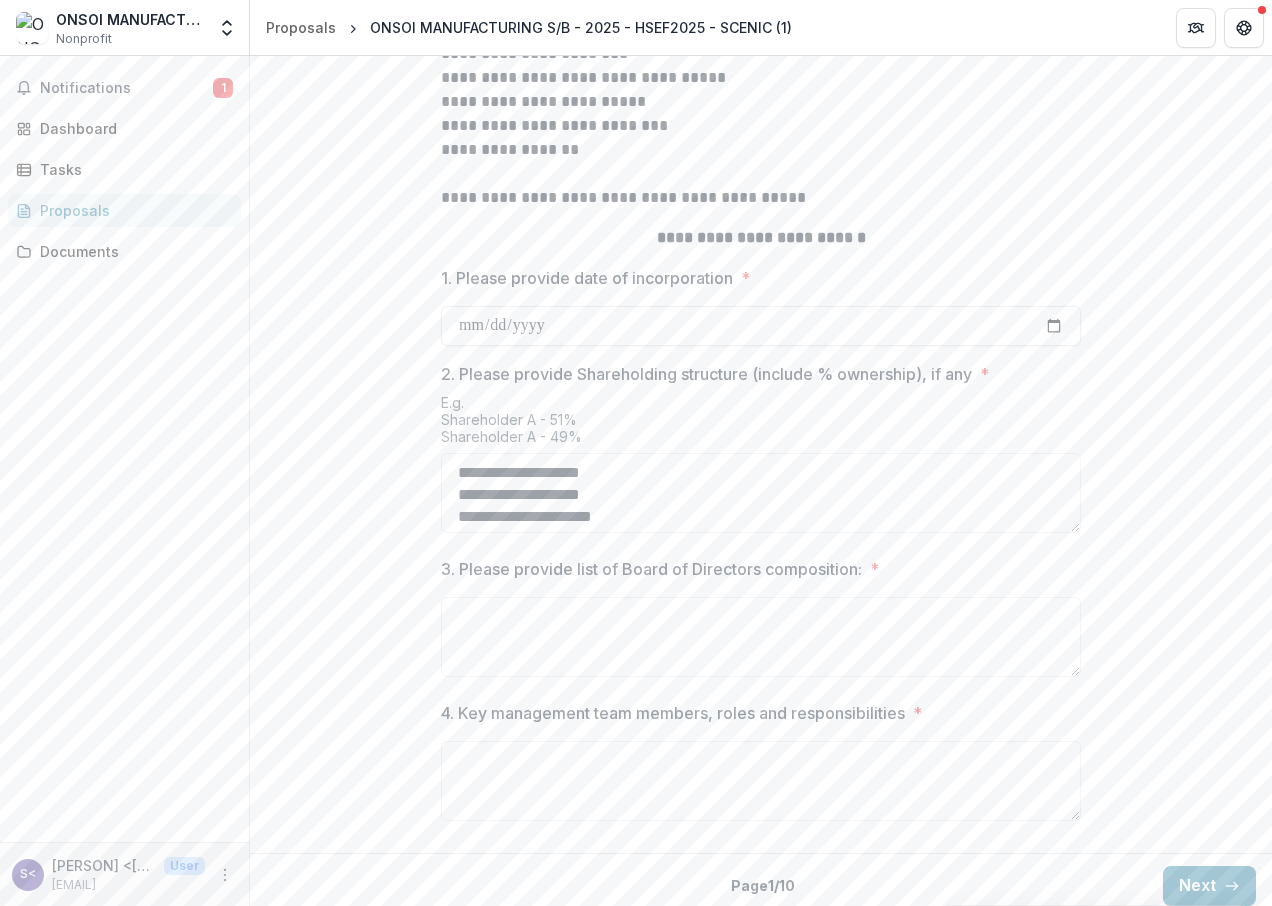 scroll, scrollTop: 746, scrollLeft: 0, axis: vertical 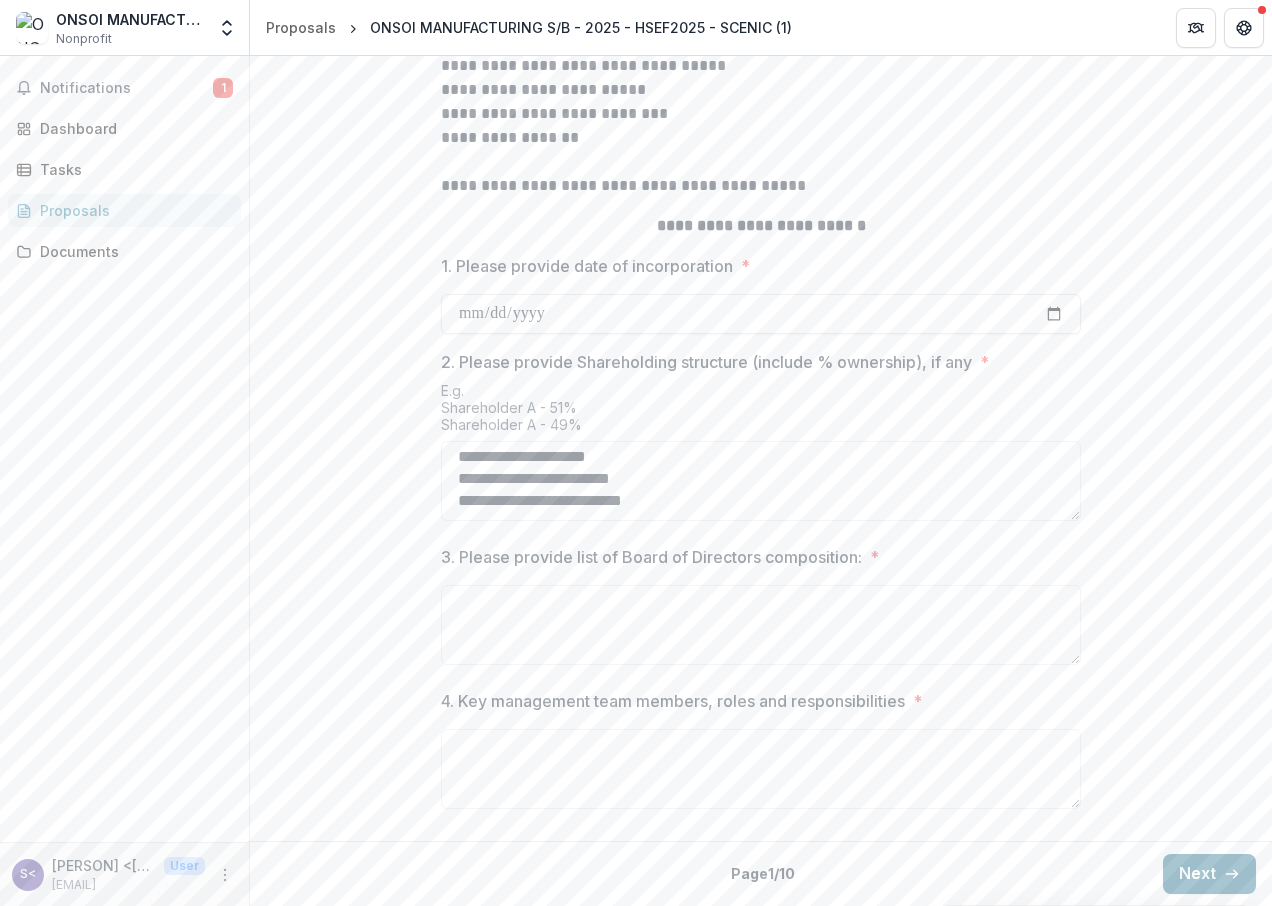 click on "Next" at bounding box center [1209, 874] 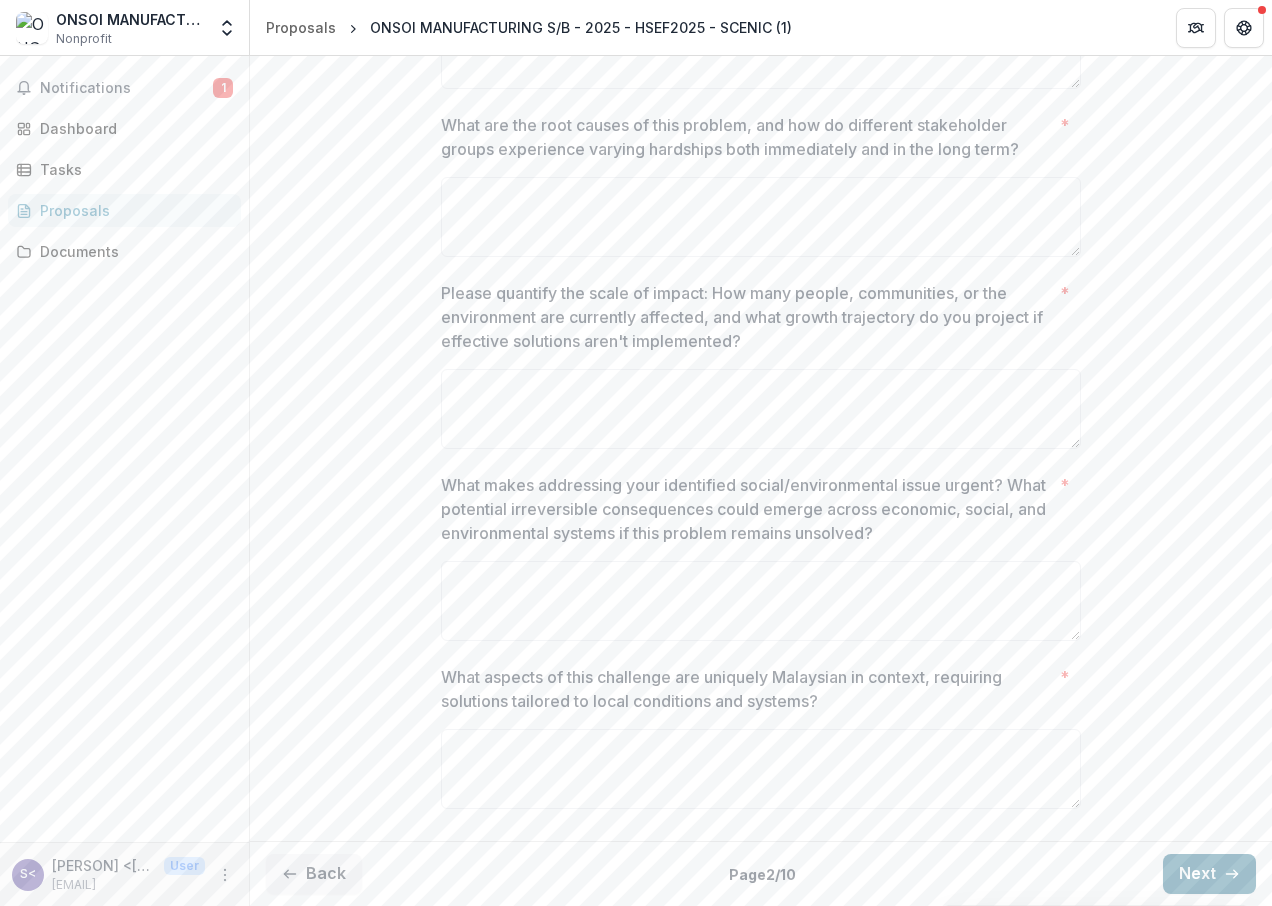 click on "Next" at bounding box center [1209, 874] 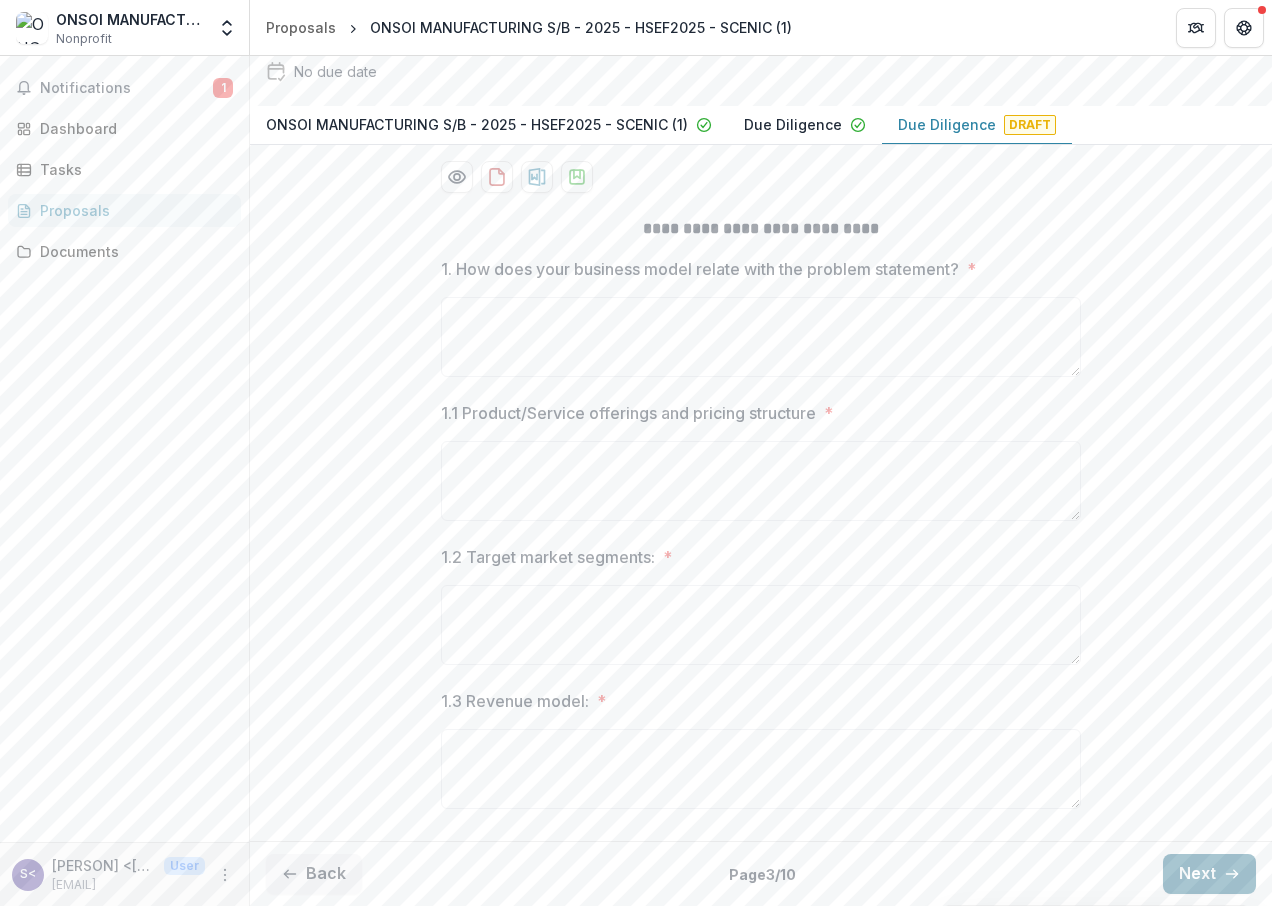 click on "Next" at bounding box center (1209, 874) 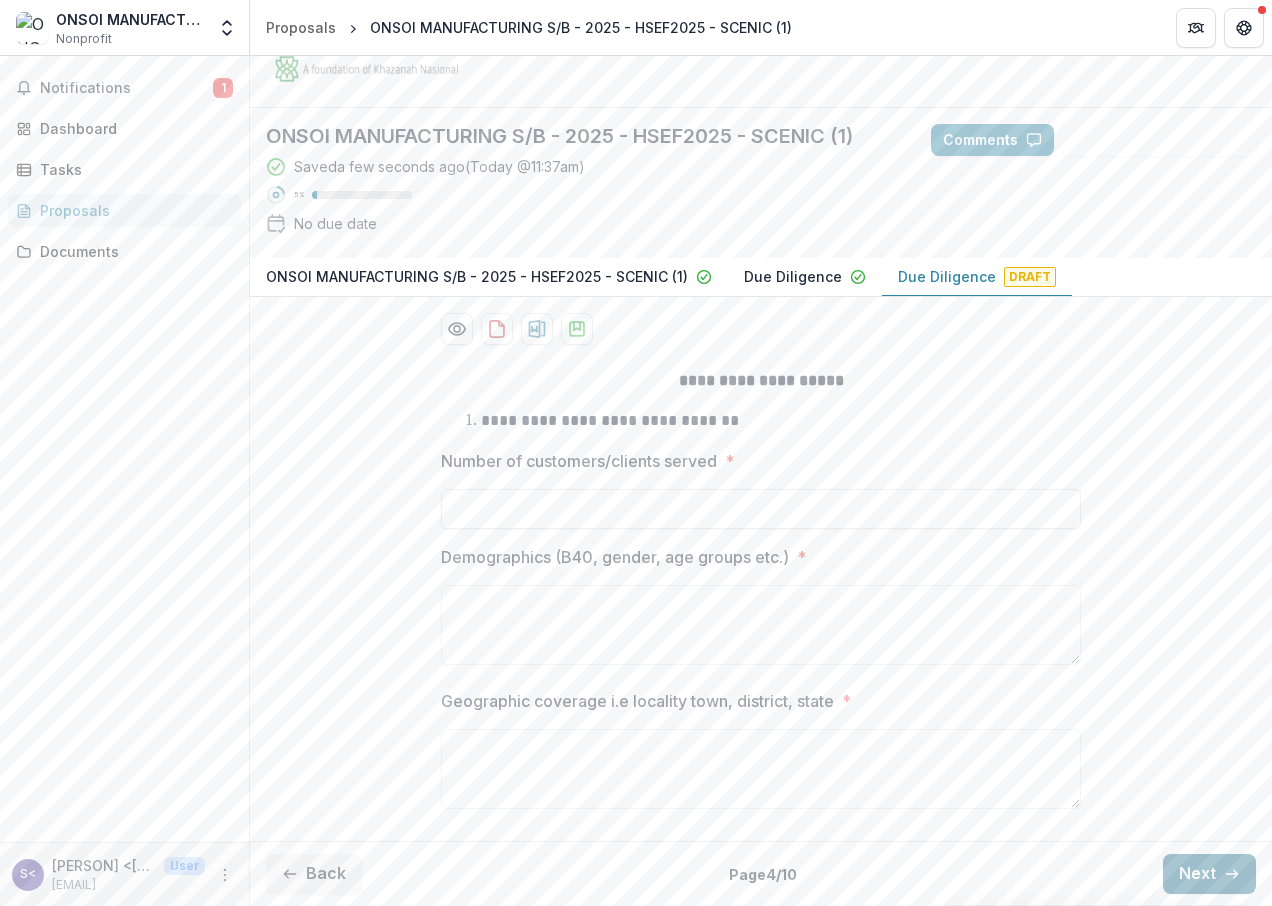 click on "Next" at bounding box center (1209, 874) 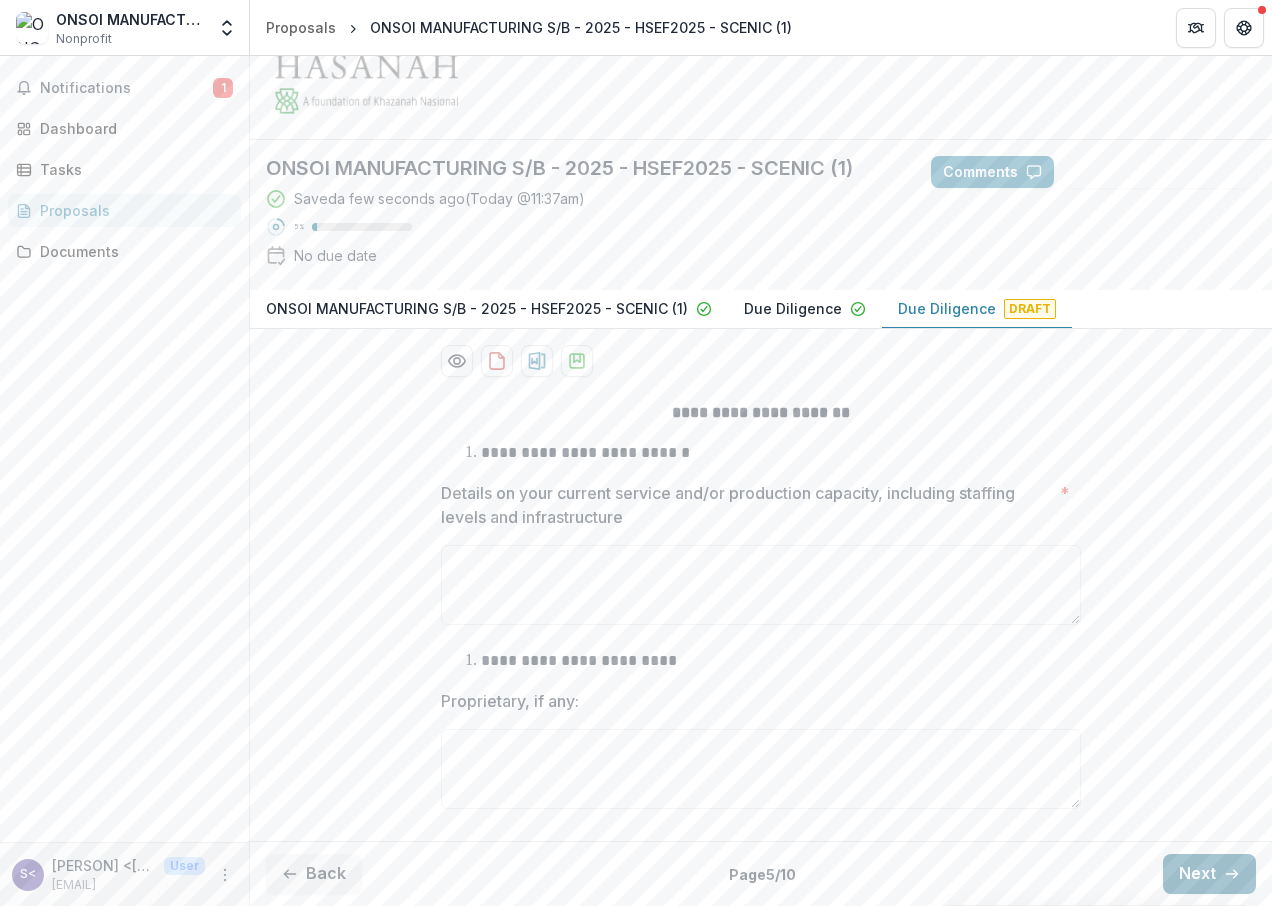 click on "Next" at bounding box center [1209, 874] 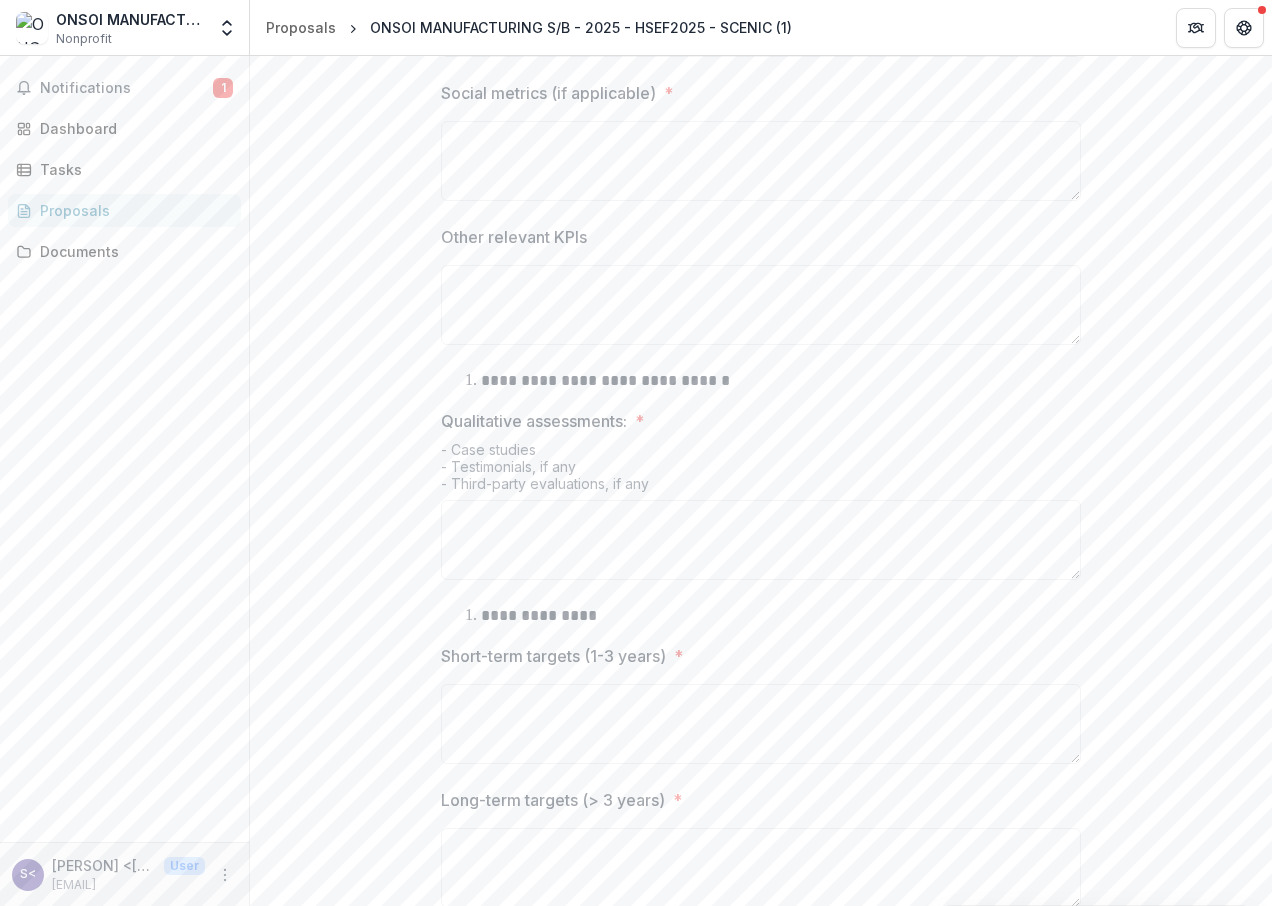 click on "**********" at bounding box center (761, 410) 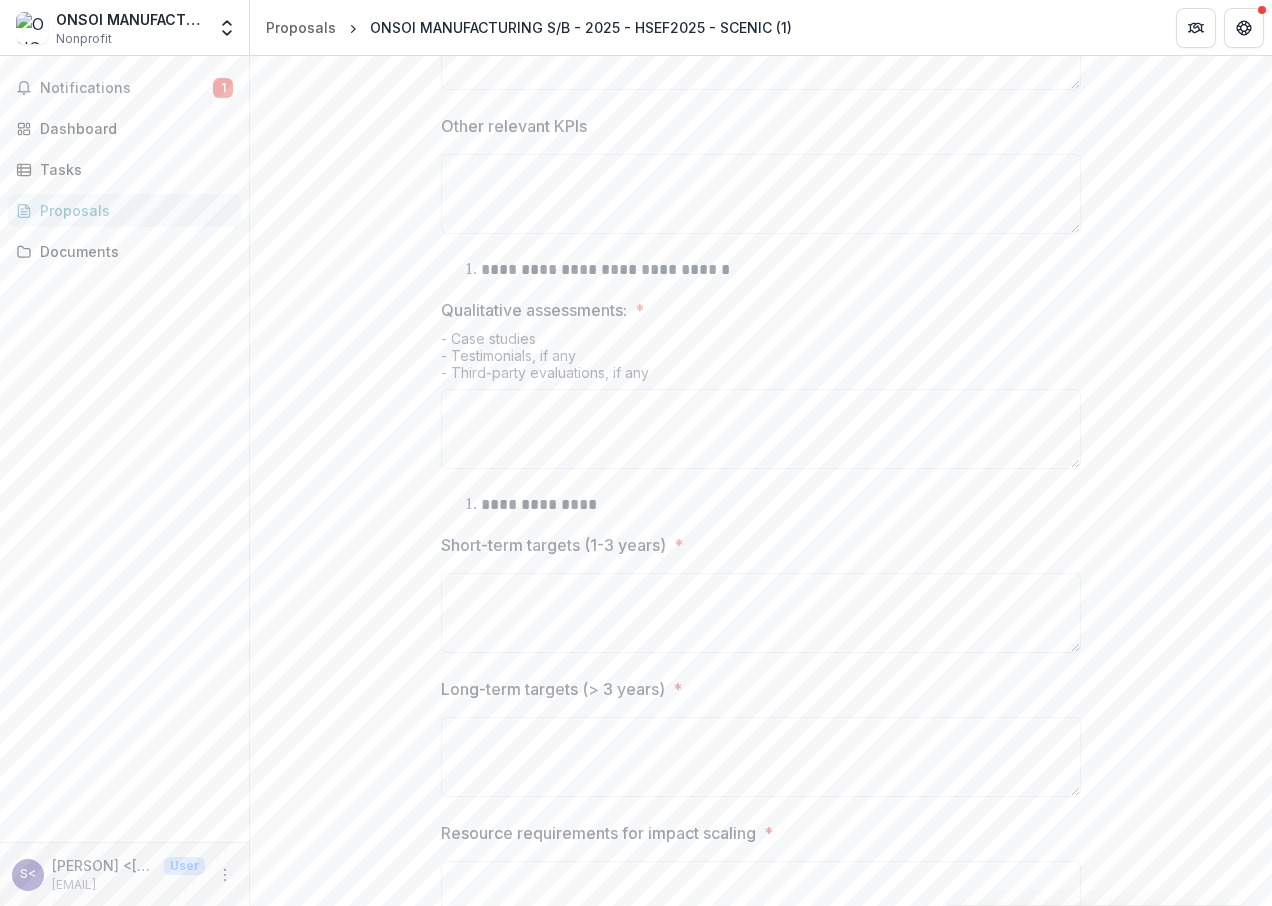 scroll, scrollTop: 989, scrollLeft: 0, axis: vertical 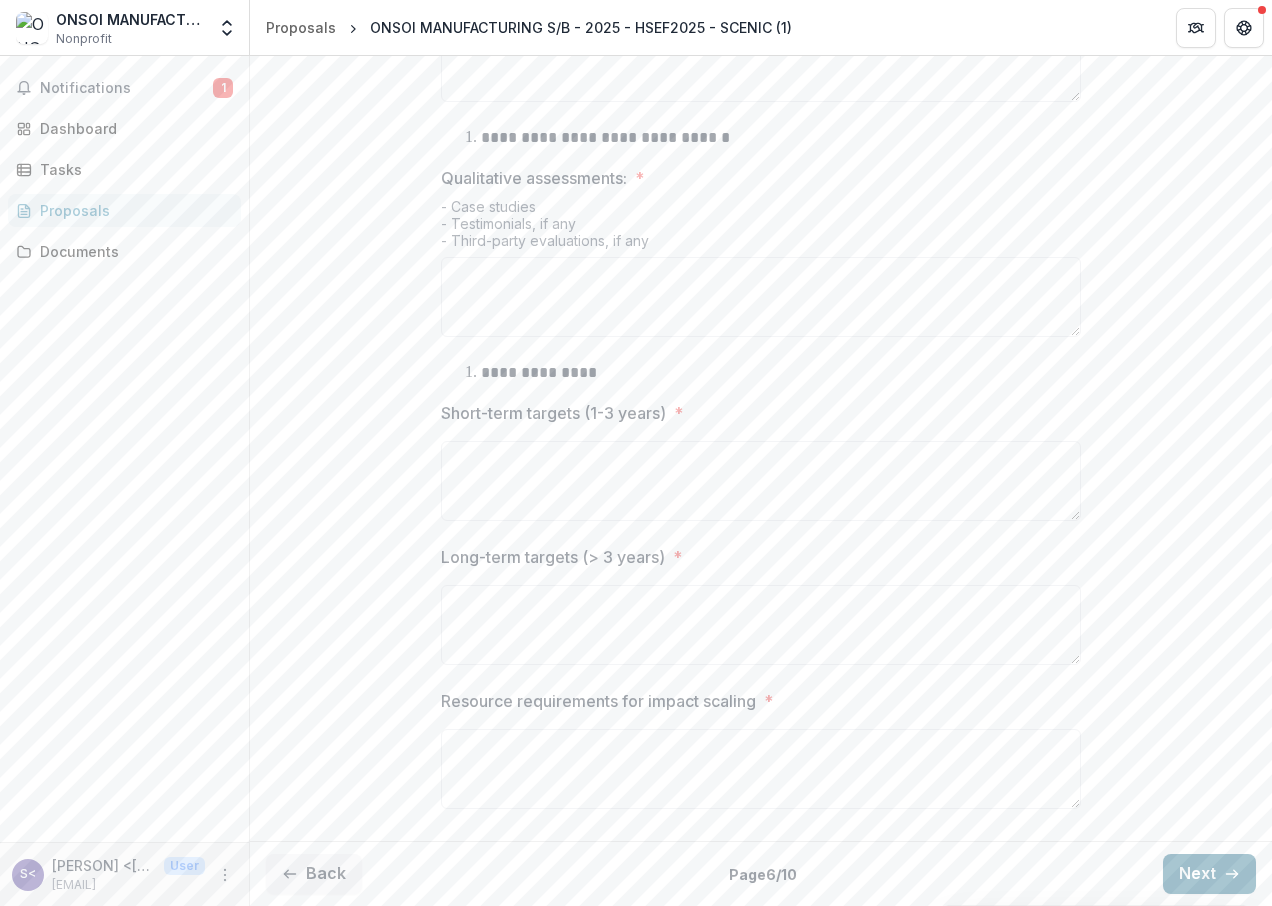 click on "Next" at bounding box center (1209, 874) 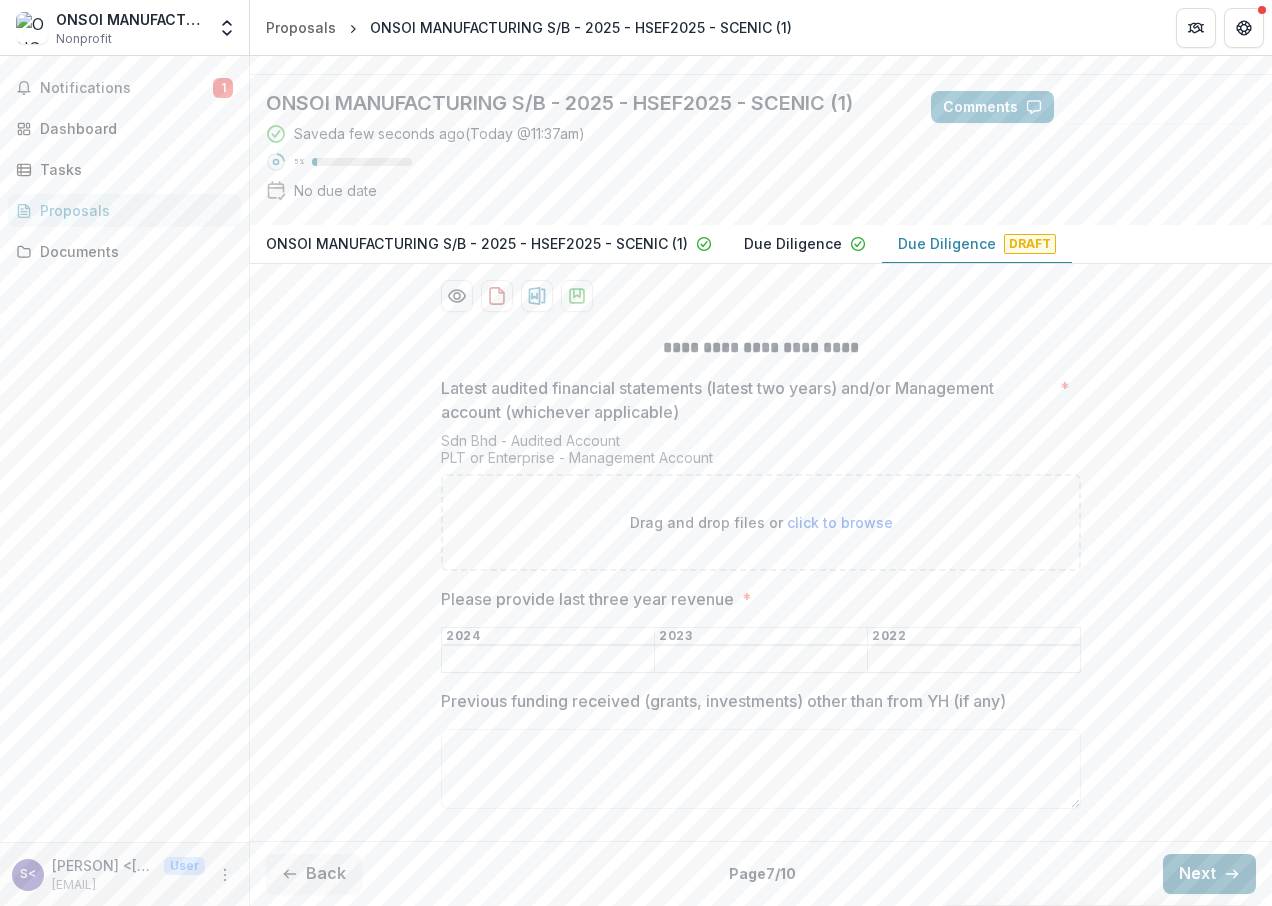 scroll, scrollTop: 169, scrollLeft: 0, axis: vertical 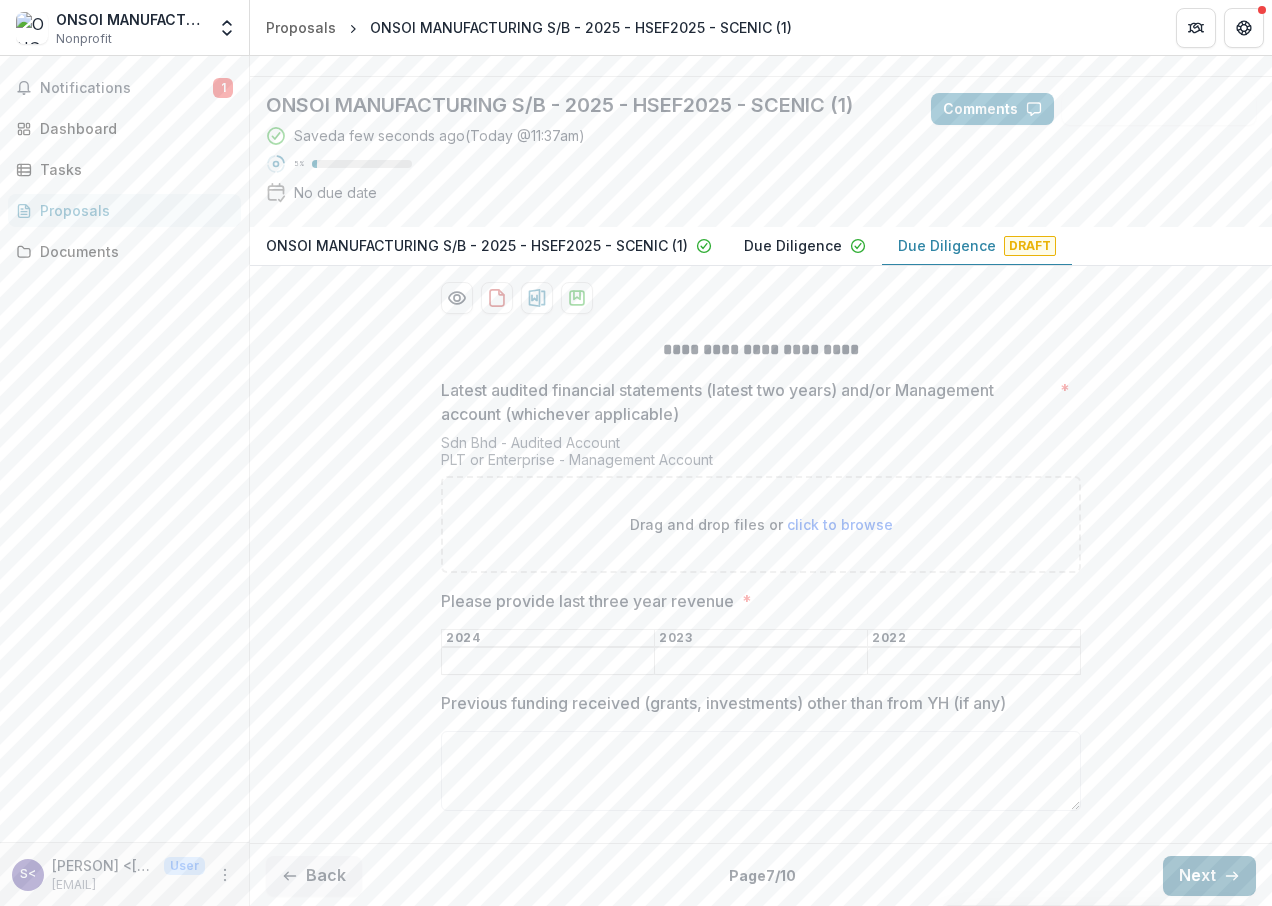 click on "Next" at bounding box center [1209, 876] 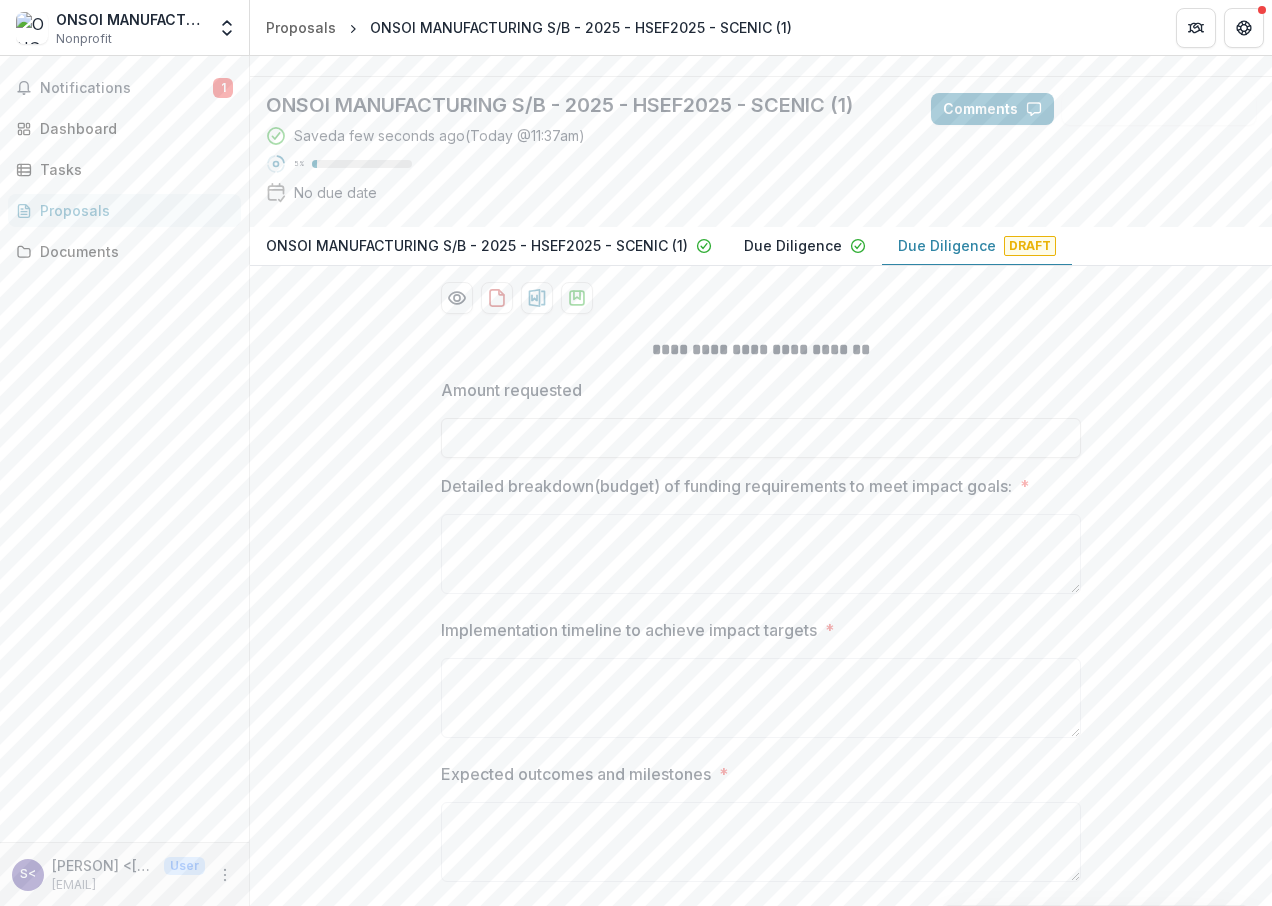 scroll, scrollTop: 386, scrollLeft: 0, axis: vertical 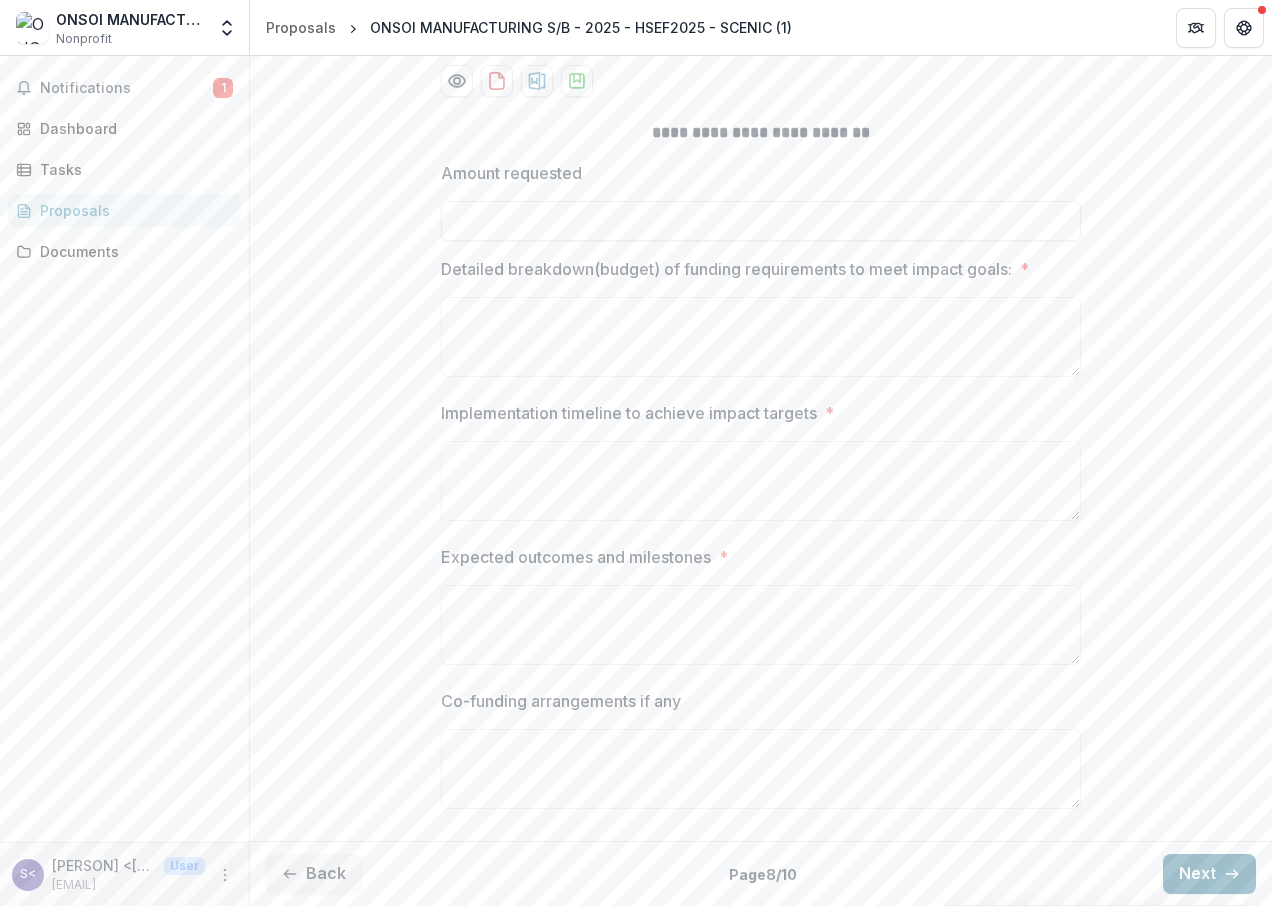 click on "Next" at bounding box center [1209, 874] 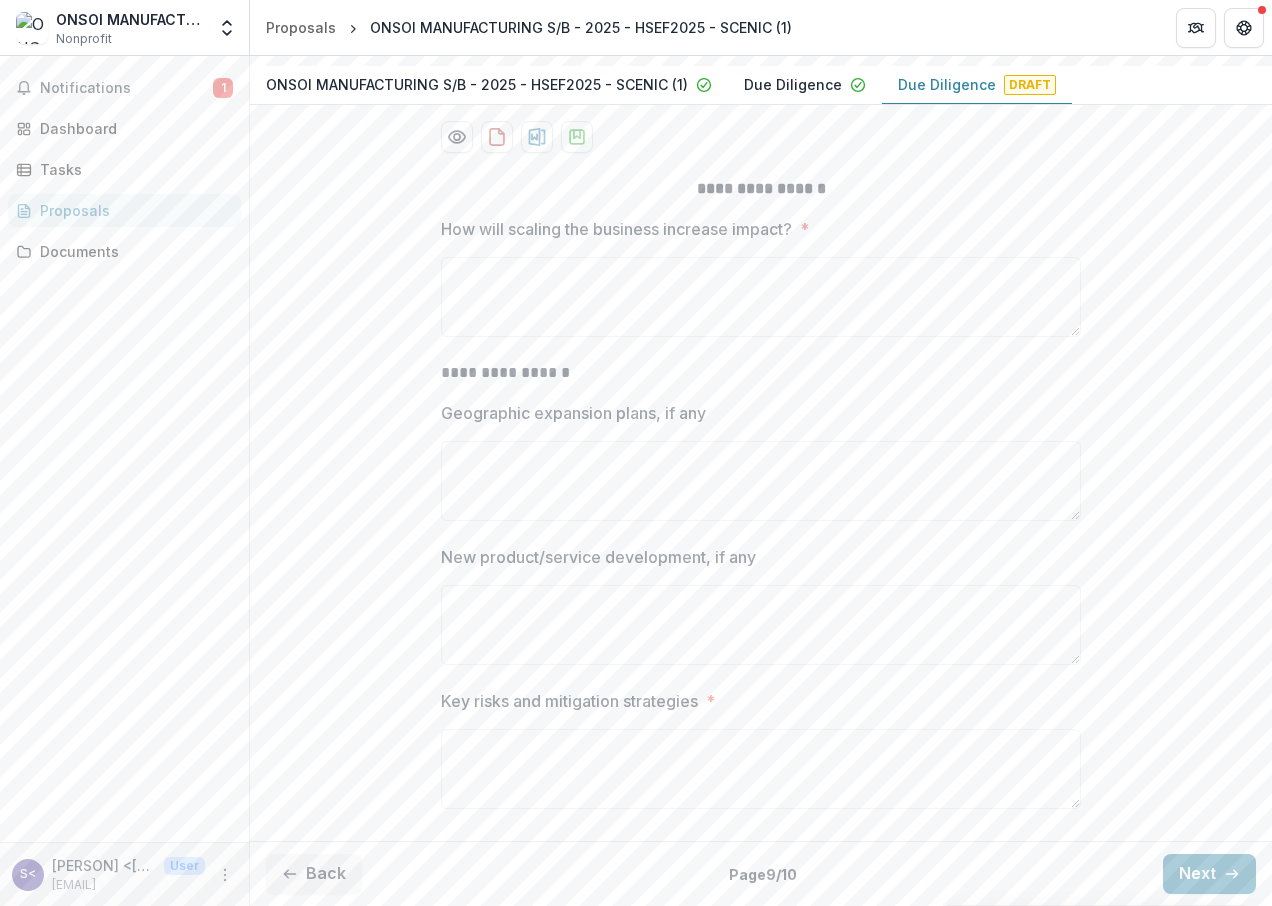 scroll, scrollTop: 330, scrollLeft: 0, axis: vertical 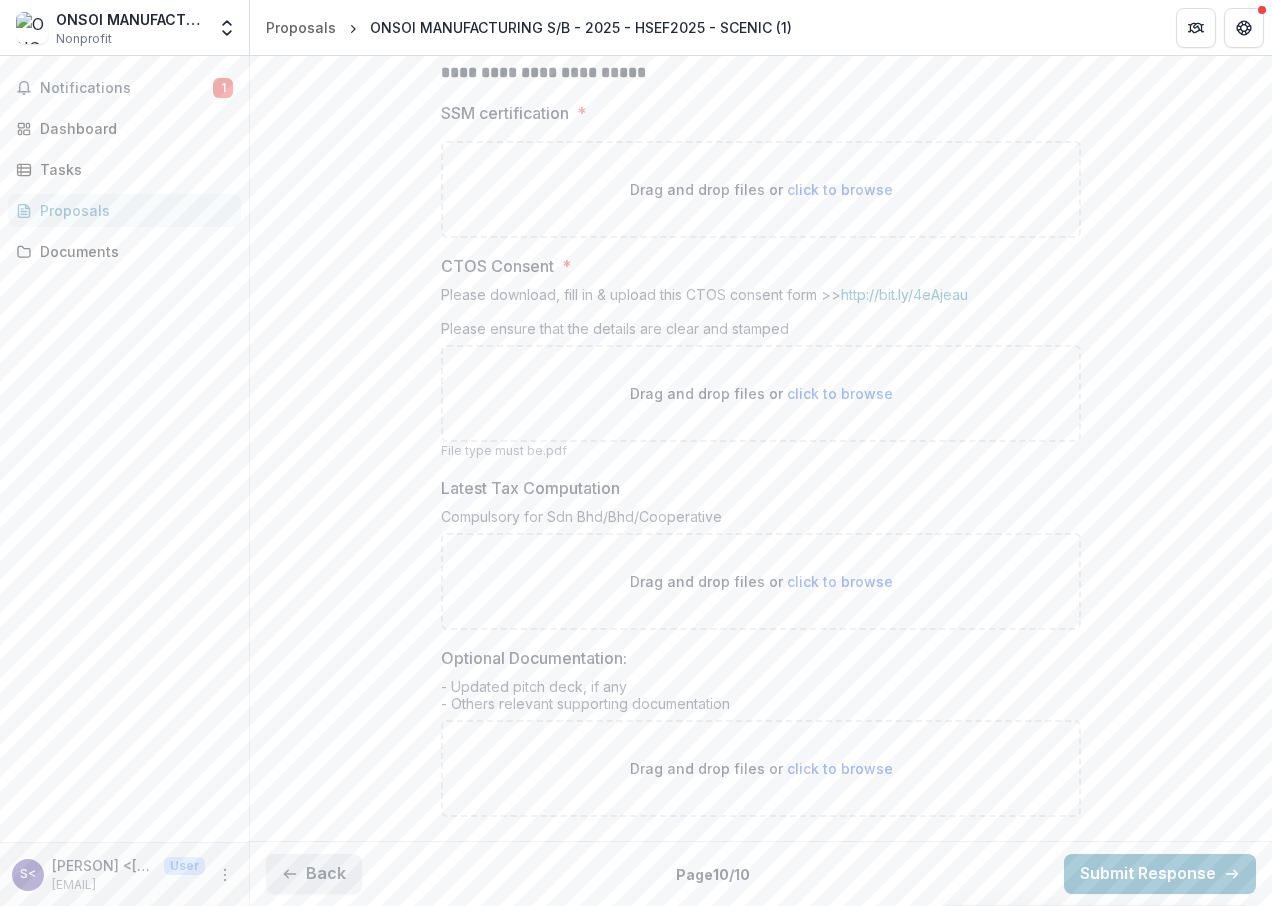 click on "Back" at bounding box center [314, 874] 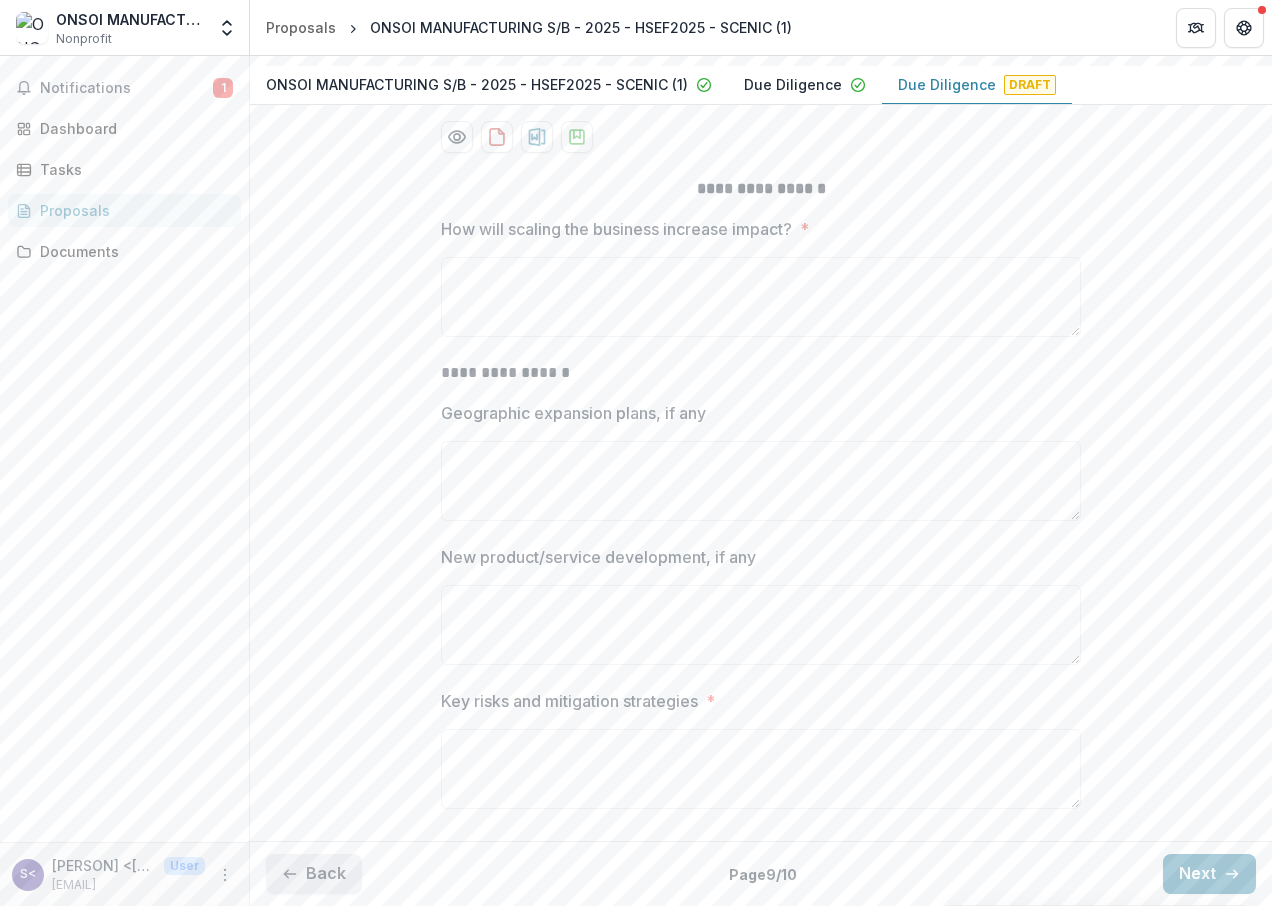 click on "Back" at bounding box center [314, 874] 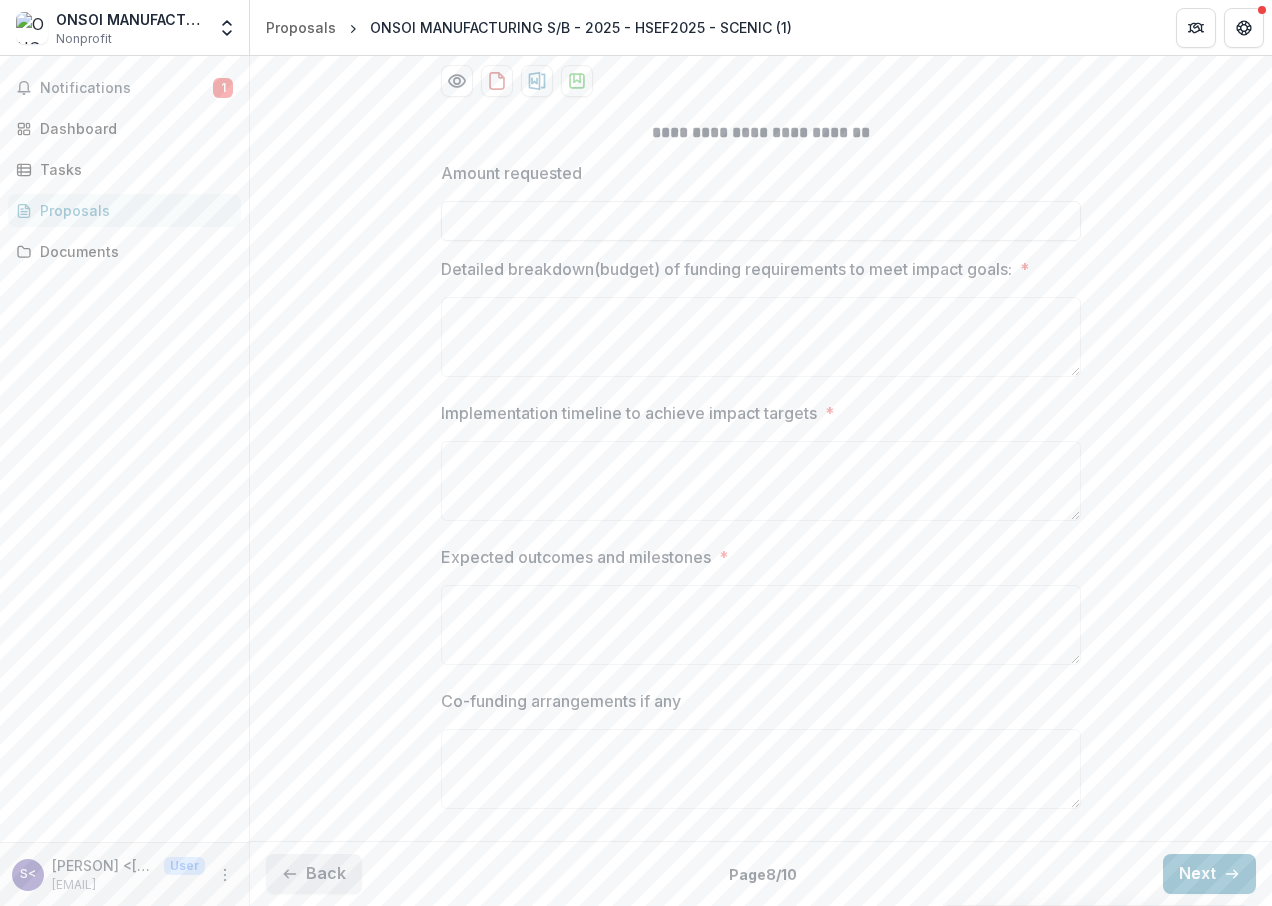 click on "Back" at bounding box center (314, 874) 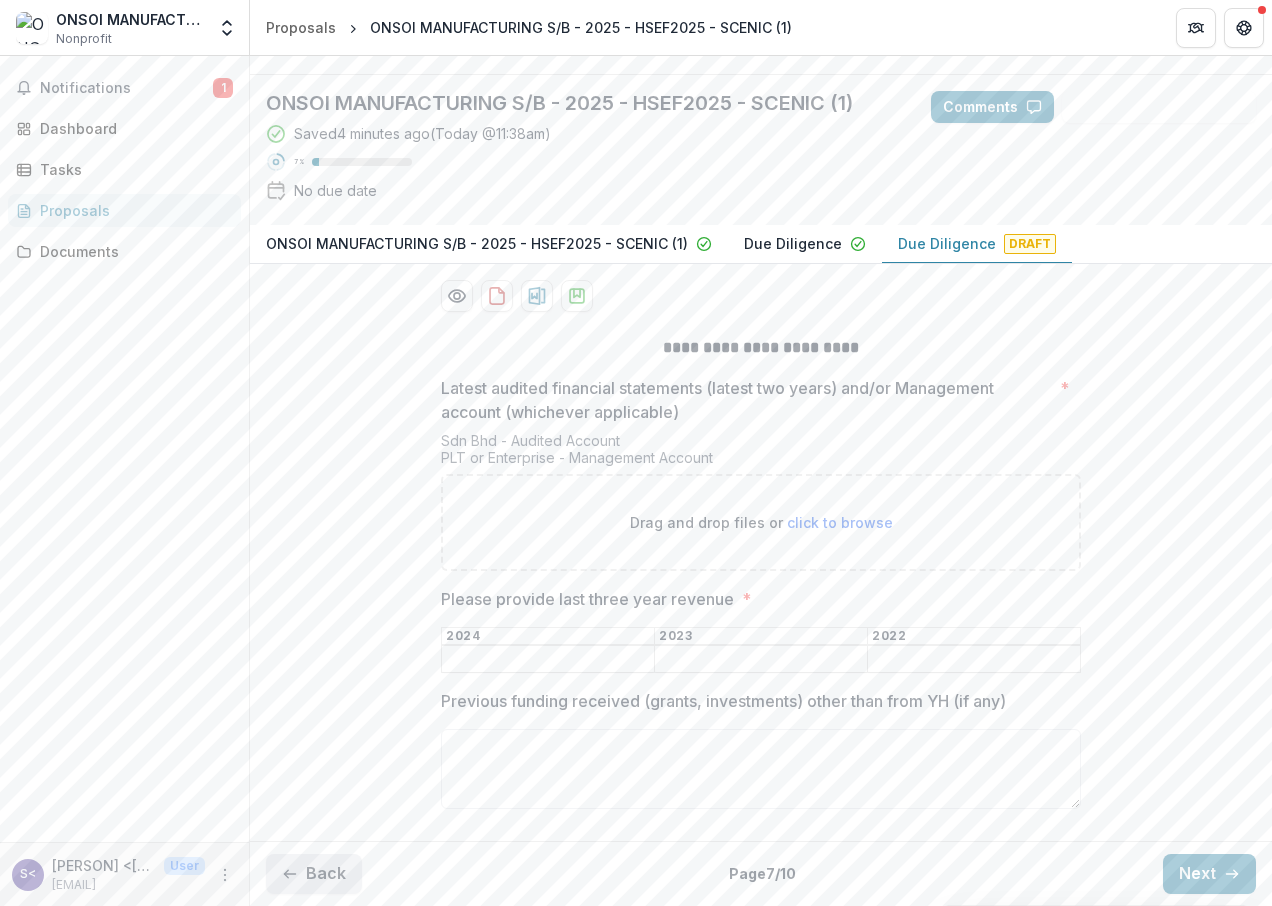 scroll, scrollTop: 169, scrollLeft: 0, axis: vertical 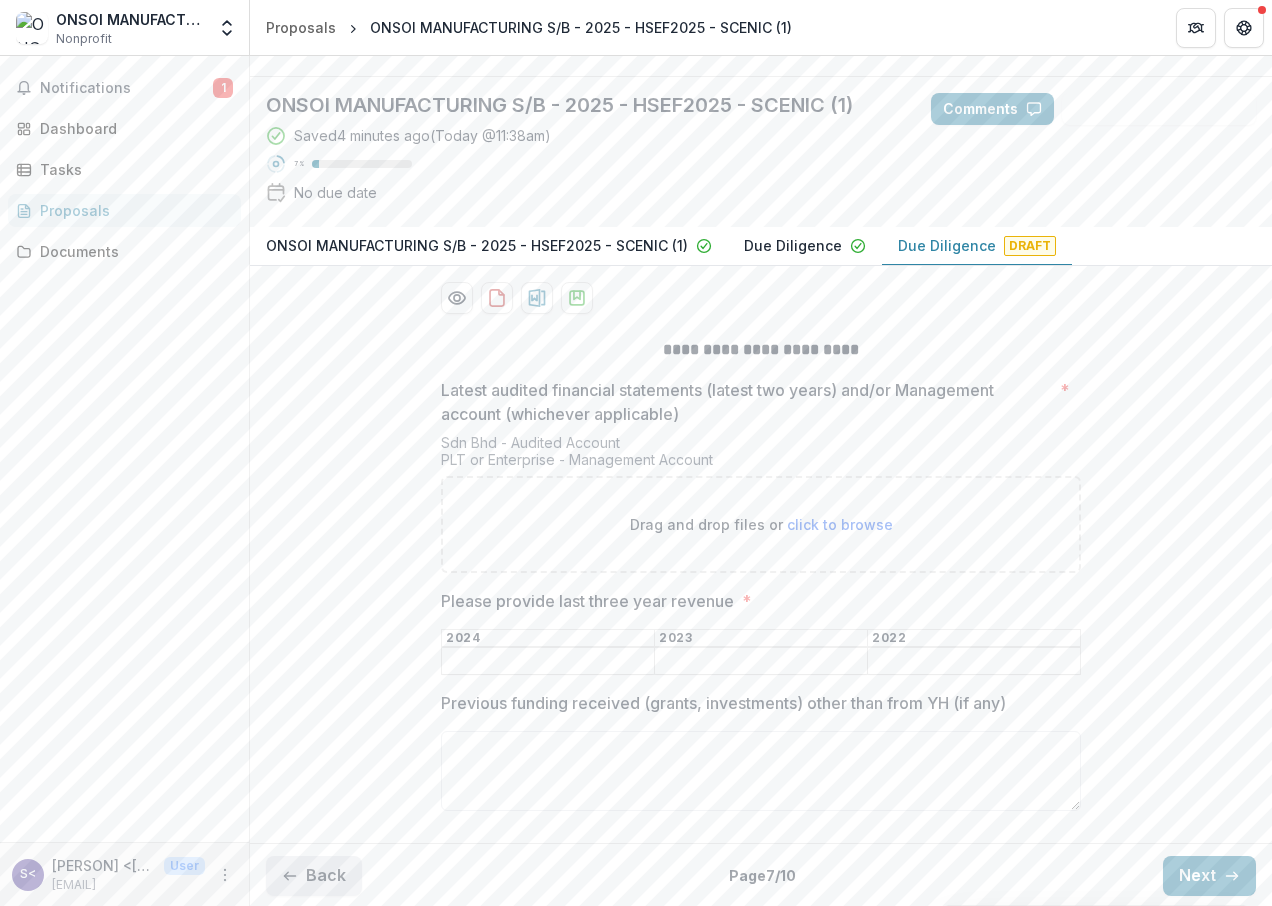click on "Back" at bounding box center (314, 876) 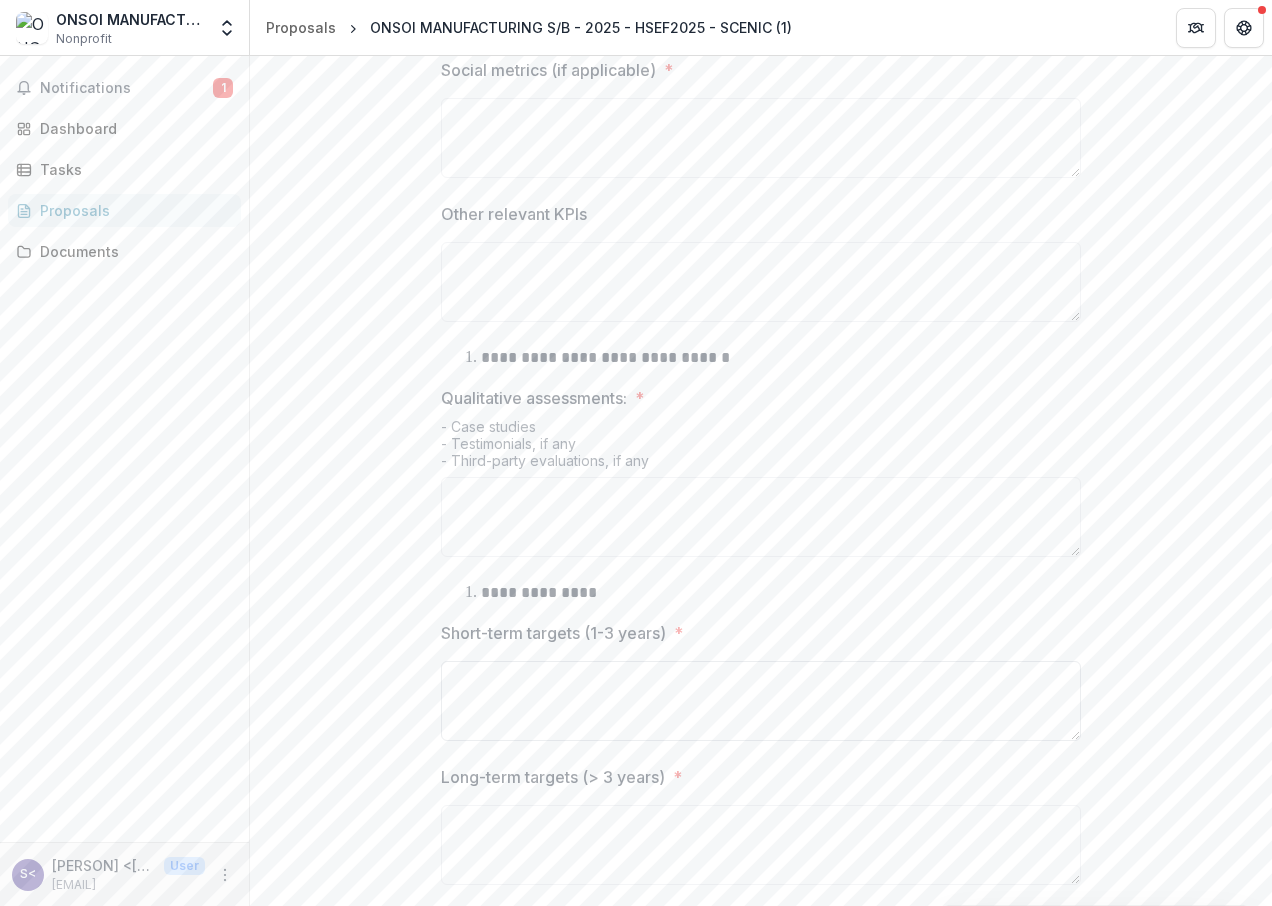 scroll, scrollTop: 989, scrollLeft: 0, axis: vertical 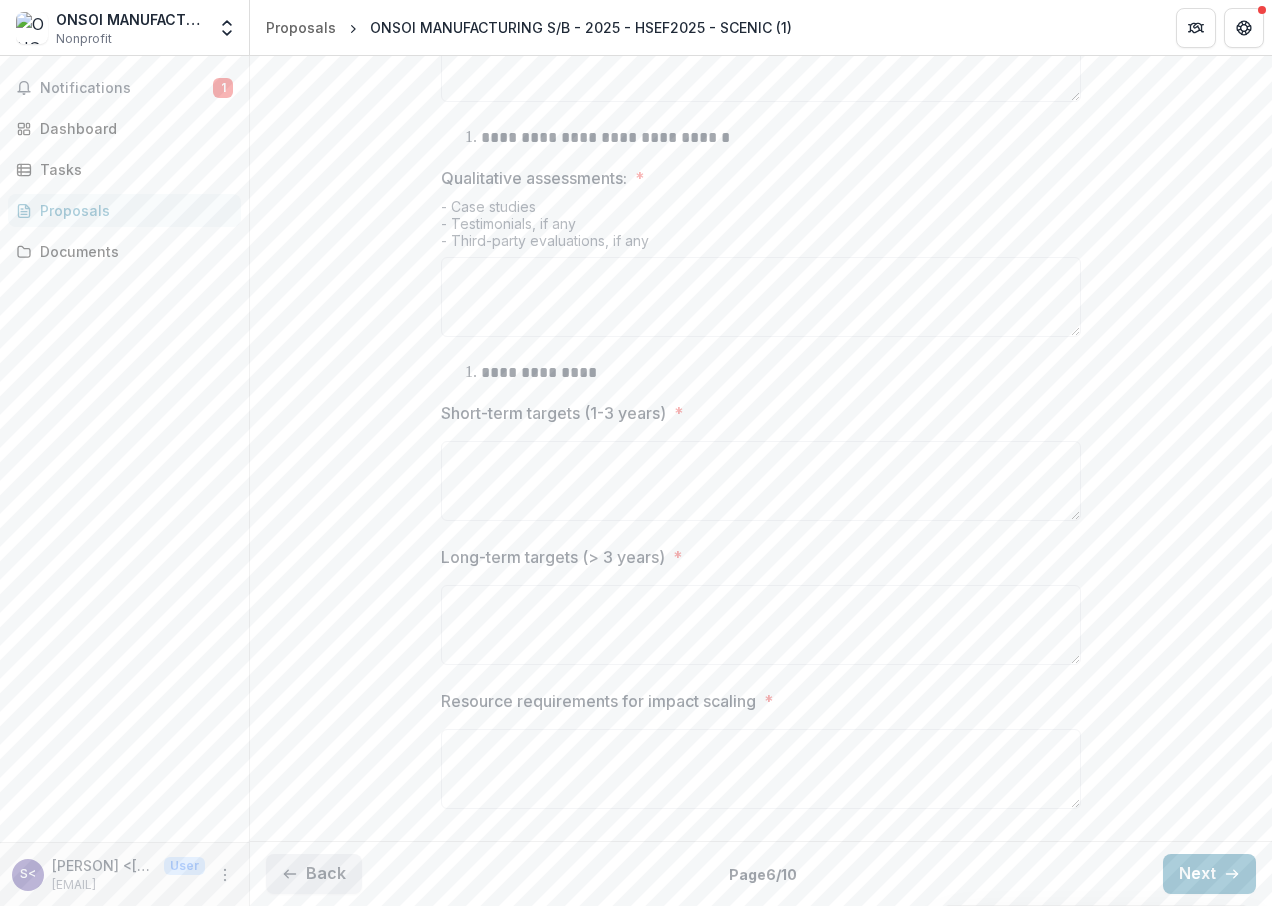click on "Back" at bounding box center (314, 874) 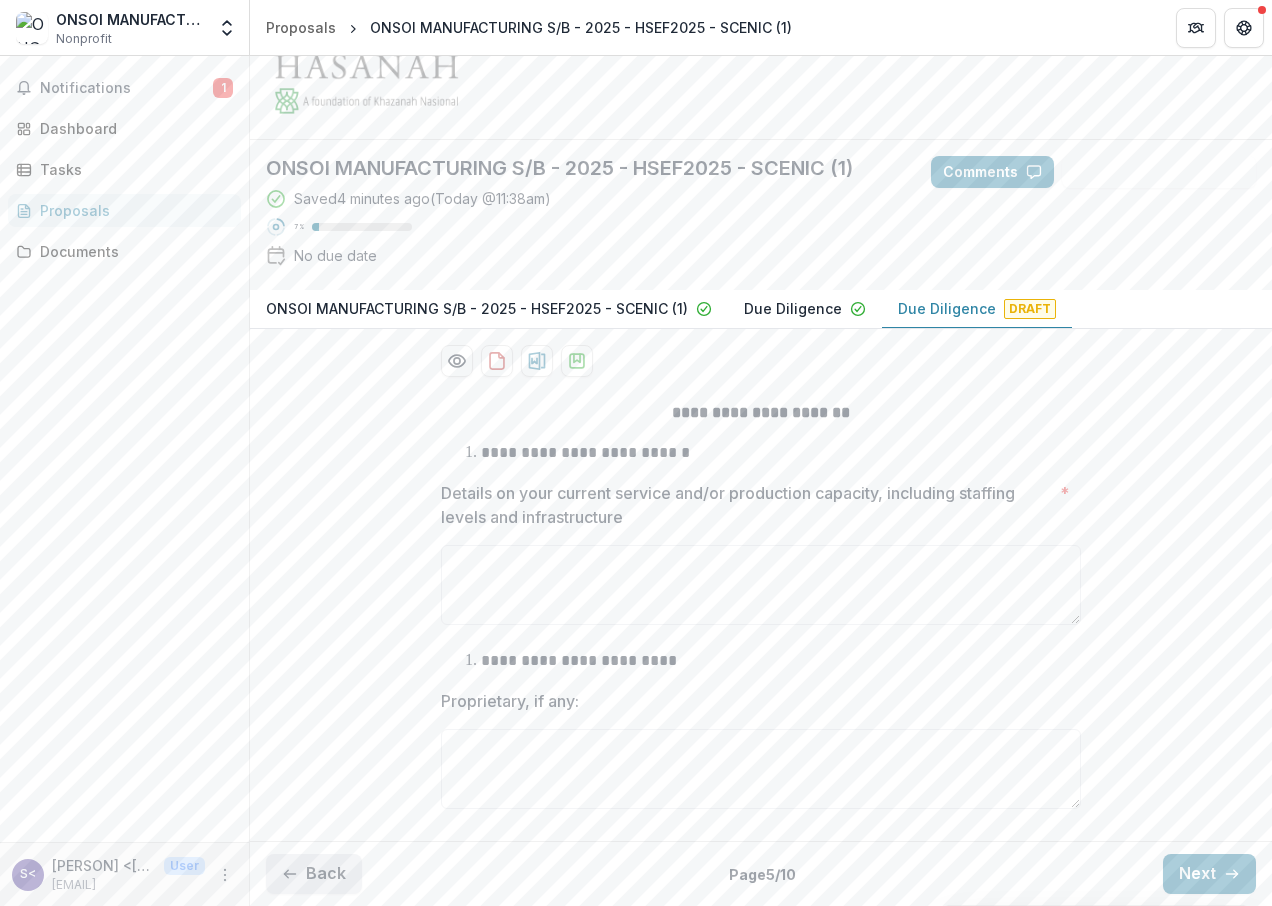 click on "Back" at bounding box center (314, 874) 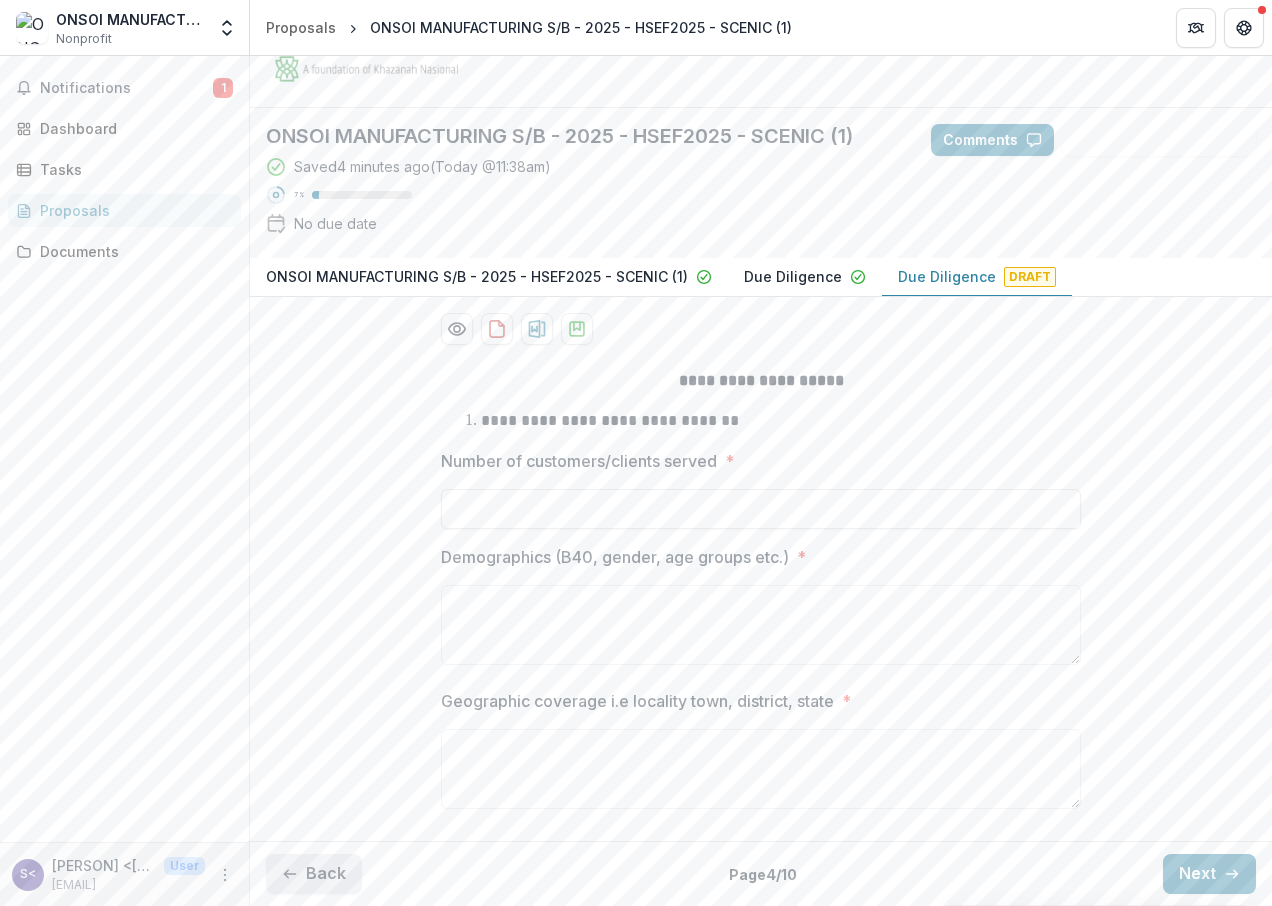 click on "Back" at bounding box center [314, 874] 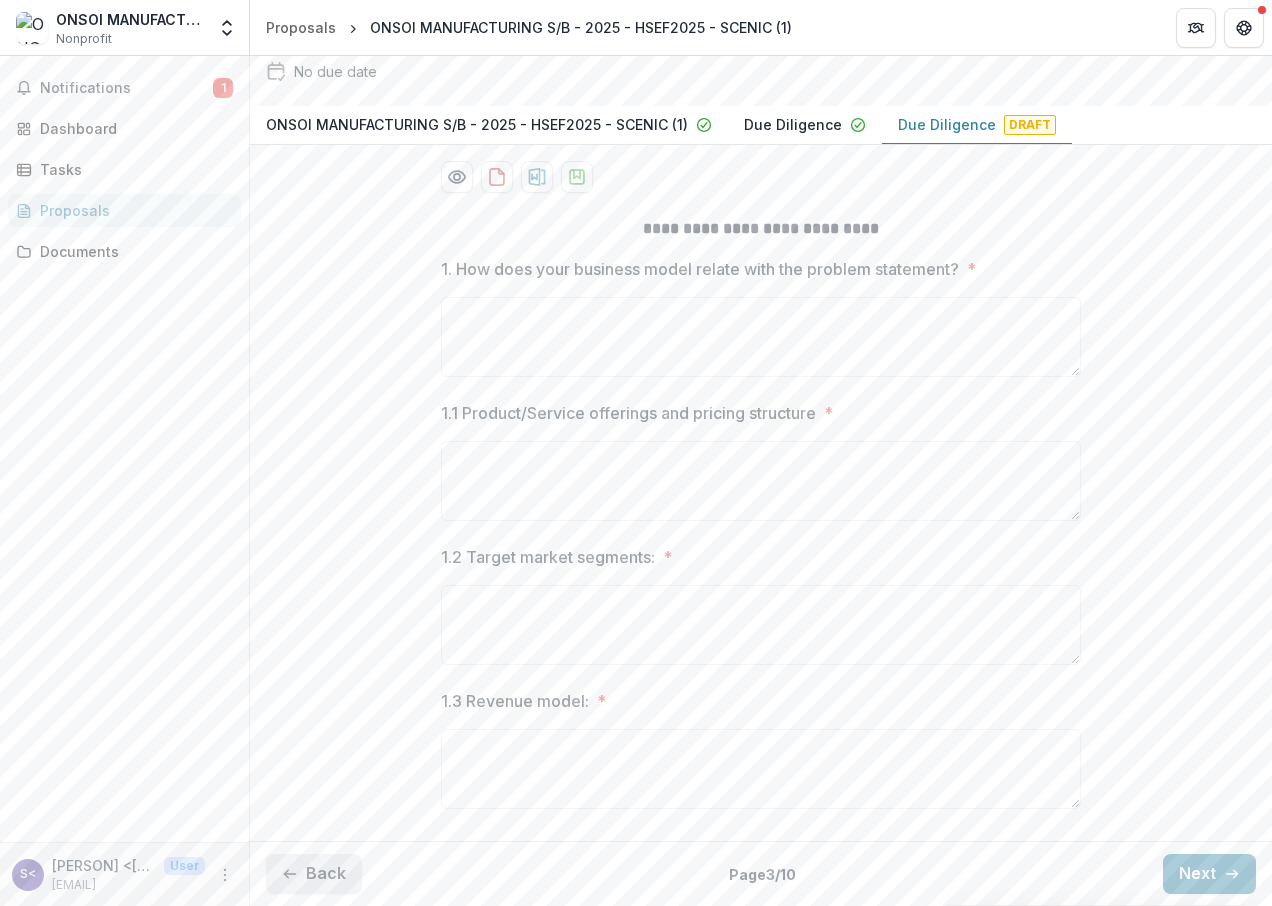 click on "Back" at bounding box center (314, 874) 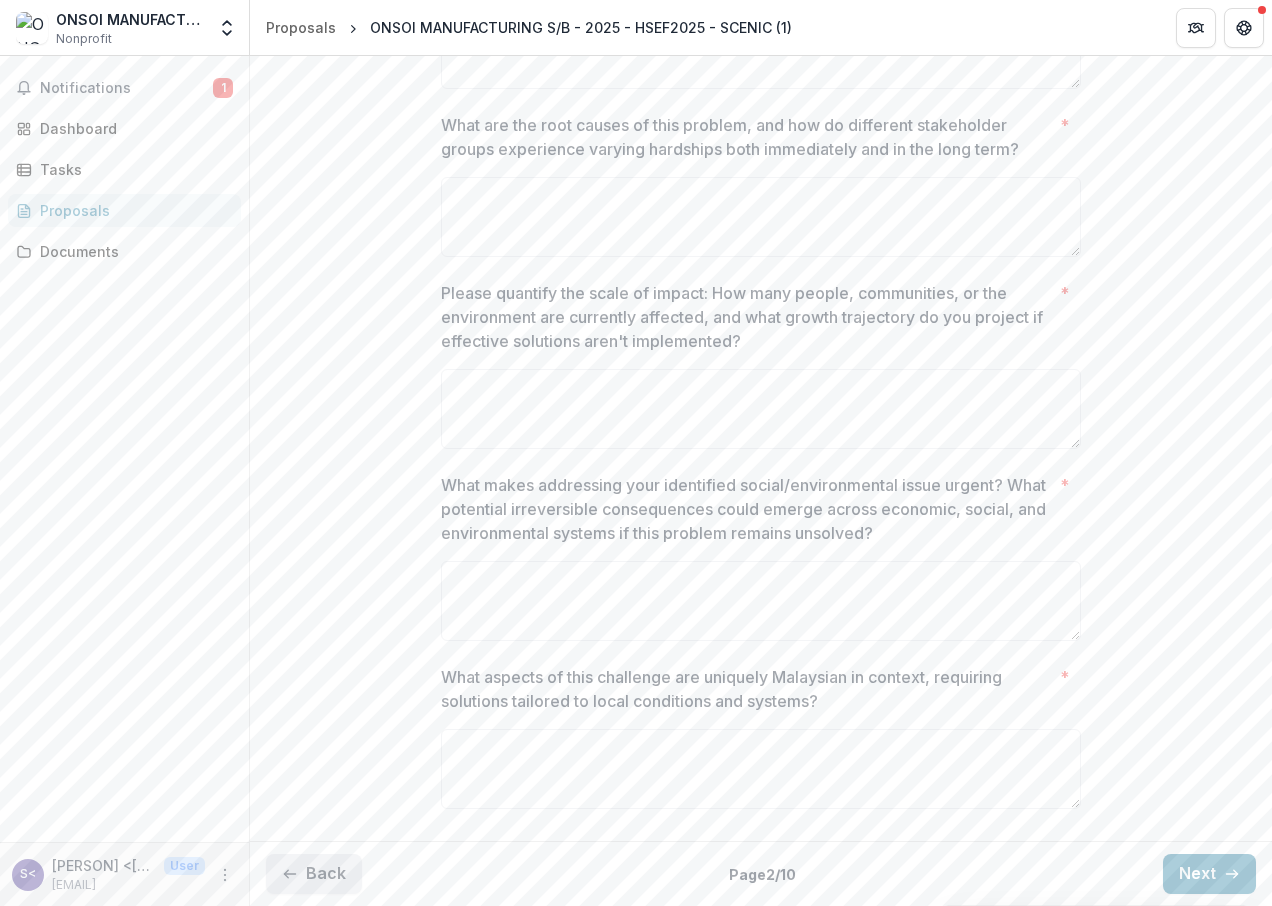click on "Back" at bounding box center [314, 874] 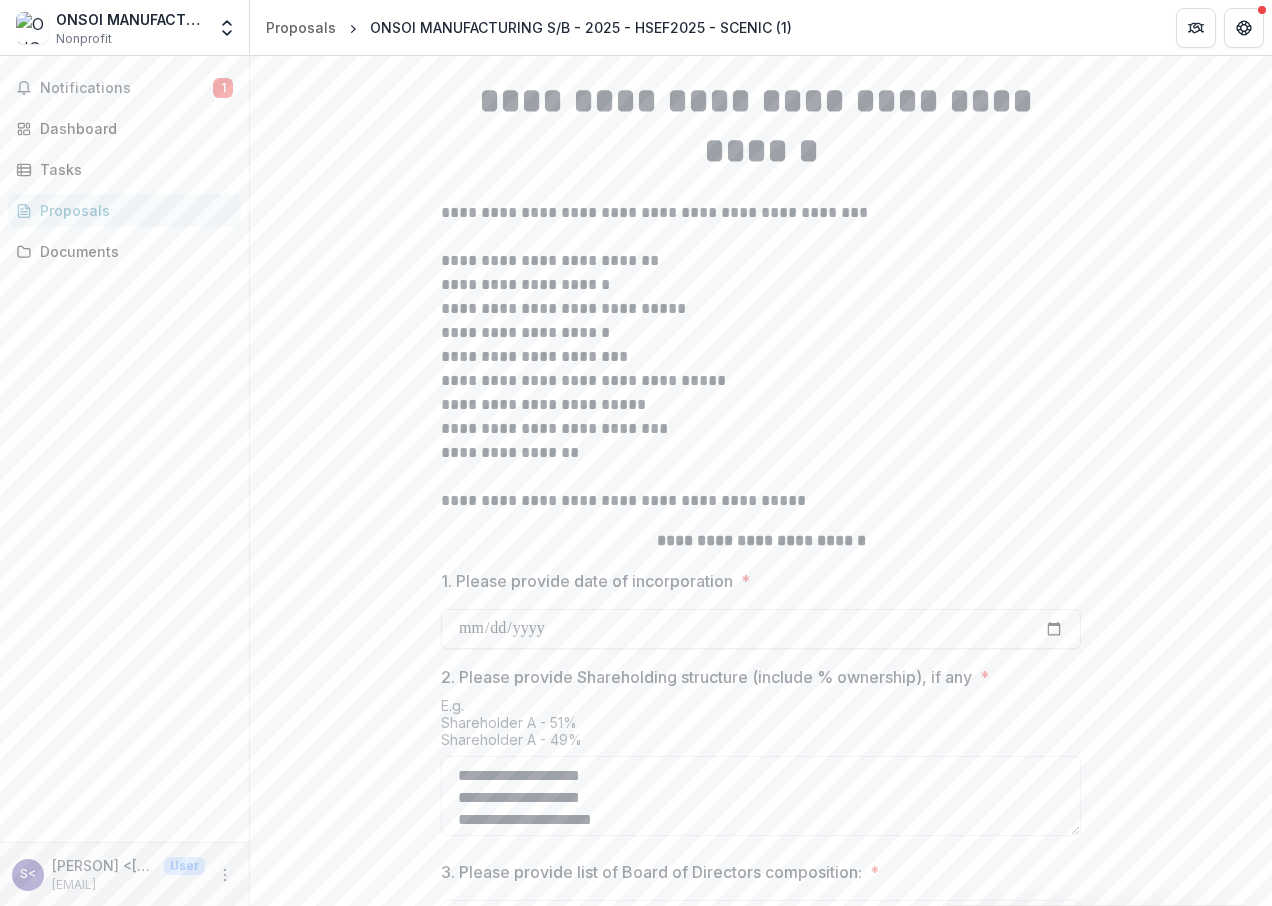 scroll, scrollTop: 246, scrollLeft: 0, axis: vertical 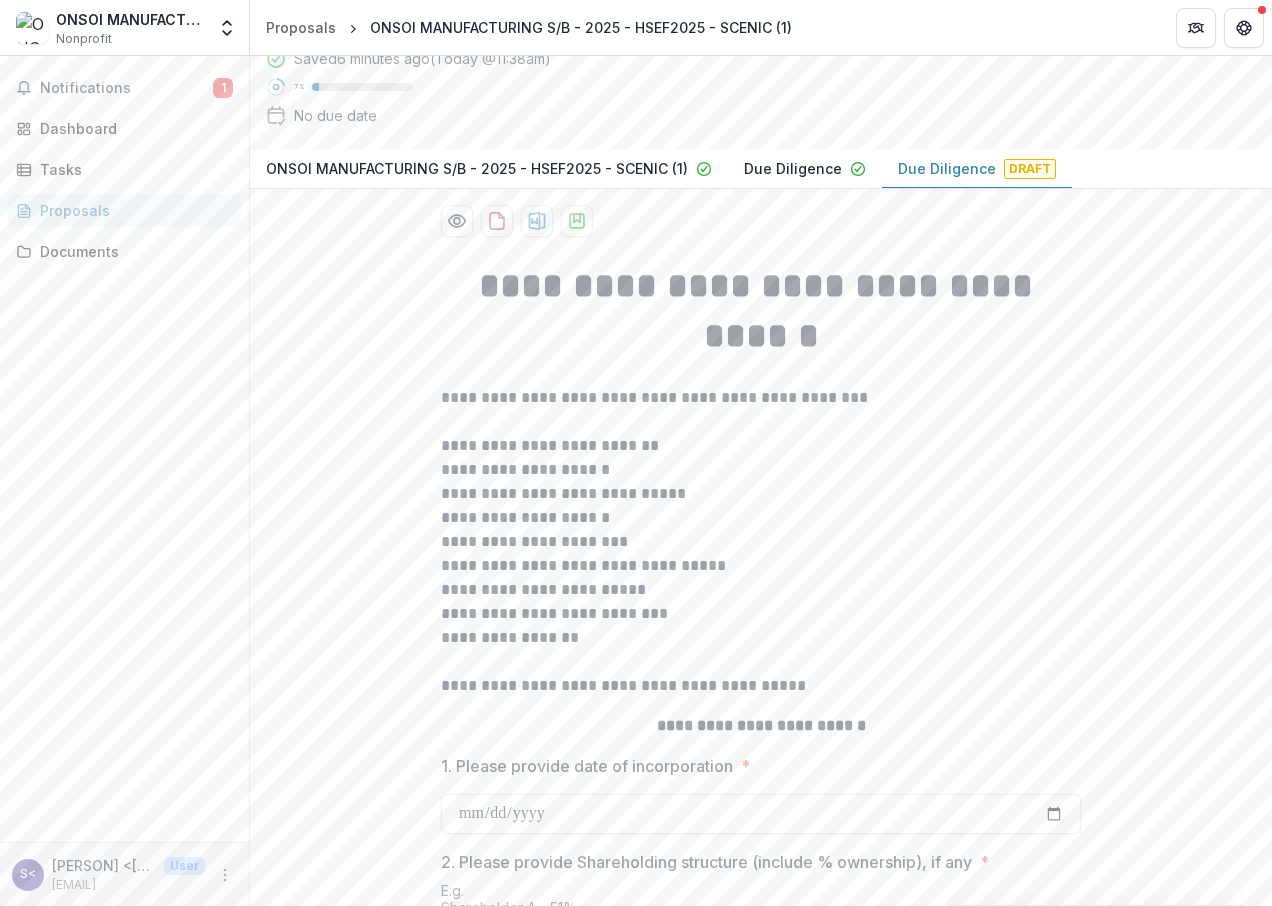 click on "Due Diligence" at bounding box center (793, 168) 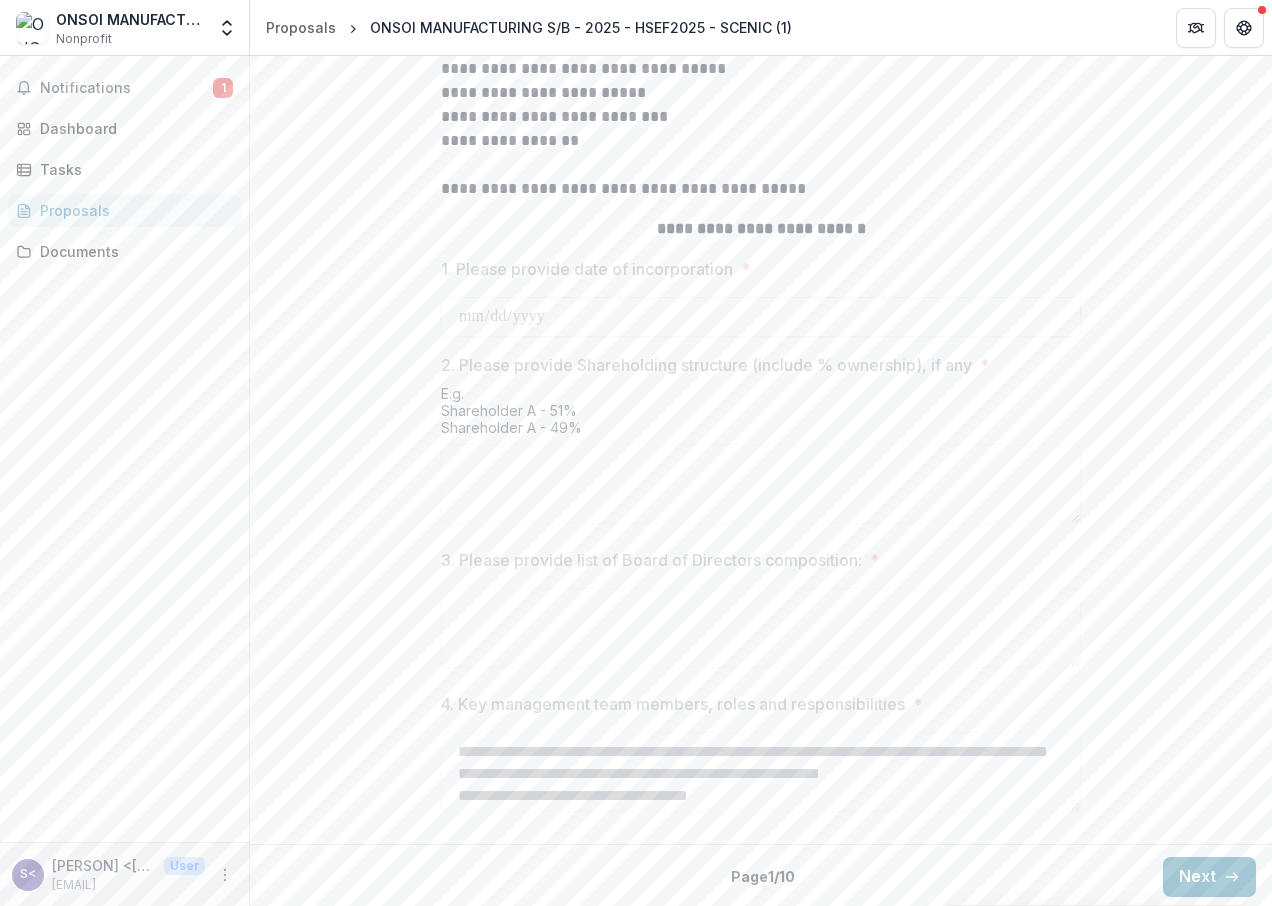 scroll, scrollTop: 810, scrollLeft: 0, axis: vertical 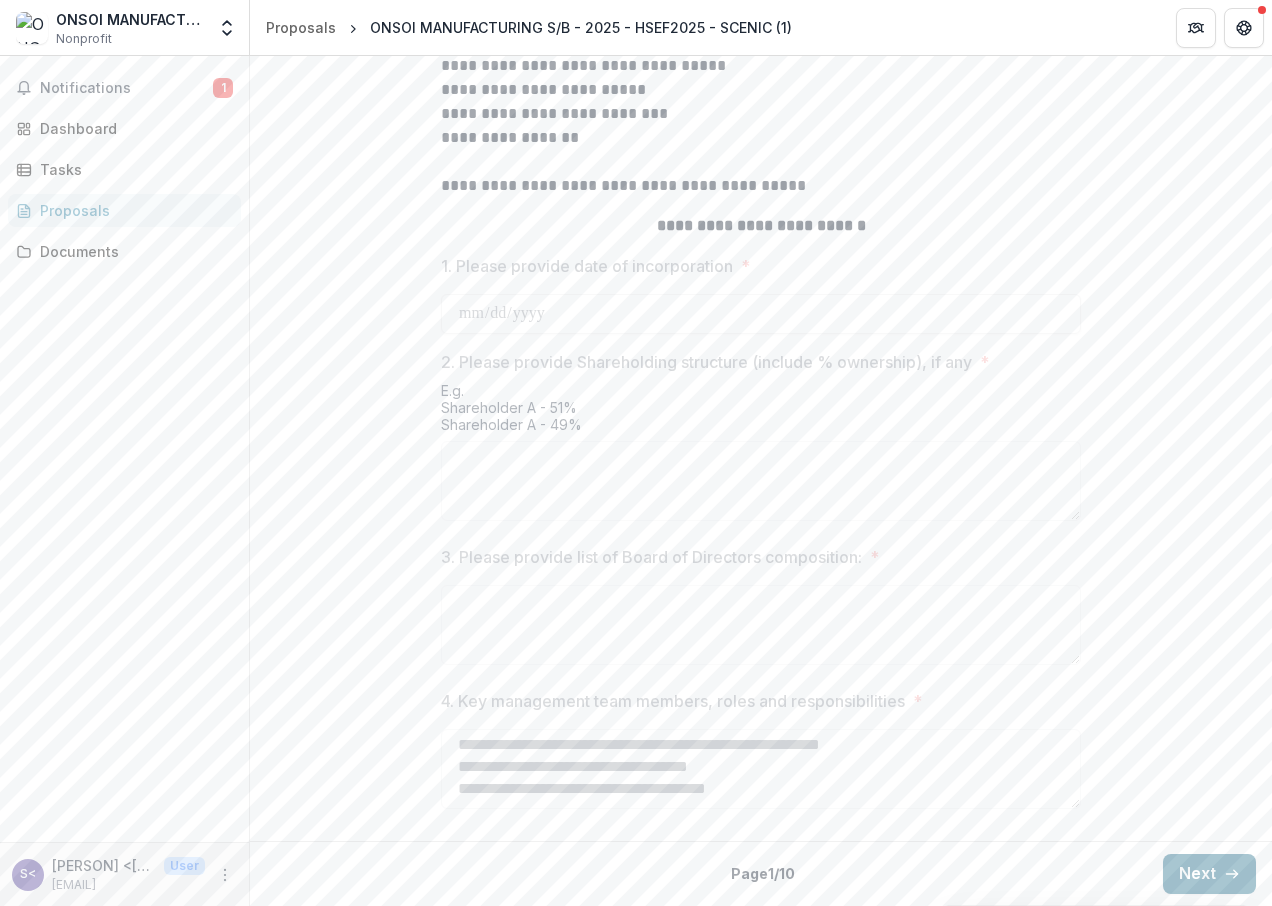 click on "Next" at bounding box center [1209, 874] 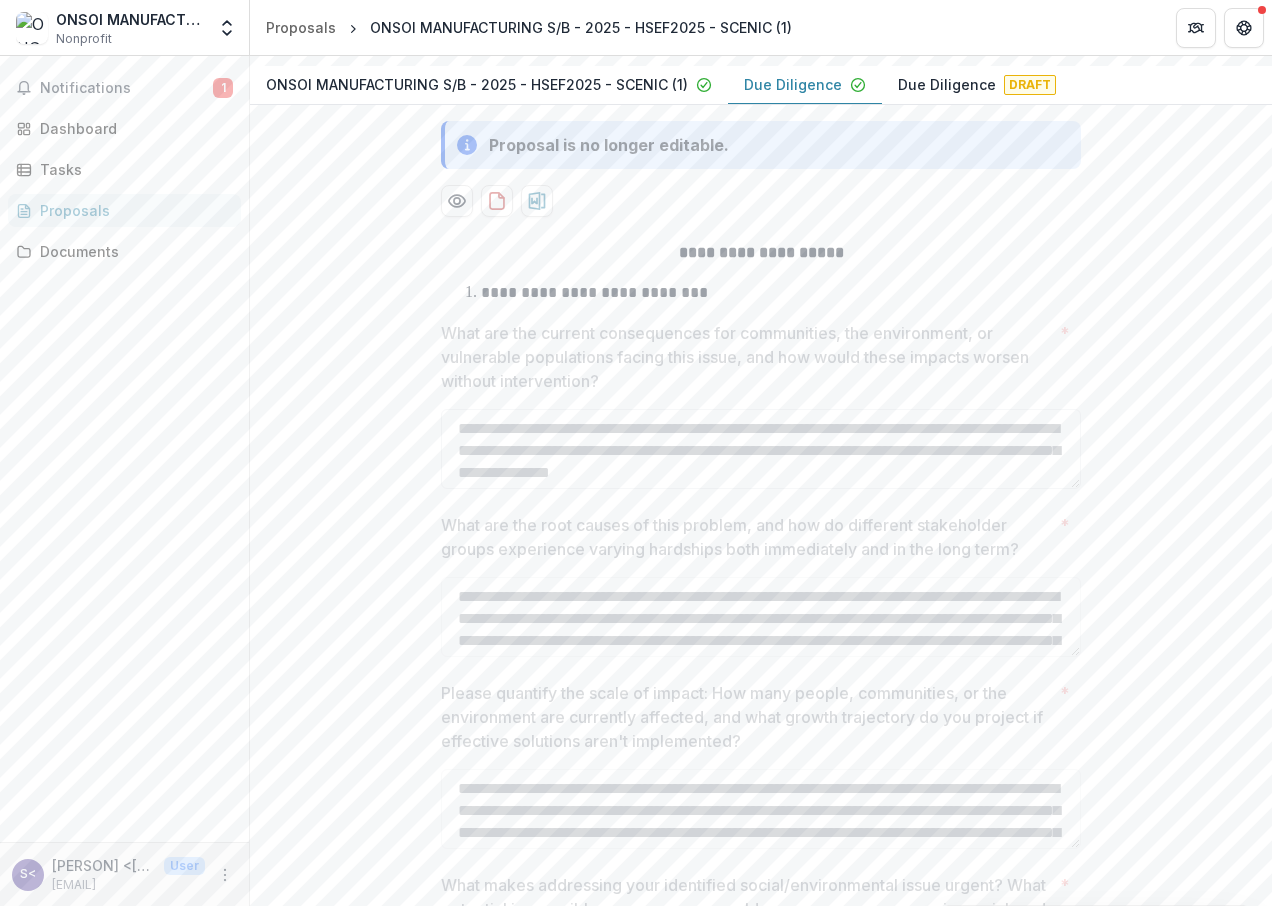 scroll, scrollTop: 130, scrollLeft: 0, axis: vertical 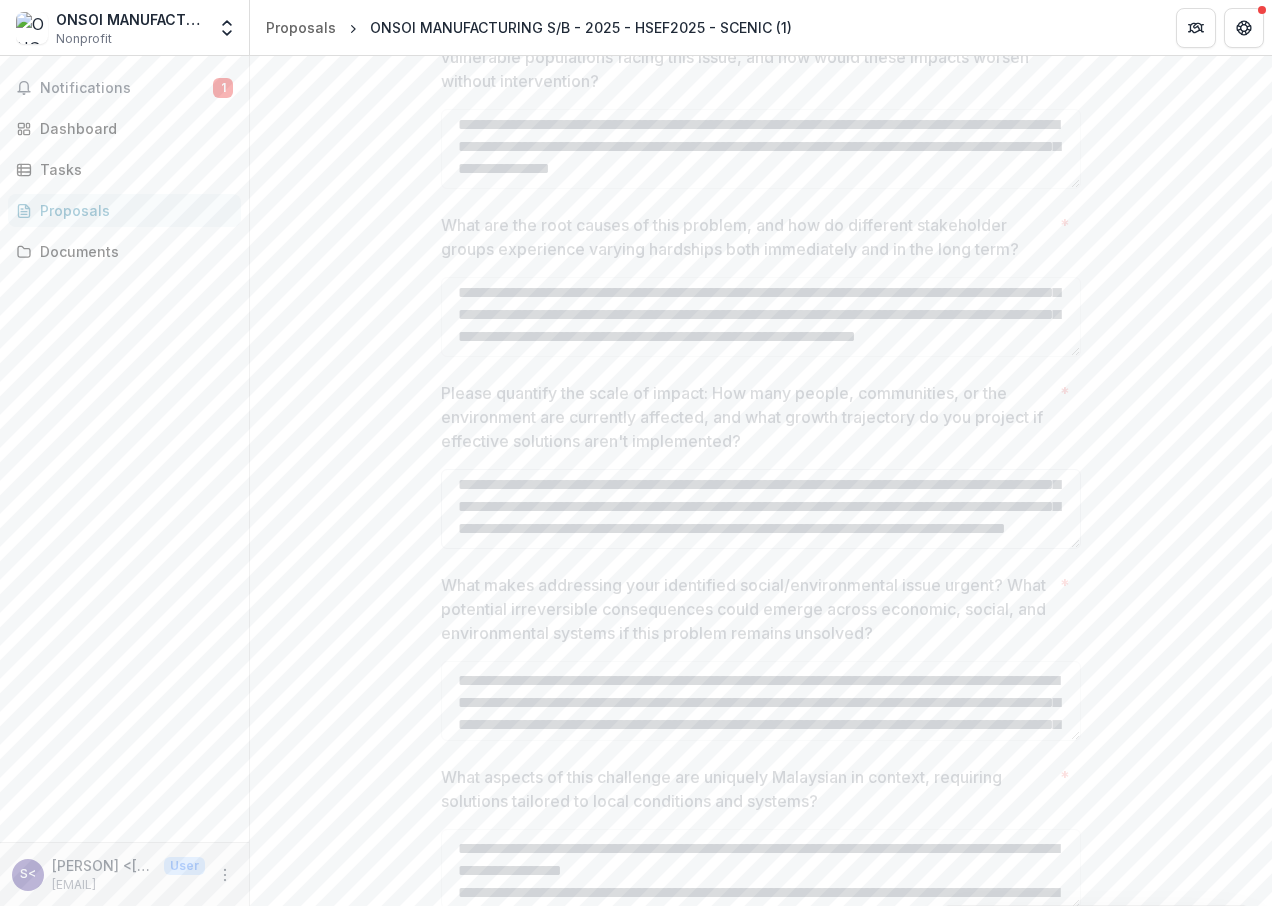 drag, startPoint x: 1020, startPoint y: 520, endPoint x: 1066, endPoint y: 554, distance: 57.201397 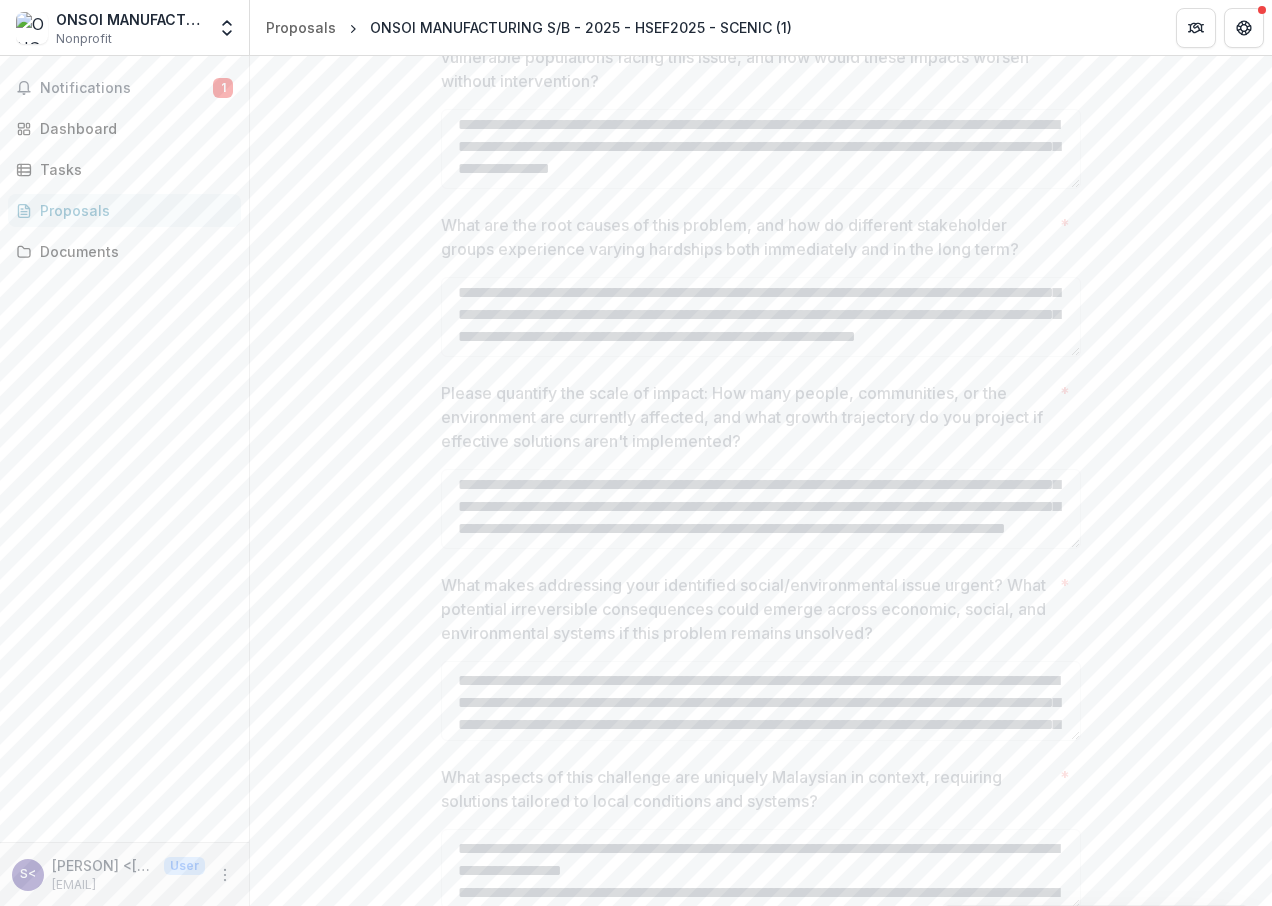 click on "**********" at bounding box center [761, 429] 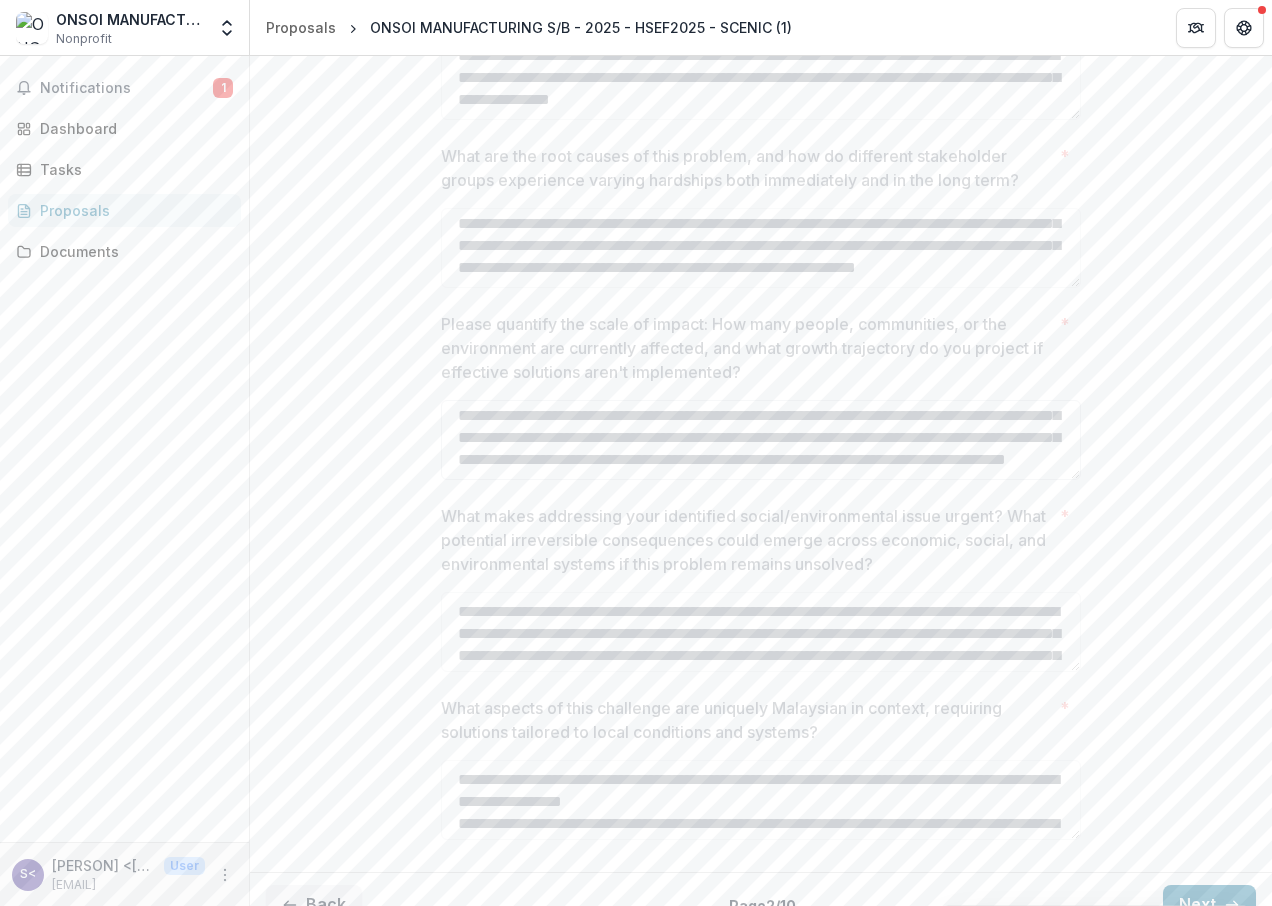scroll, scrollTop: 730, scrollLeft: 0, axis: vertical 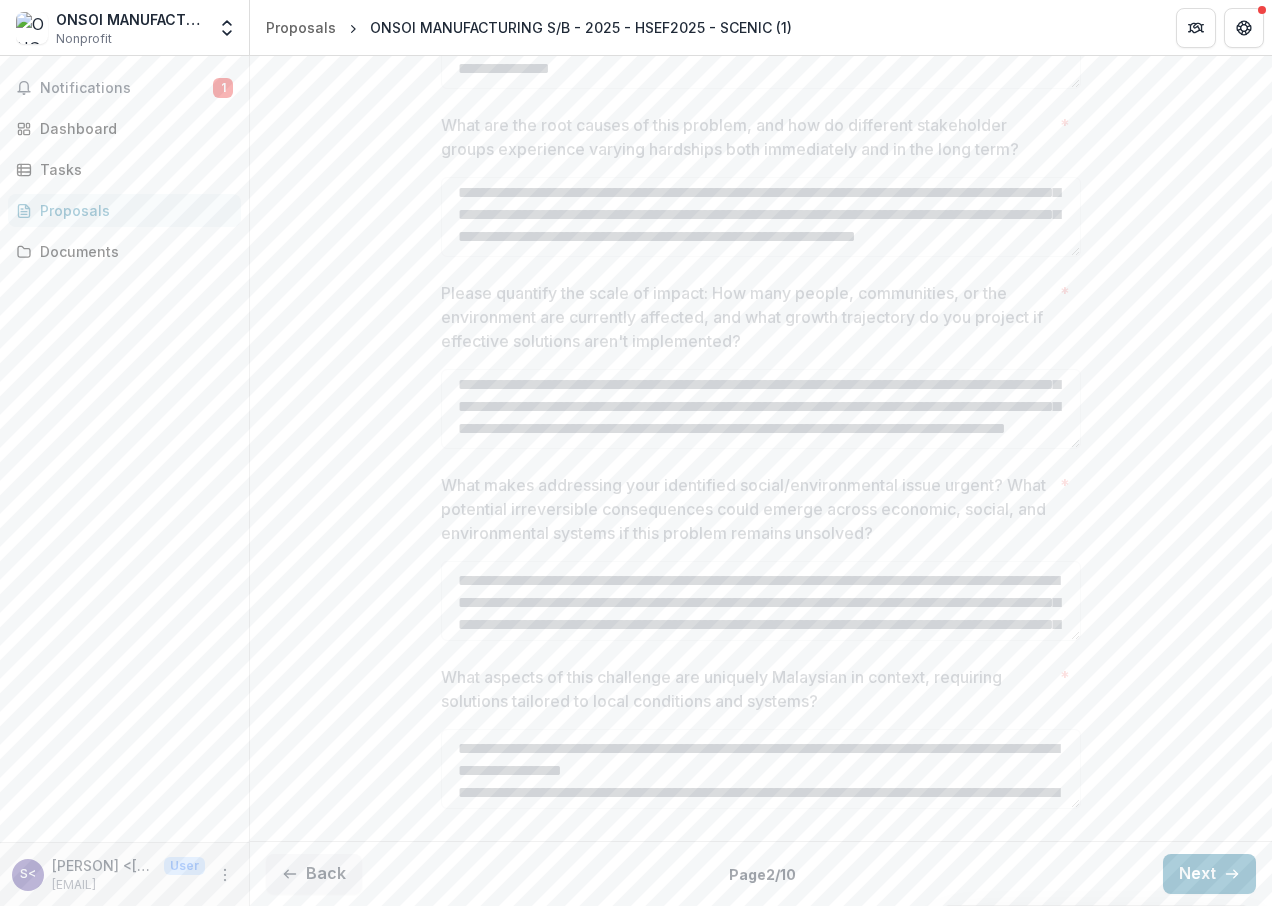 drag, startPoint x: 424, startPoint y: 536, endPoint x: 449, endPoint y: 562, distance: 36.069378 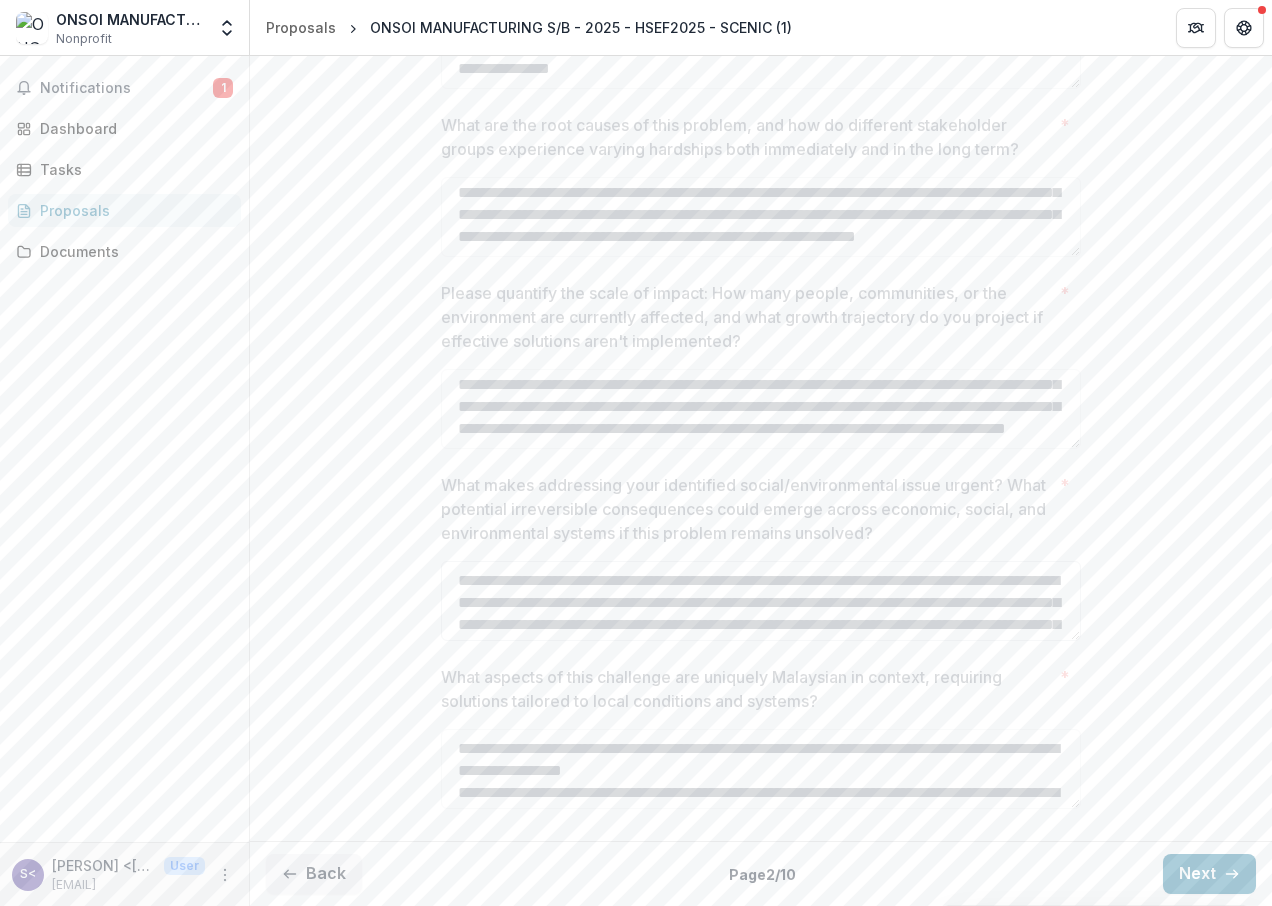 click on "**********" at bounding box center (761, 329) 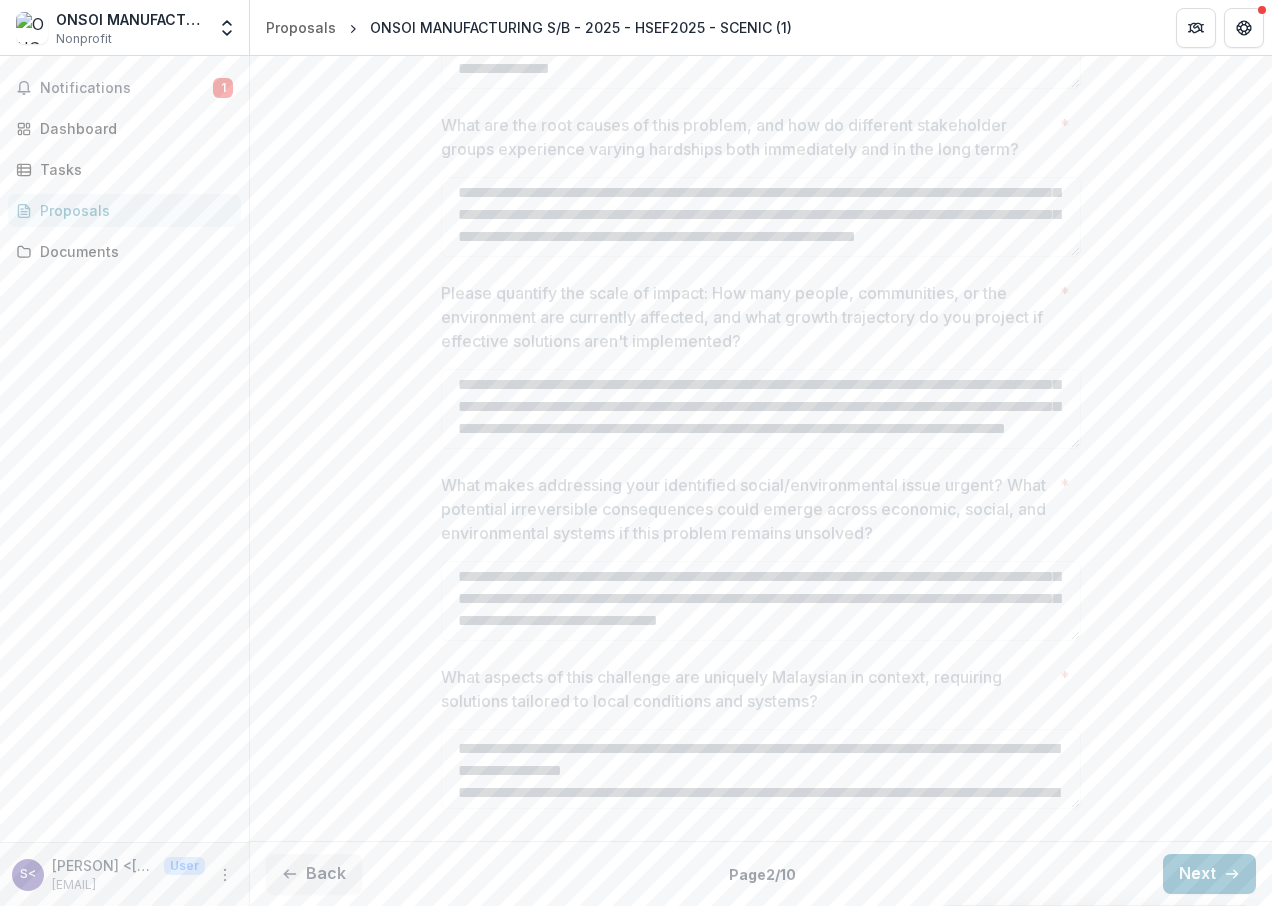 scroll, scrollTop: 0, scrollLeft: 0, axis: both 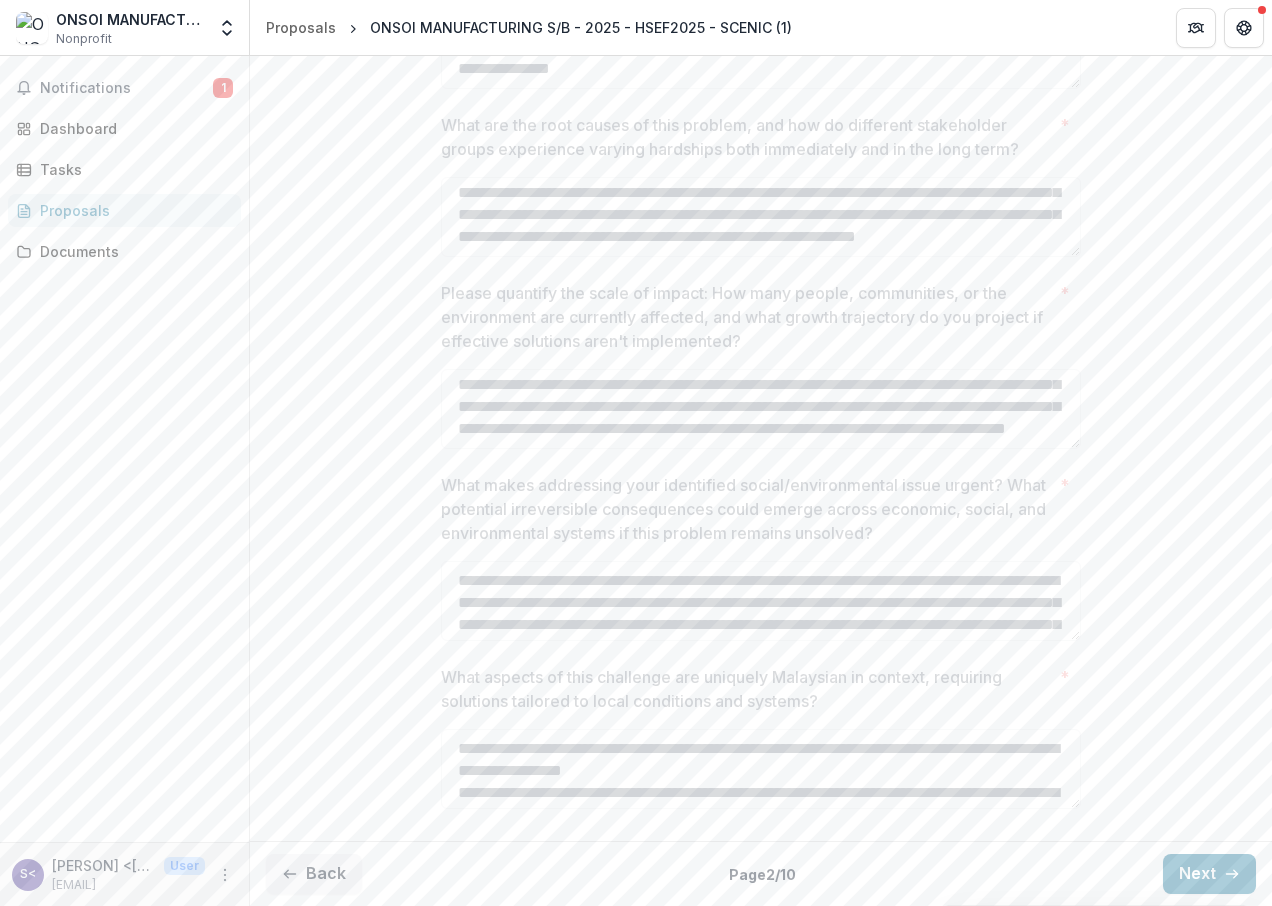 click on "**********" at bounding box center (761, 329) 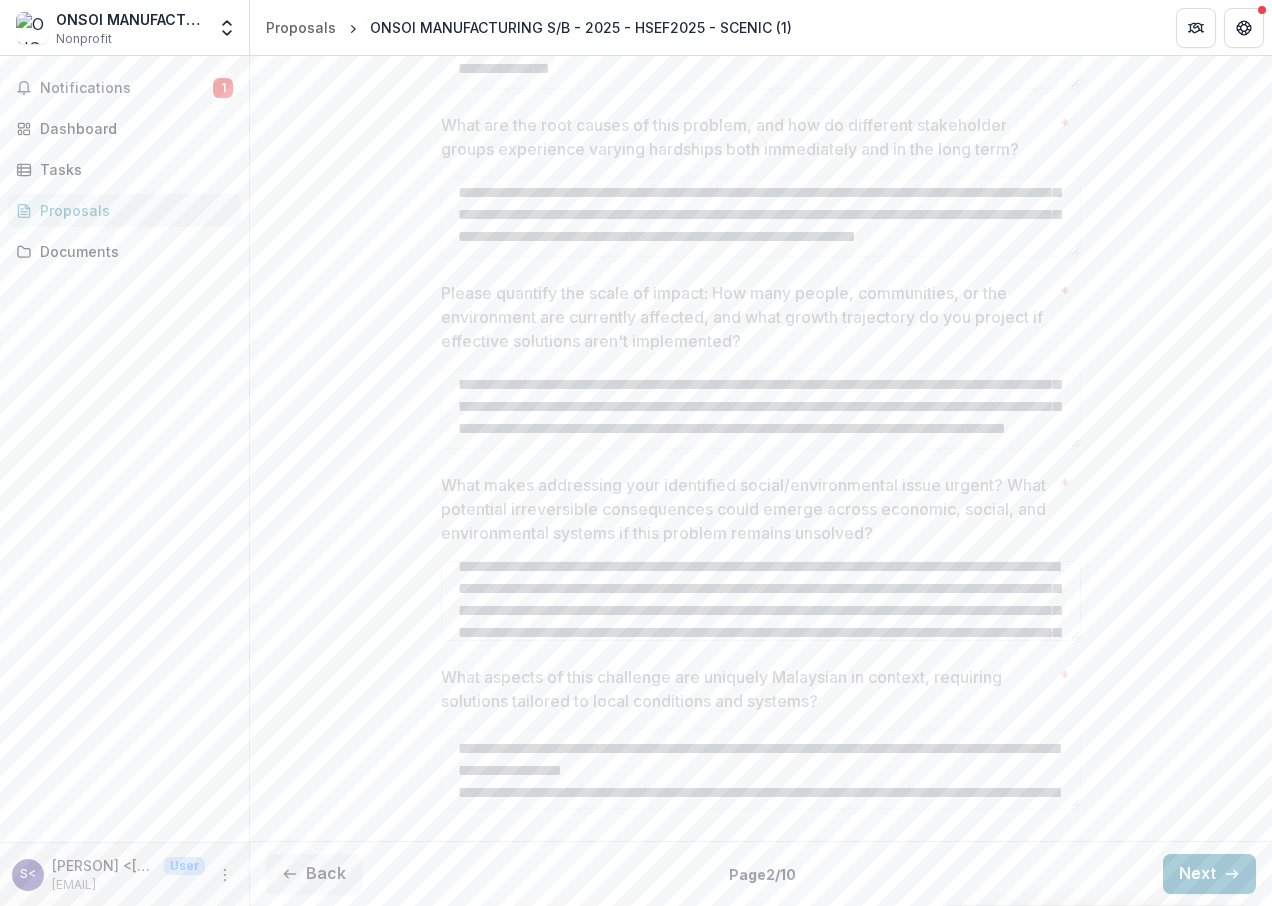 scroll, scrollTop: 0, scrollLeft: 0, axis: both 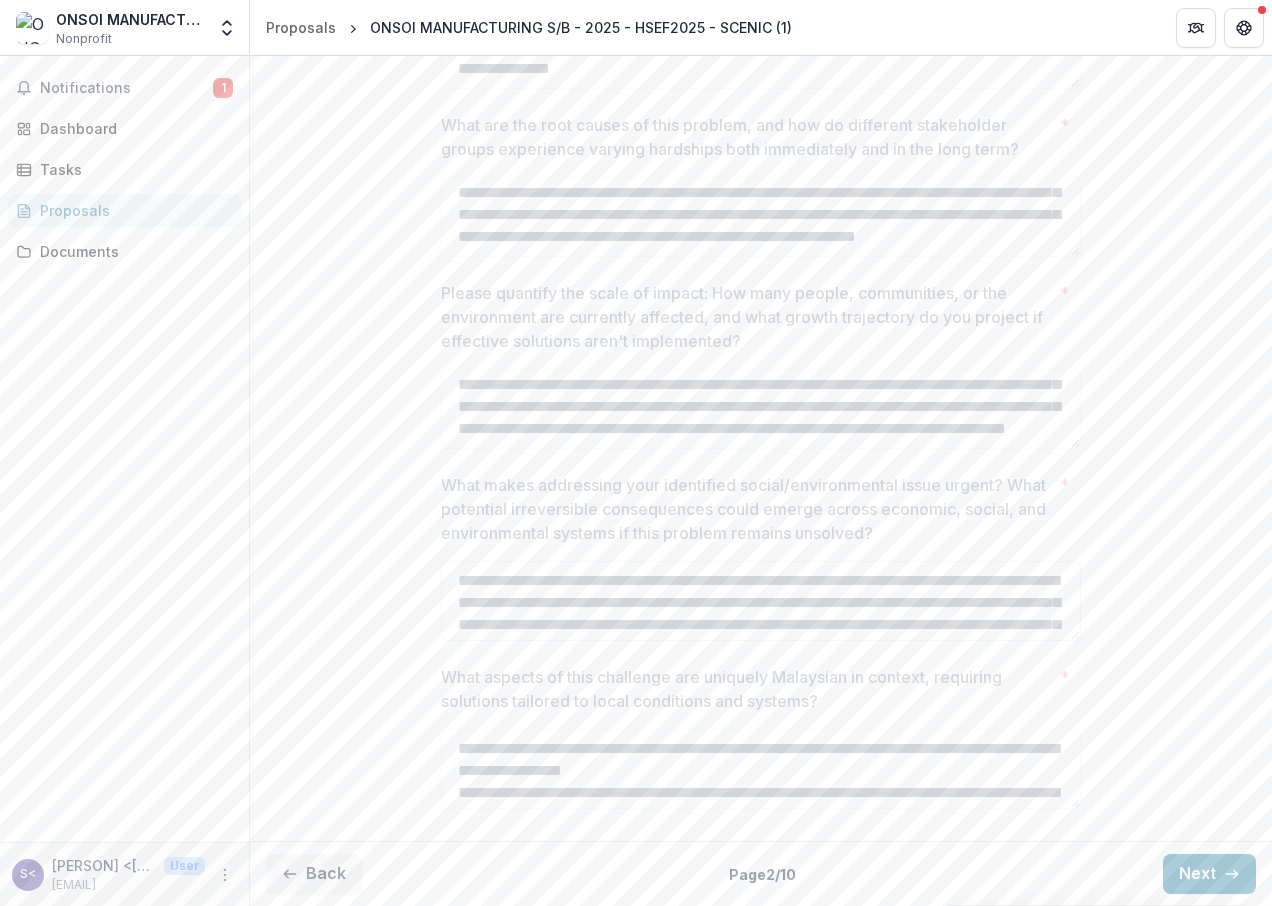 drag, startPoint x: 999, startPoint y: 619, endPoint x: 1003, endPoint y: 630, distance: 11.7046995 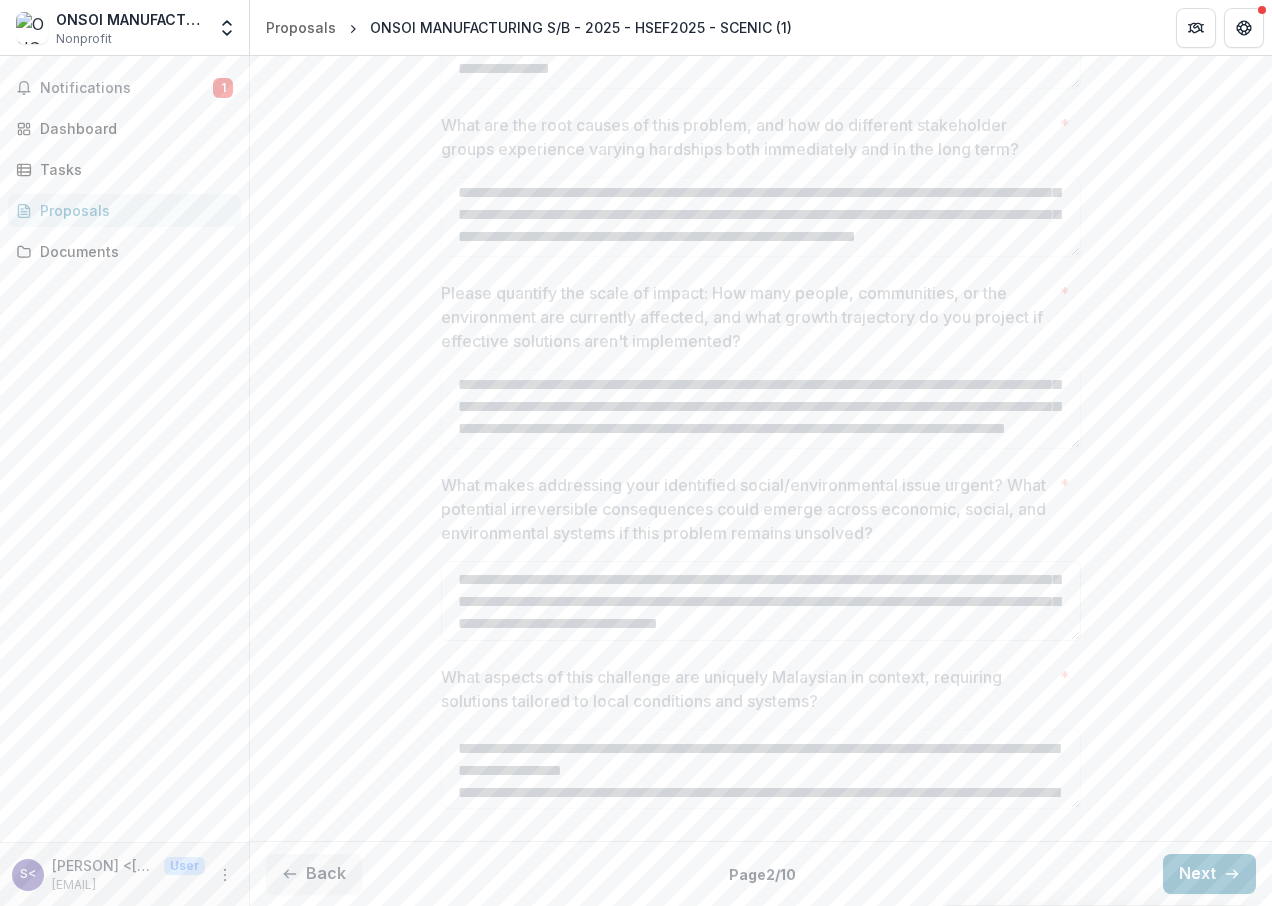 scroll, scrollTop: 70, scrollLeft: 0, axis: vertical 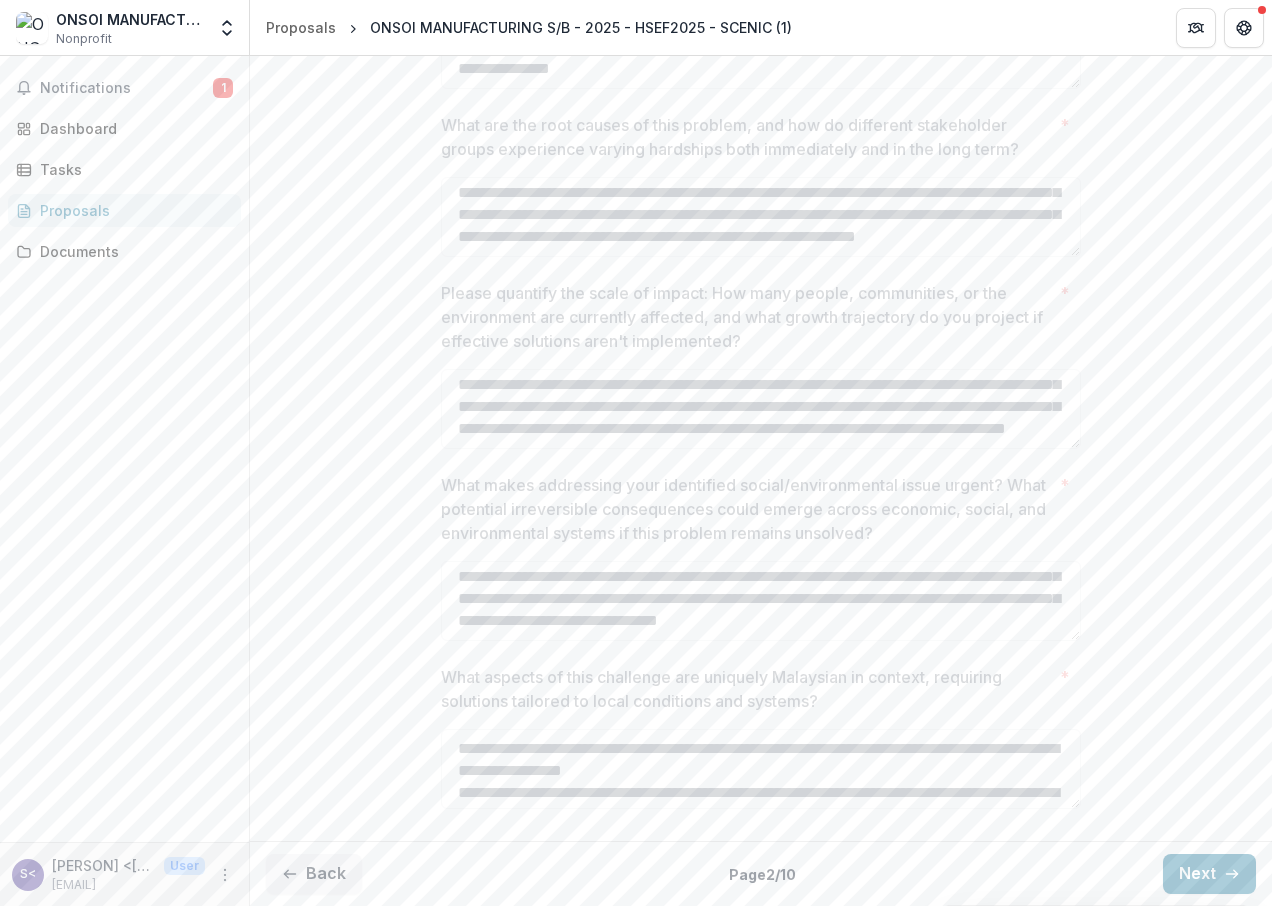 click on "**********" at bounding box center [761, 329] 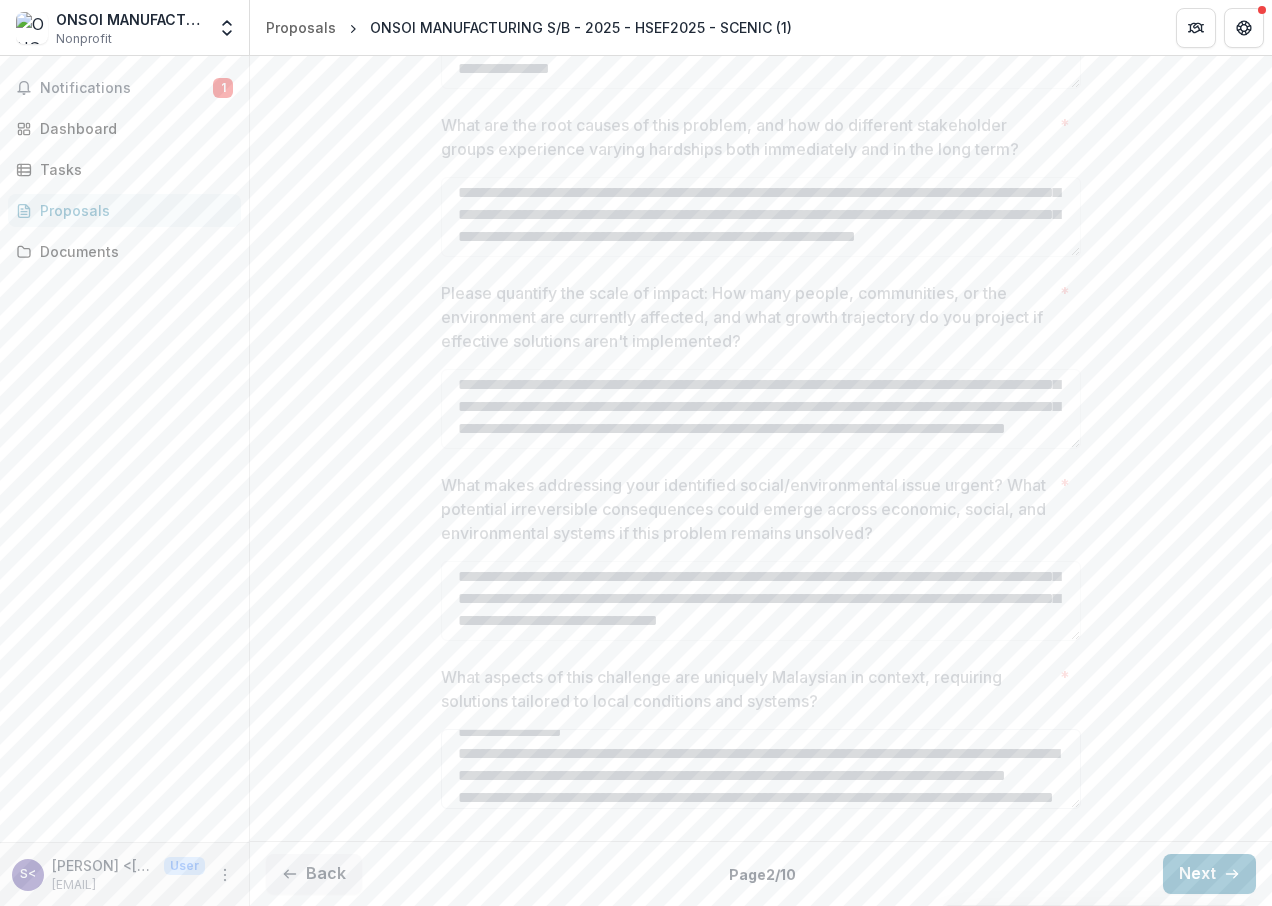 scroll, scrollTop: 58, scrollLeft: 0, axis: vertical 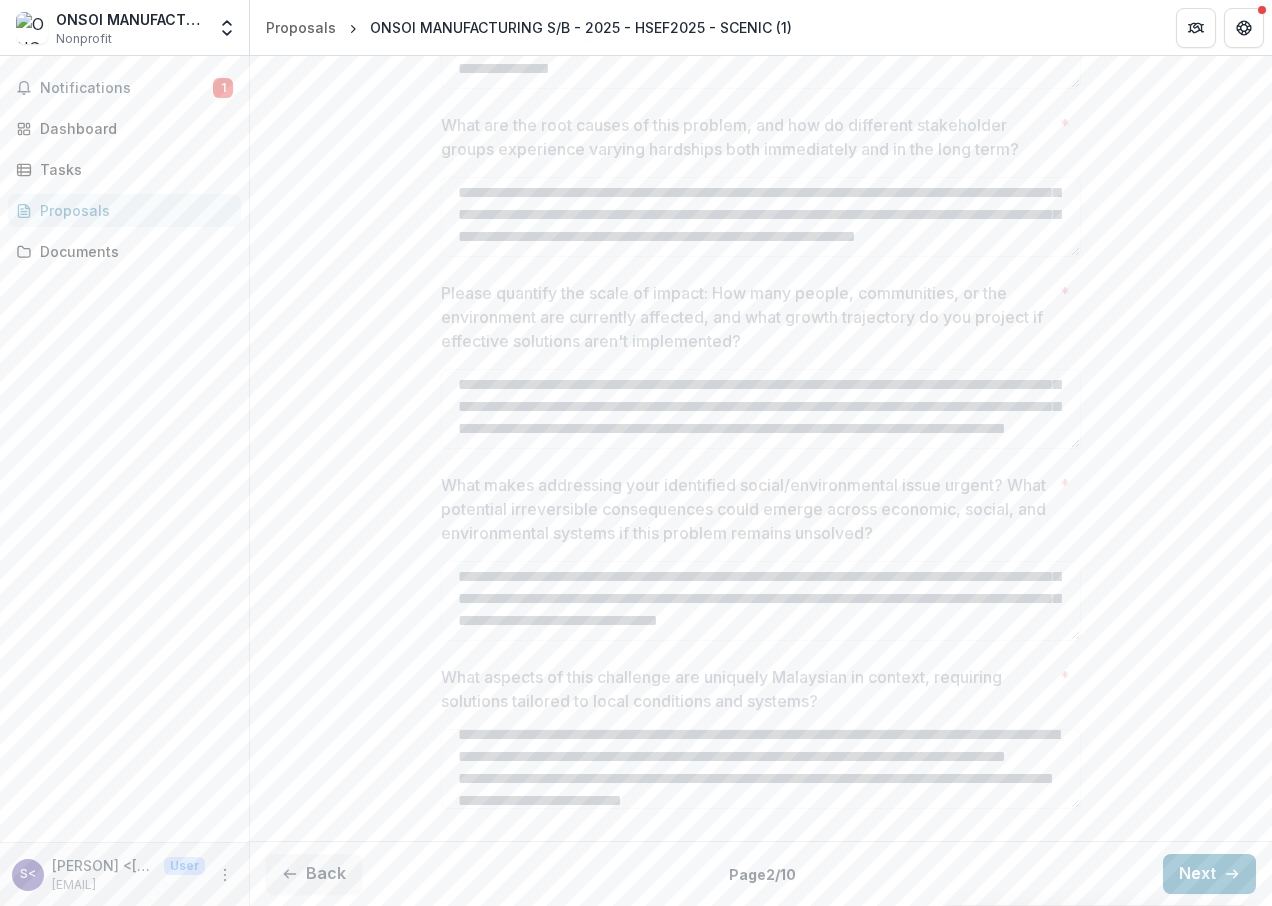 drag, startPoint x: 1001, startPoint y: 779, endPoint x: 1145, endPoint y: 584, distance: 242.40668 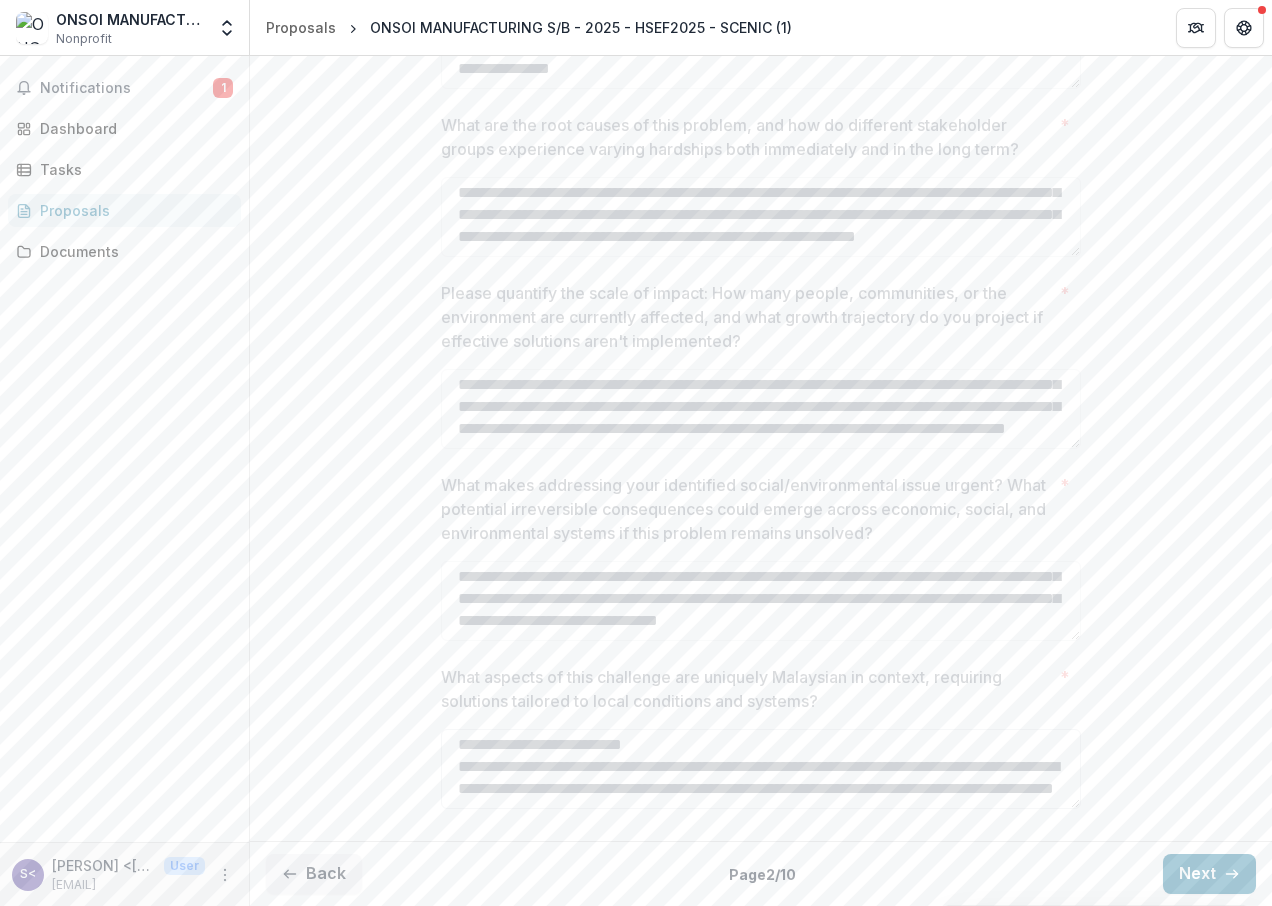 scroll, scrollTop: 167, scrollLeft: 0, axis: vertical 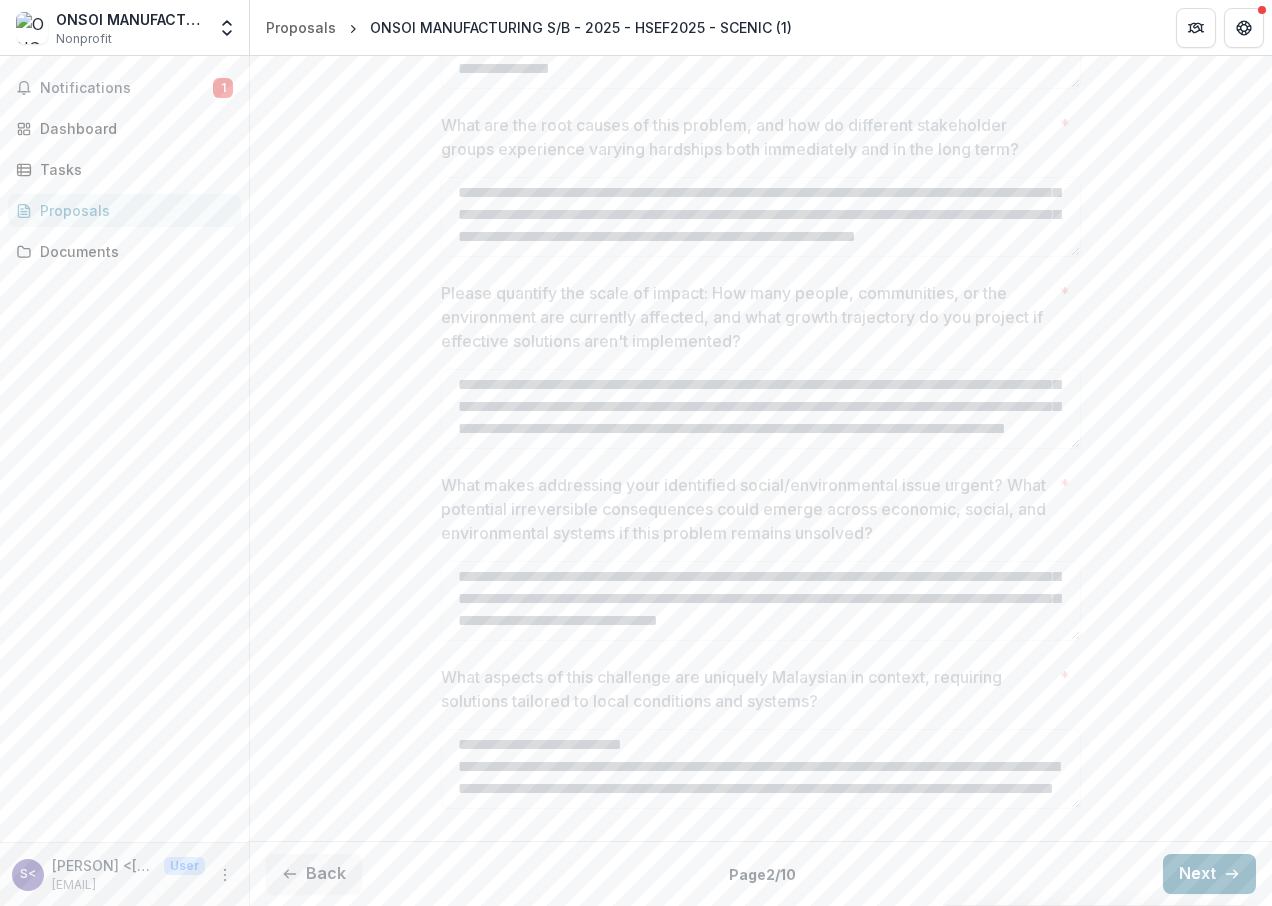 click on "Next" at bounding box center (1209, 874) 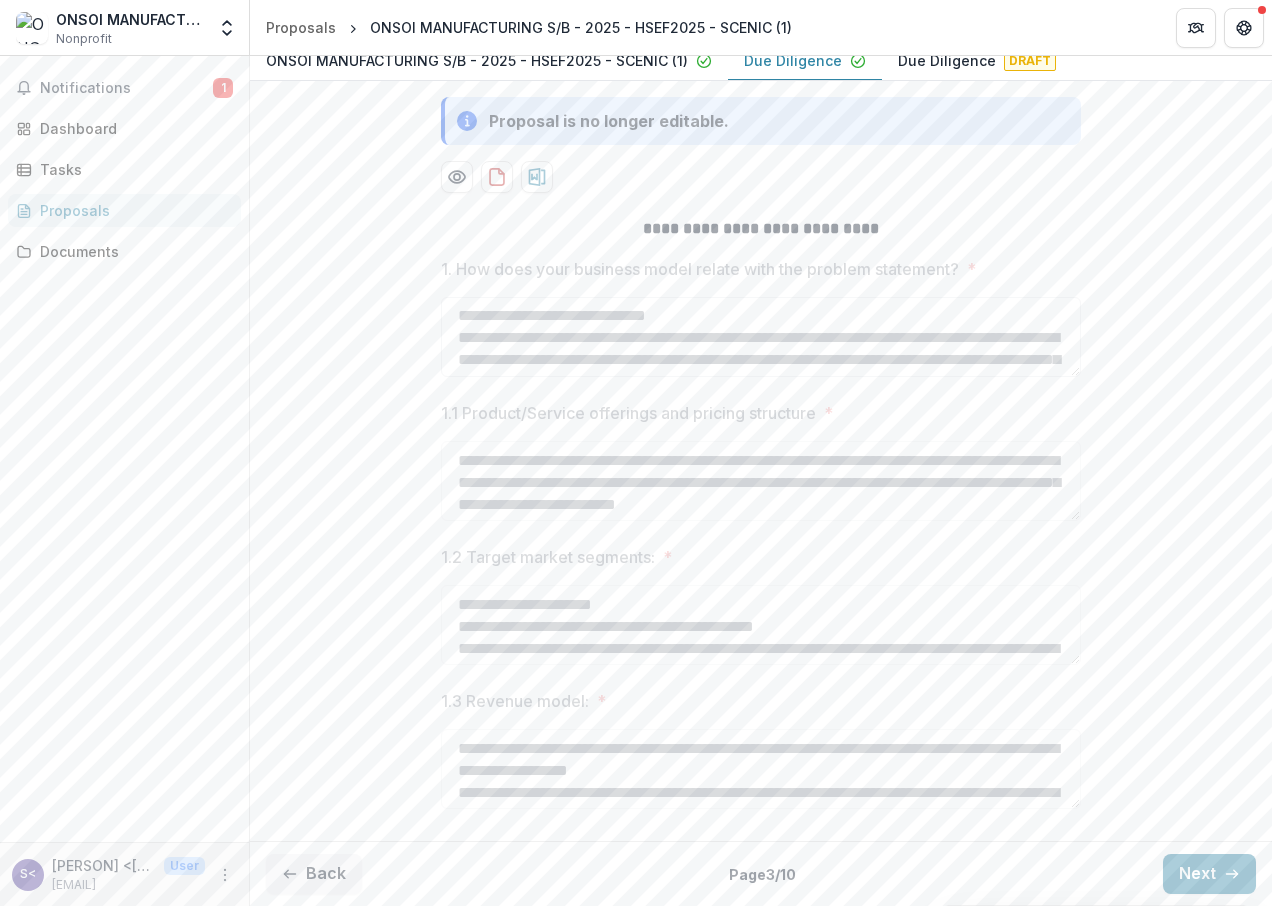 scroll, scrollTop: 70, scrollLeft: 0, axis: vertical 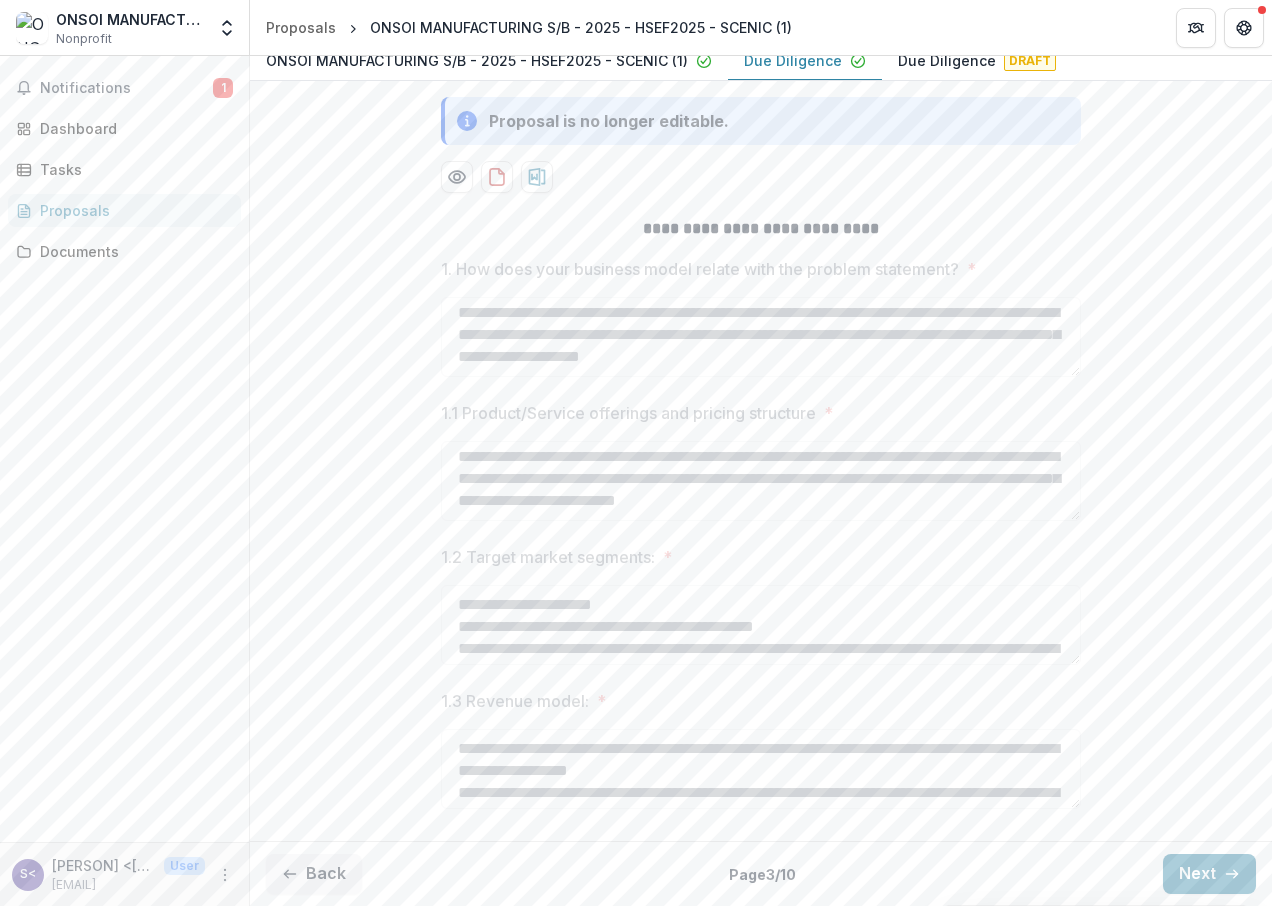 click on "1.2 Target market segments: *" at bounding box center (755, 557) 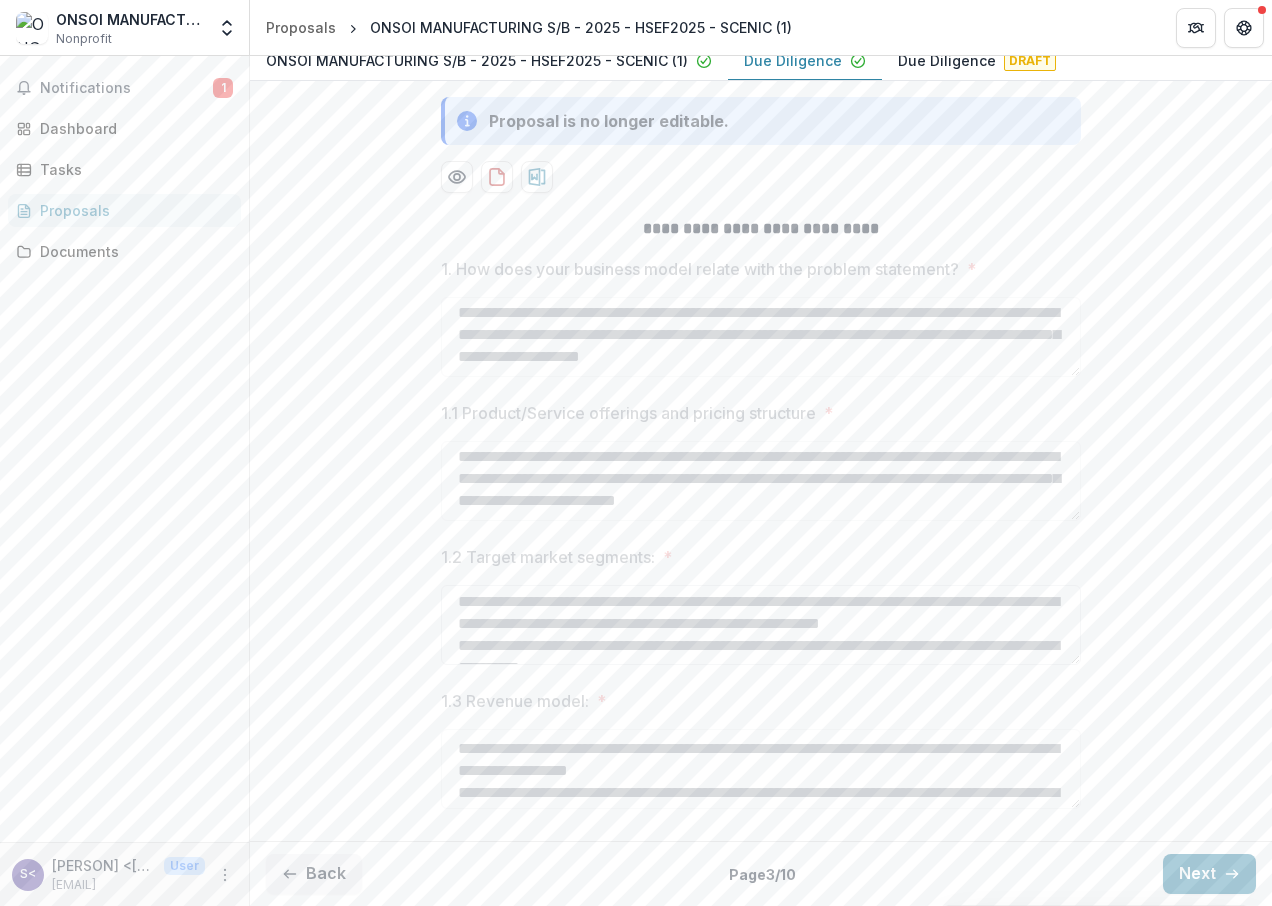 scroll, scrollTop: 92, scrollLeft: 0, axis: vertical 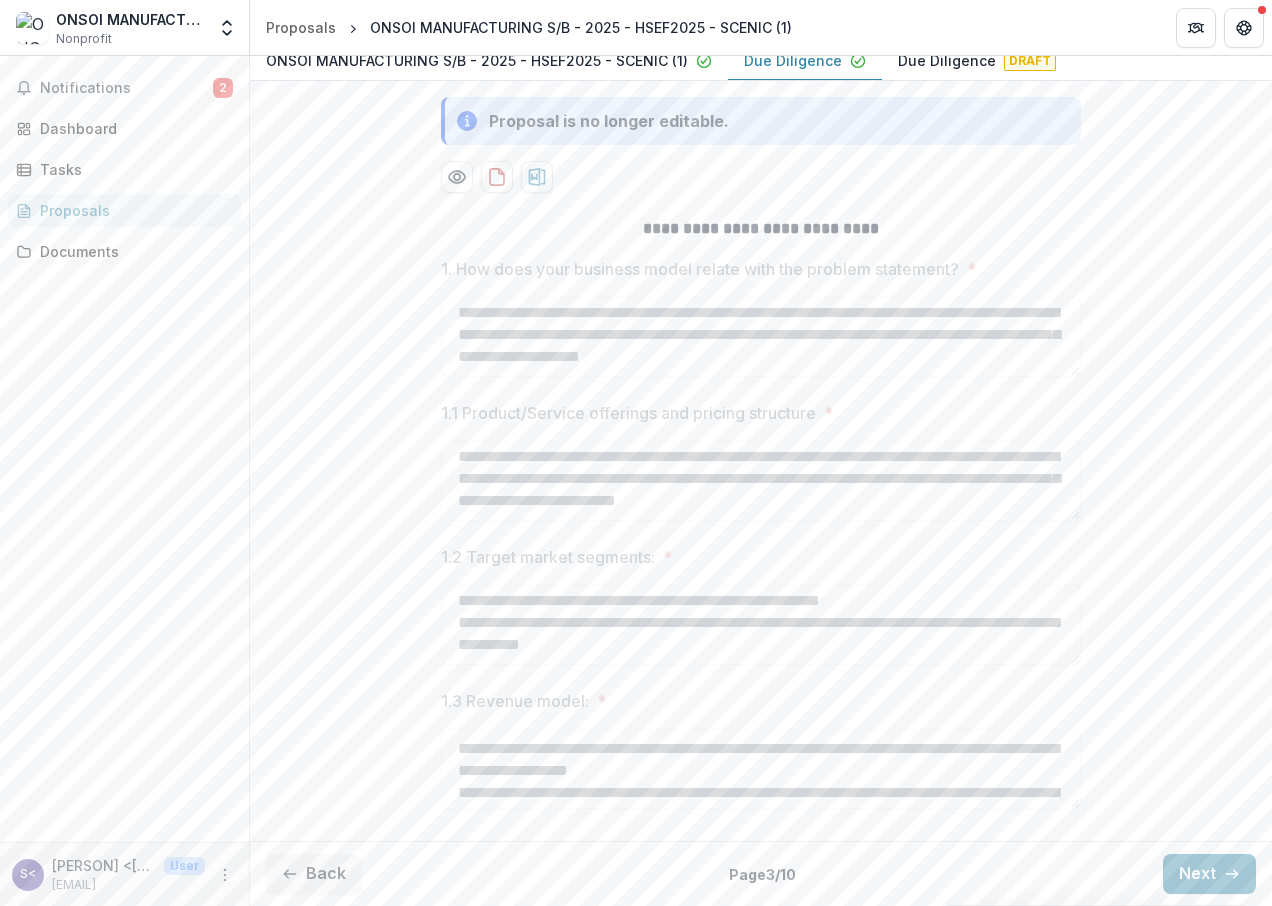 click on "**********" at bounding box center [761, 517] 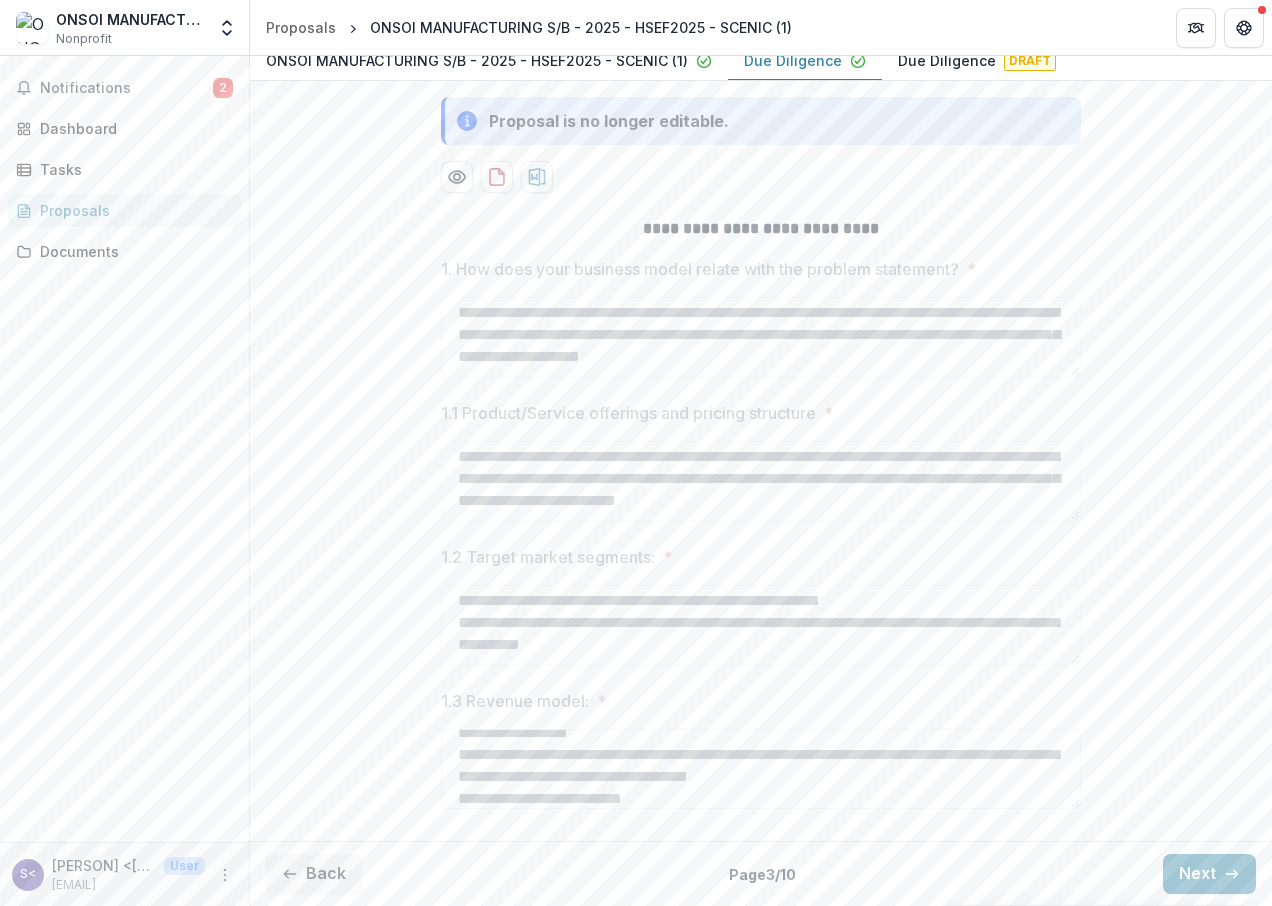 scroll, scrollTop: 70, scrollLeft: 0, axis: vertical 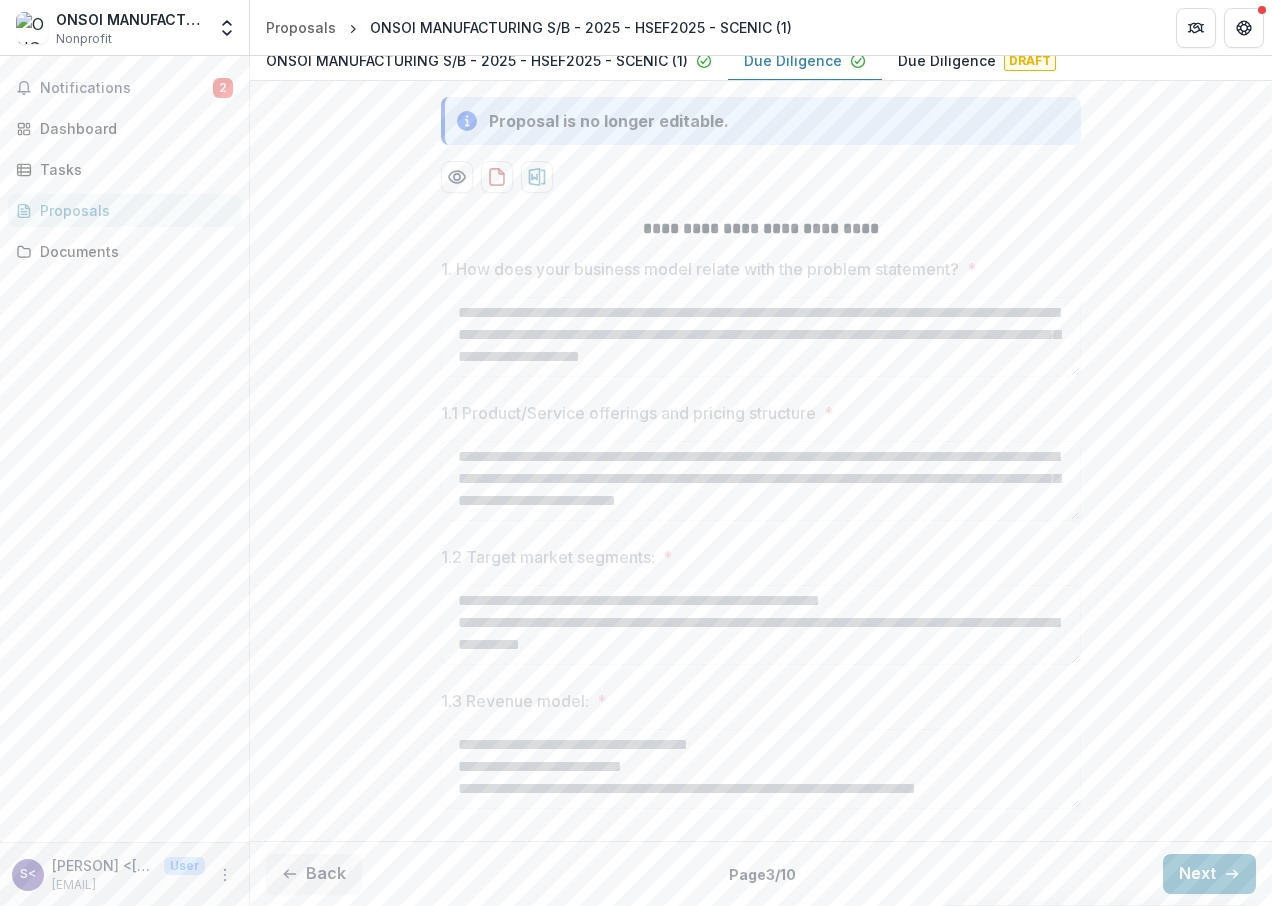 click on "**********" at bounding box center [761, 517] 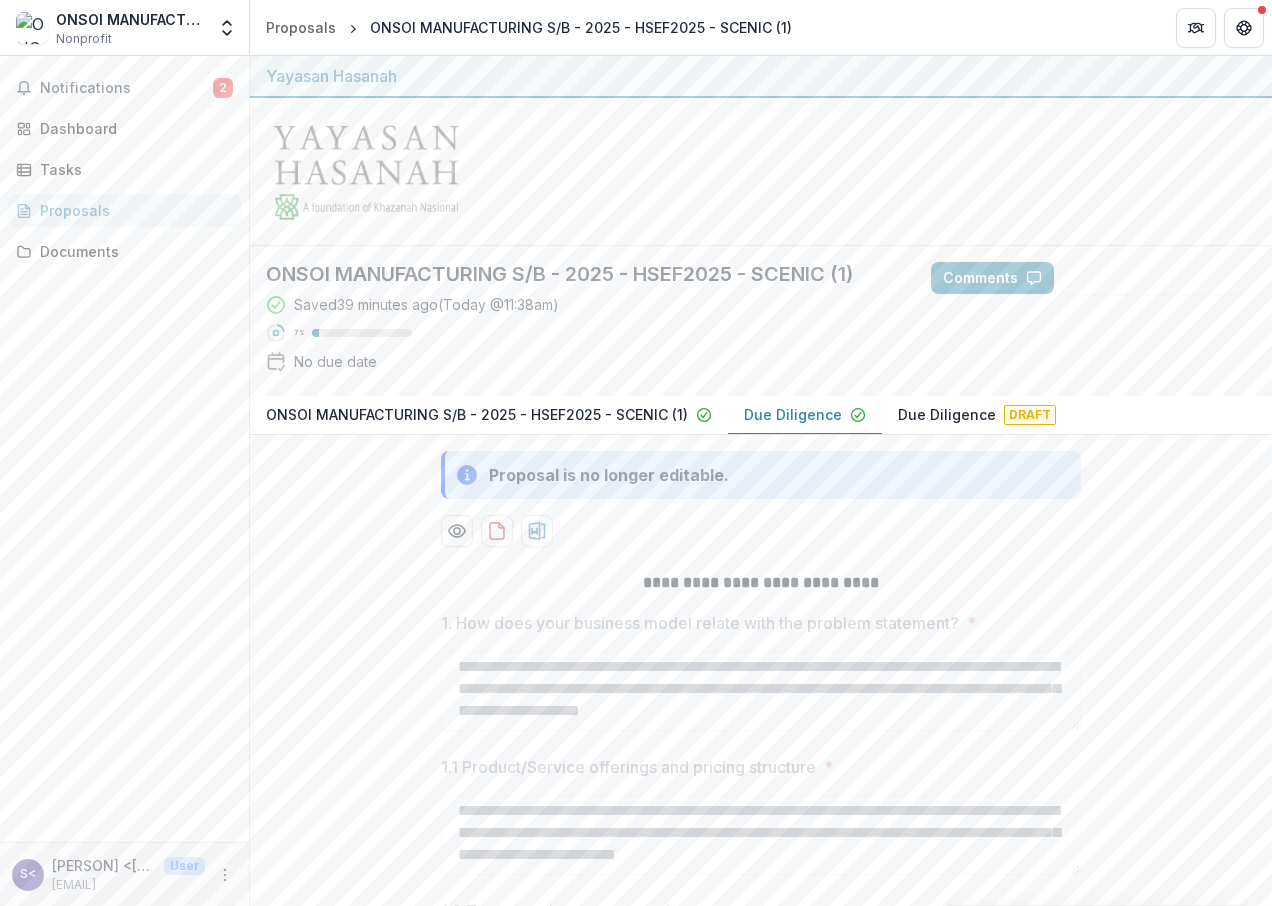 scroll, scrollTop: 354, scrollLeft: 0, axis: vertical 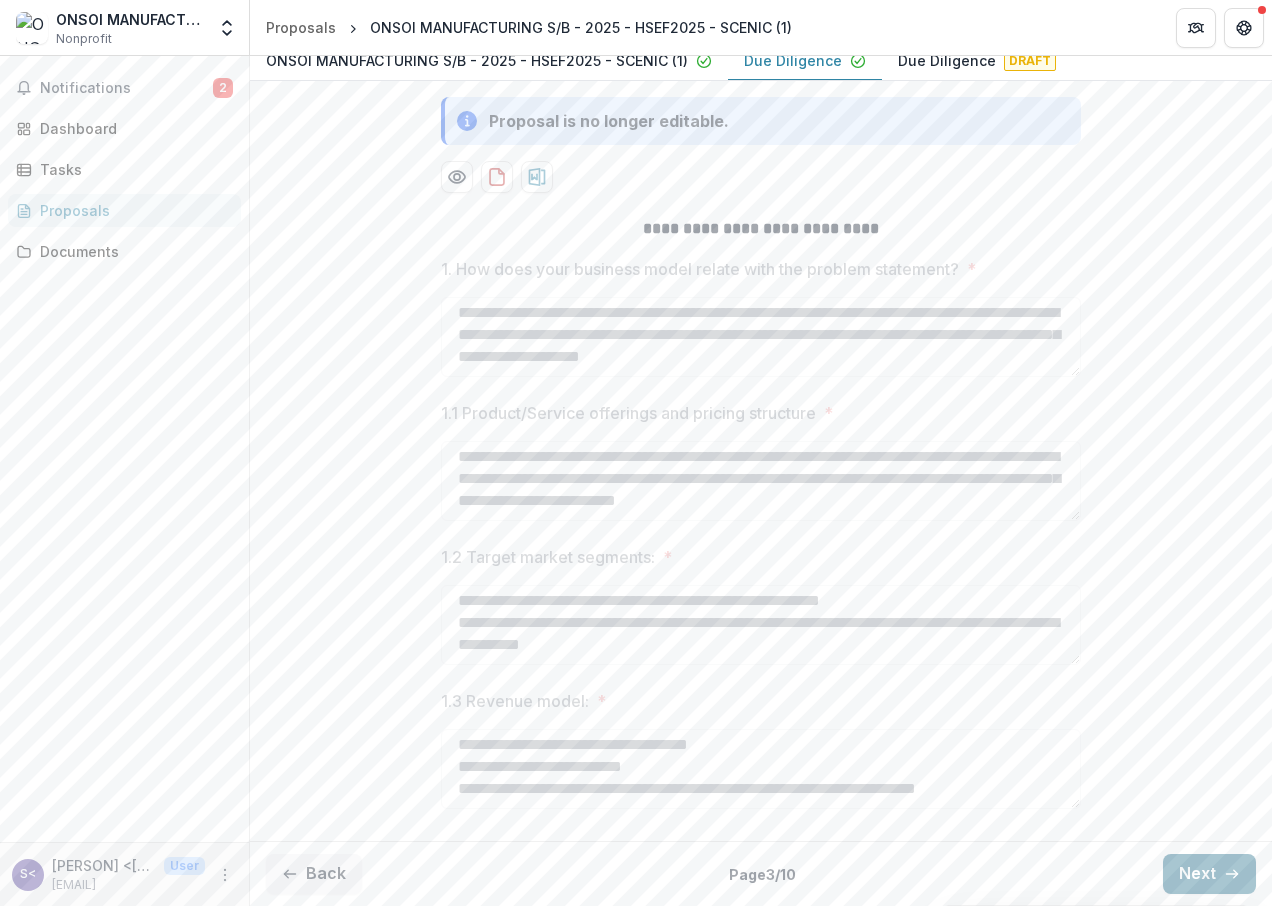 click on "Next" at bounding box center (1209, 874) 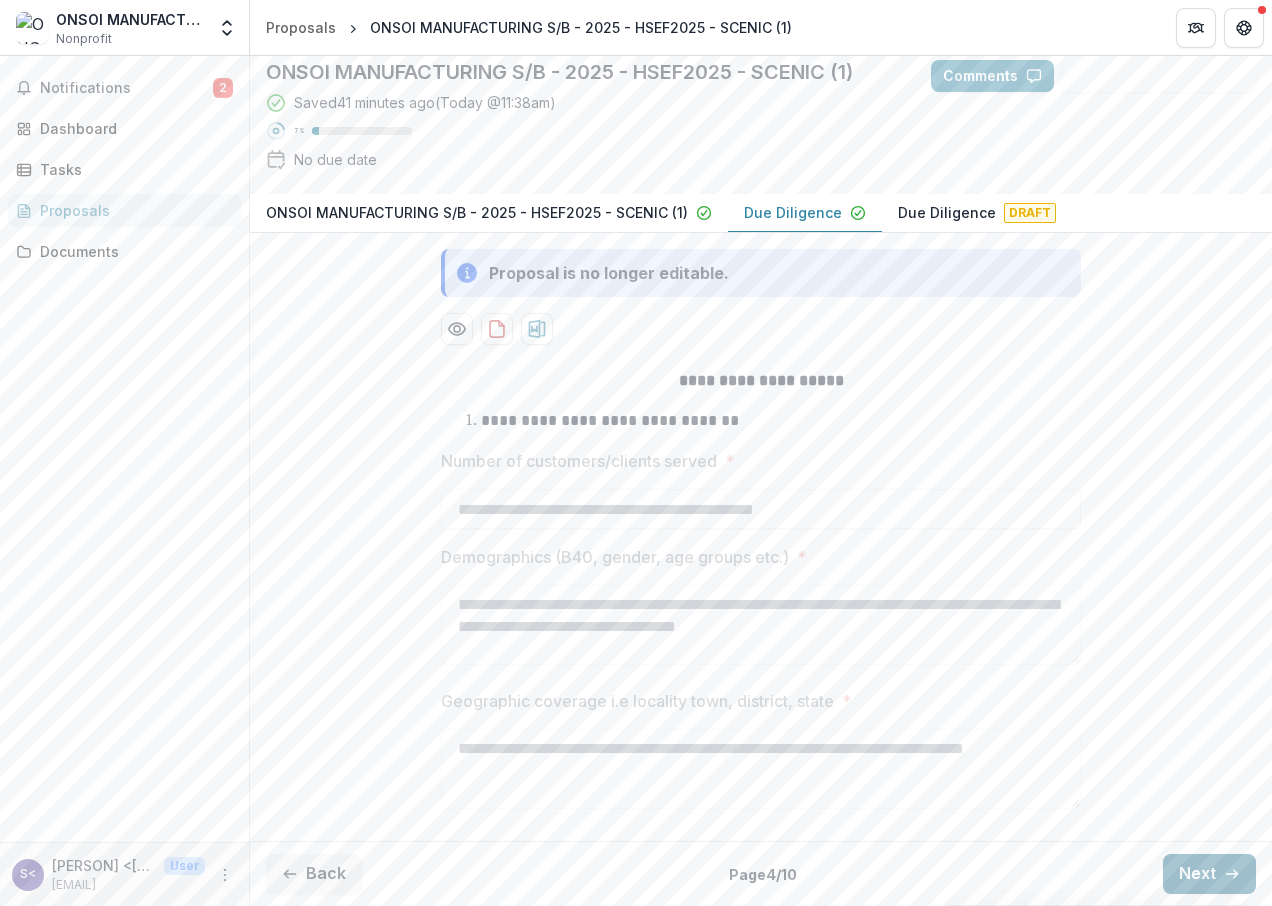 click on "Next" at bounding box center (1209, 874) 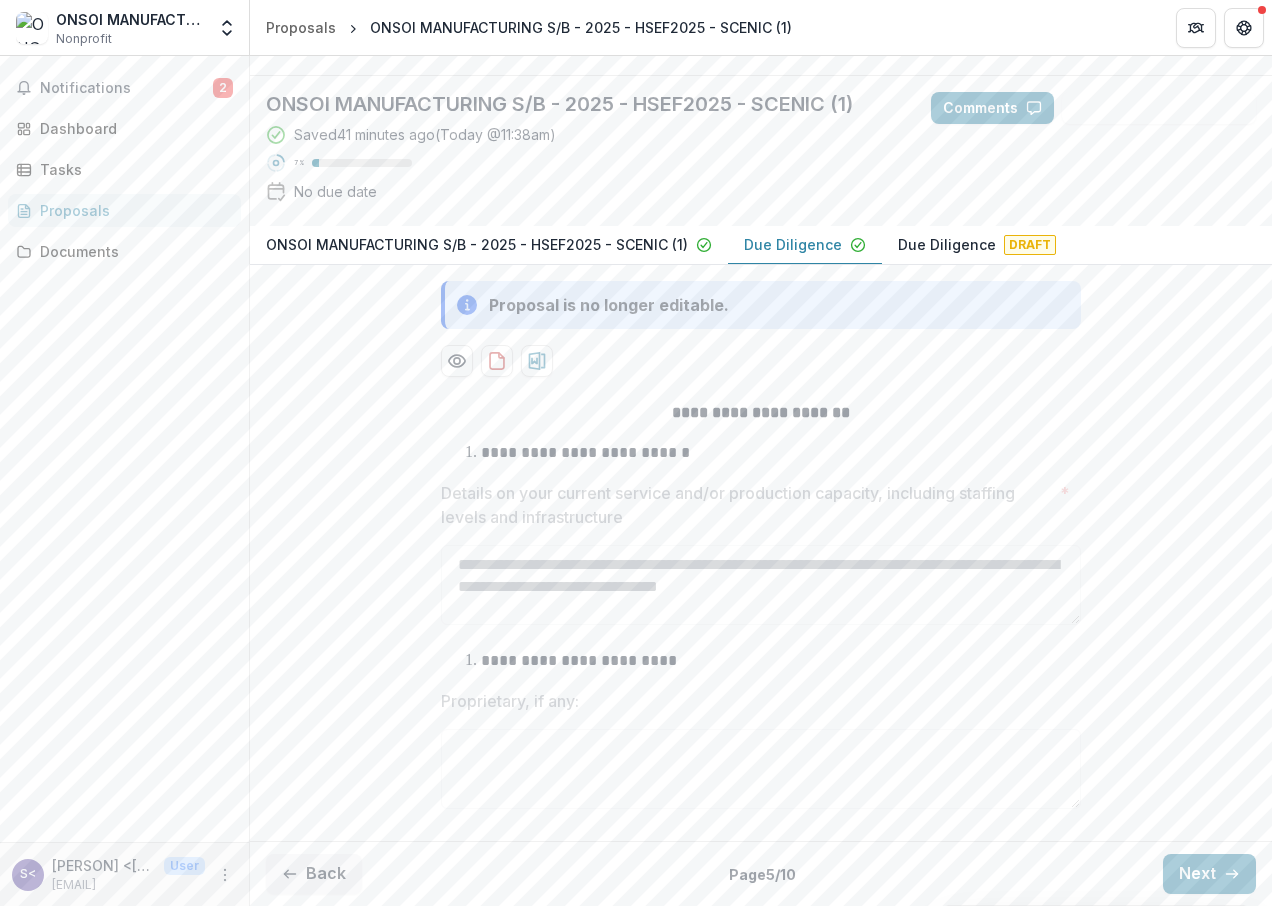 scroll, scrollTop: 170, scrollLeft: 0, axis: vertical 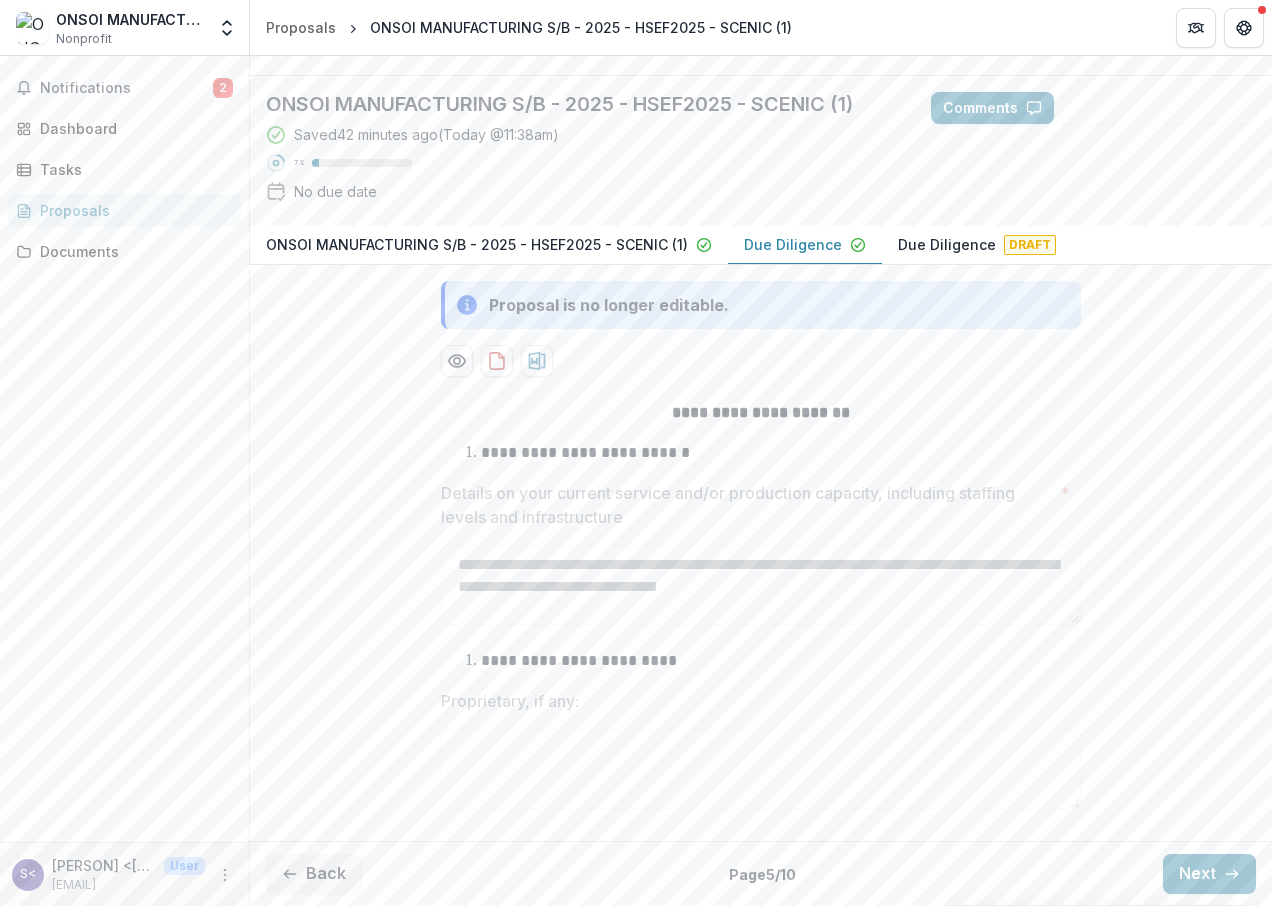 click on "**********" at bounding box center (773, 661) 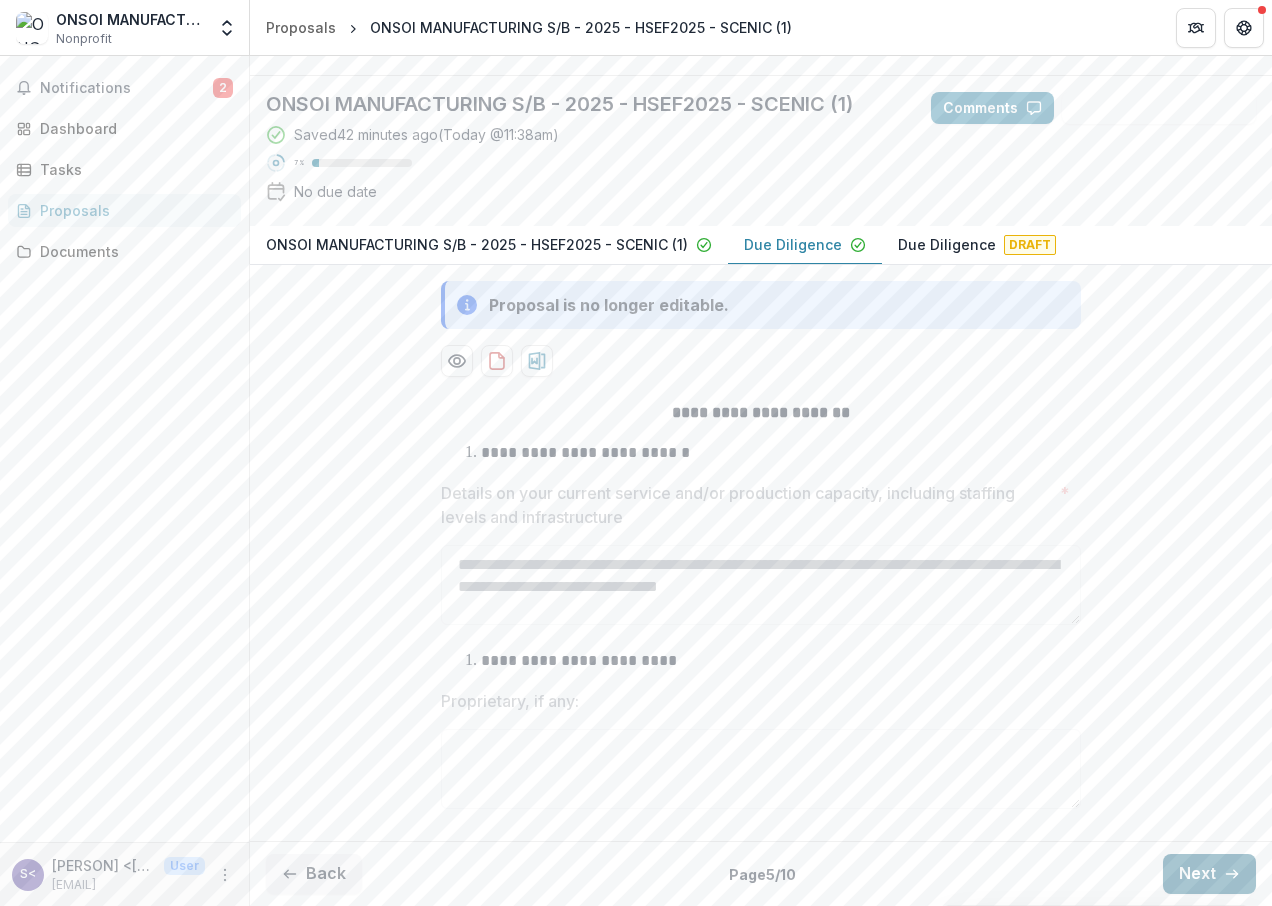 click on "Next" at bounding box center (1209, 874) 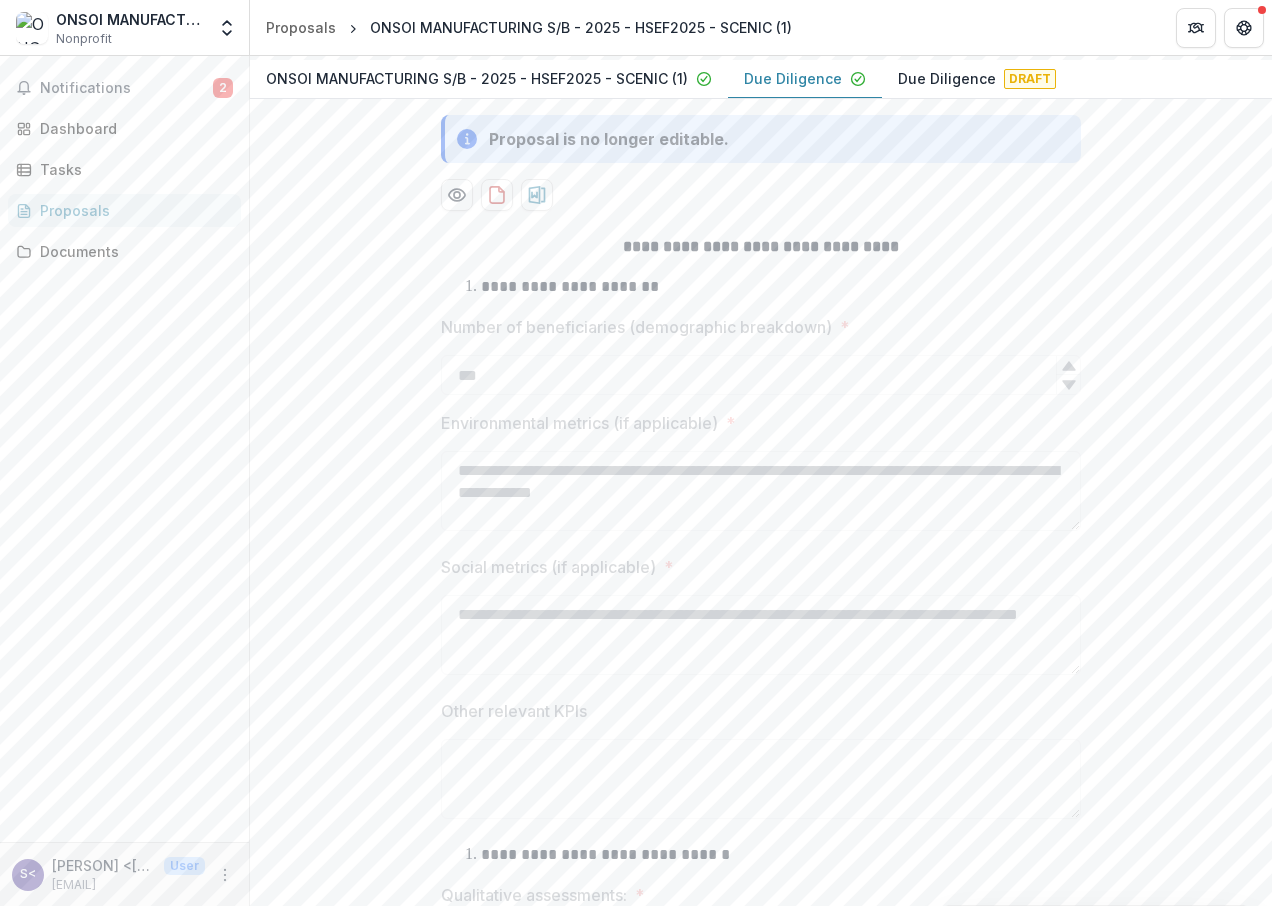 scroll, scrollTop: 370, scrollLeft: 0, axis: vertical 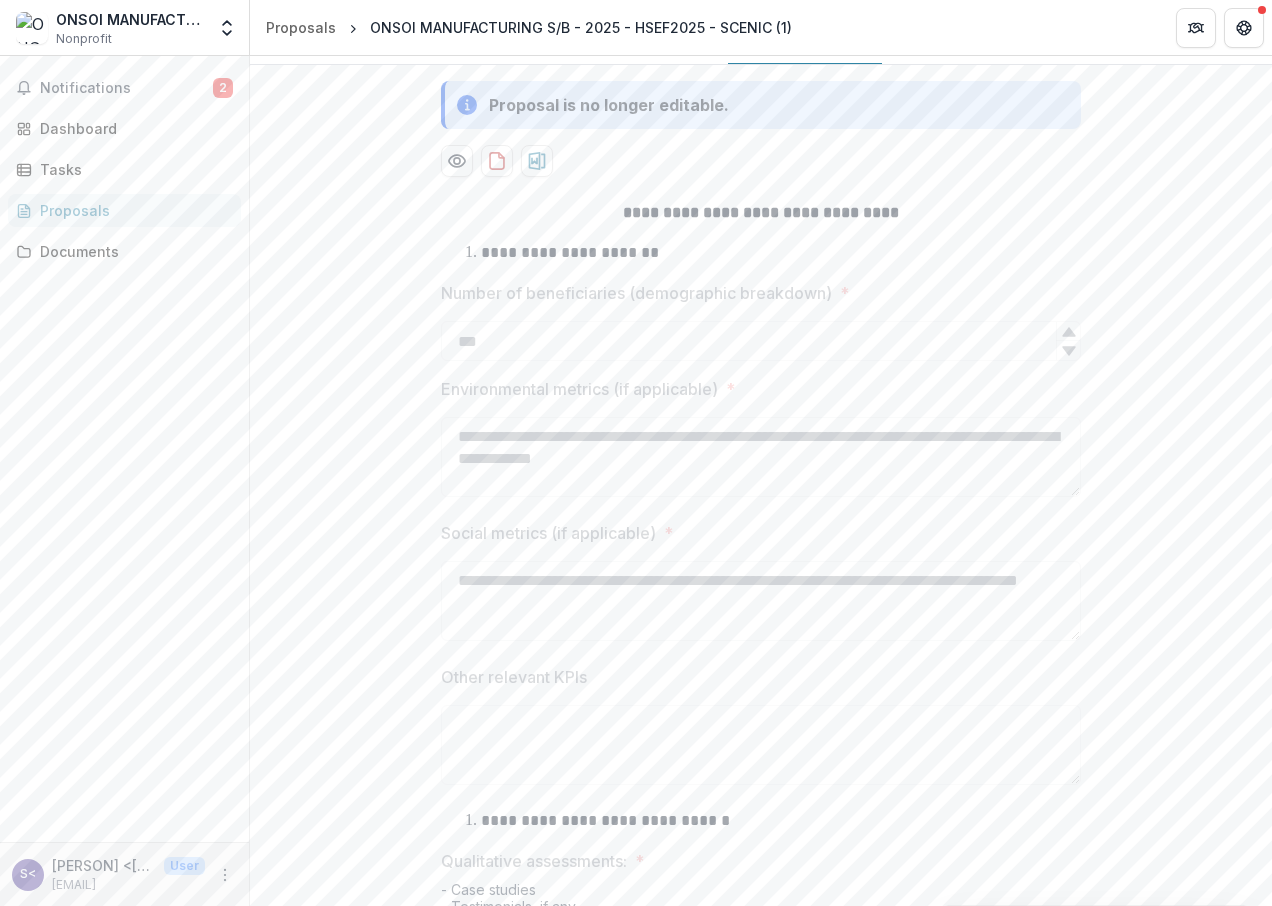 click on "Other relevant KPIs" at bounding box center [755, 677] 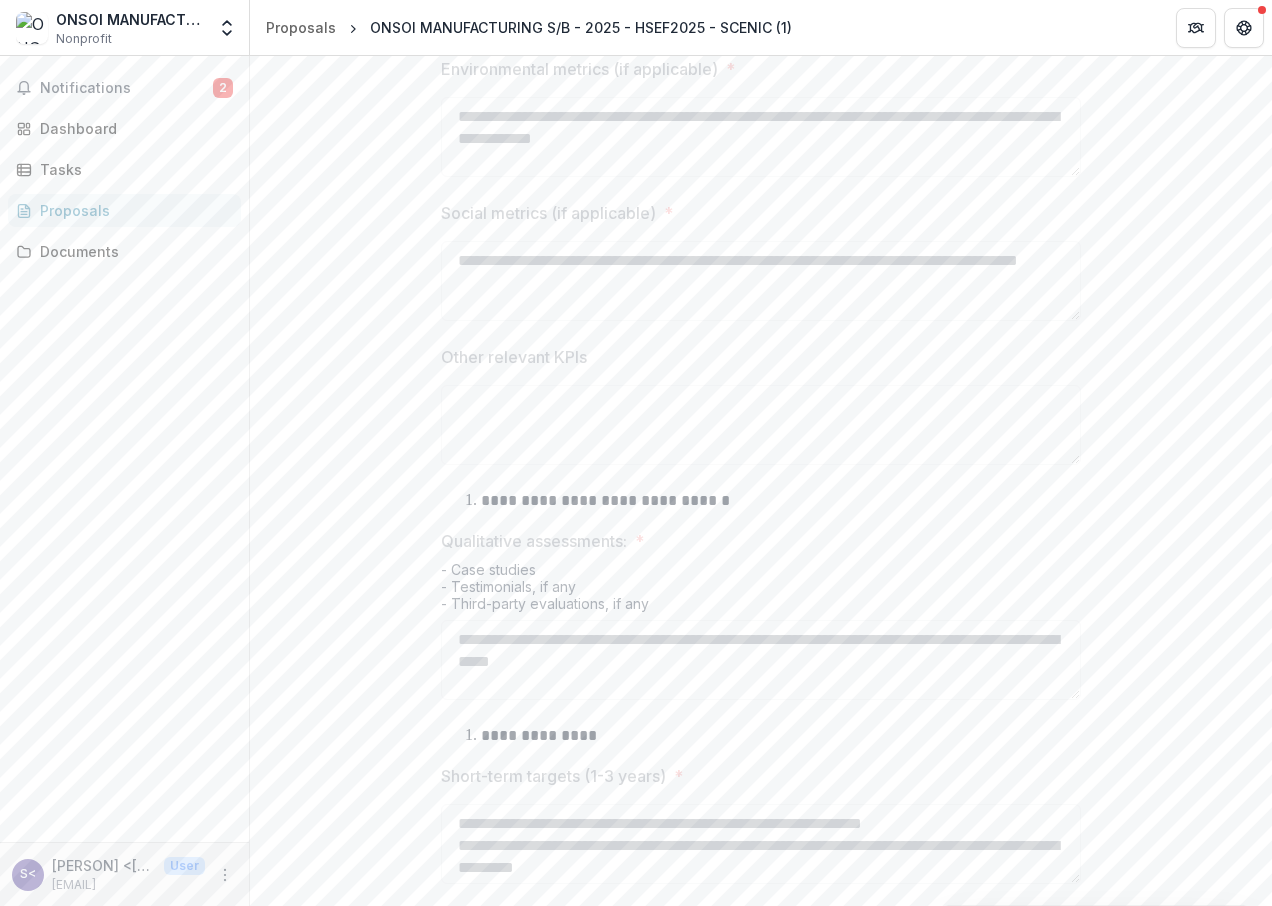 scroll, scrollTop: 870, scrollLeft: 0, axis: vertical 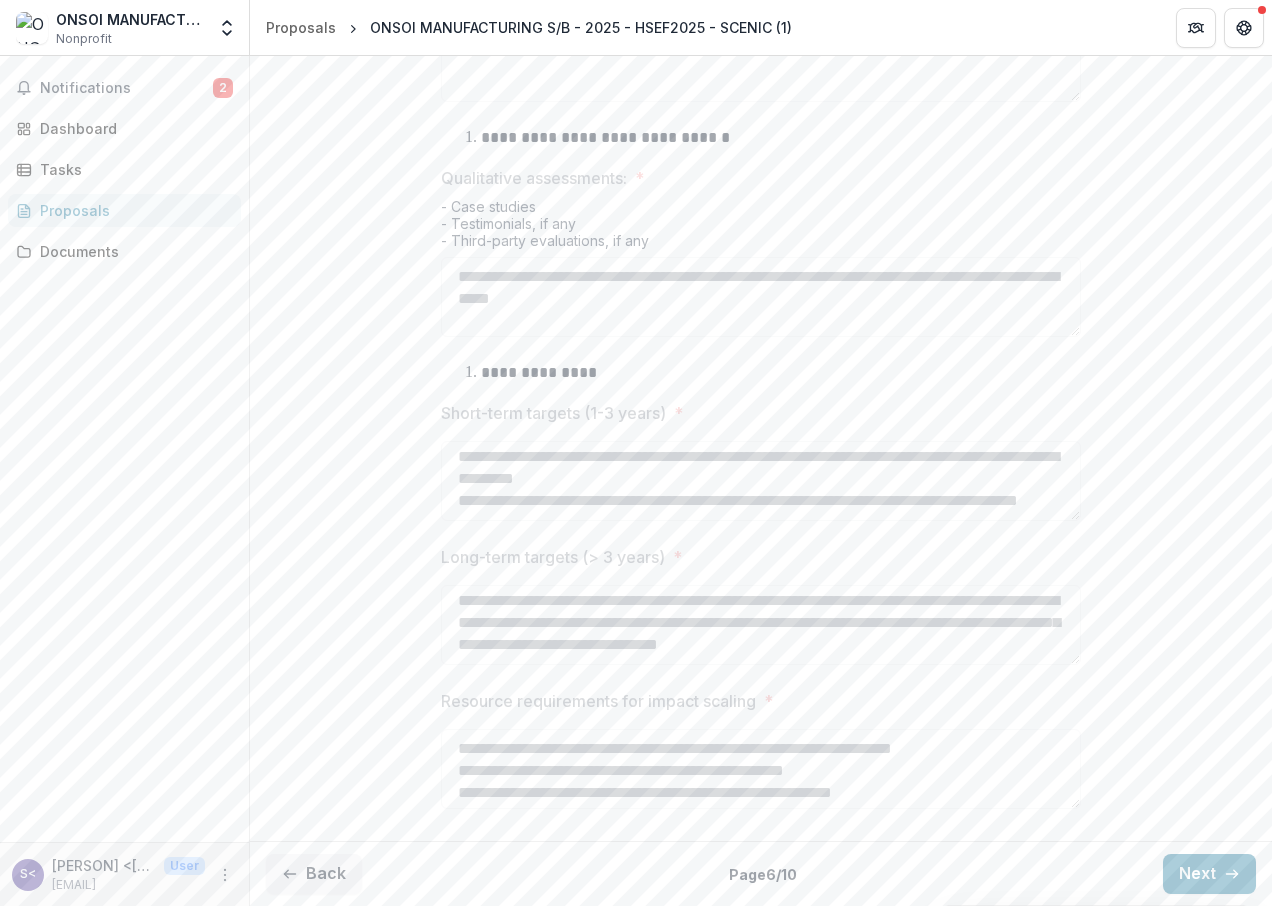 click on "**********" at bounding box center (761, 167) 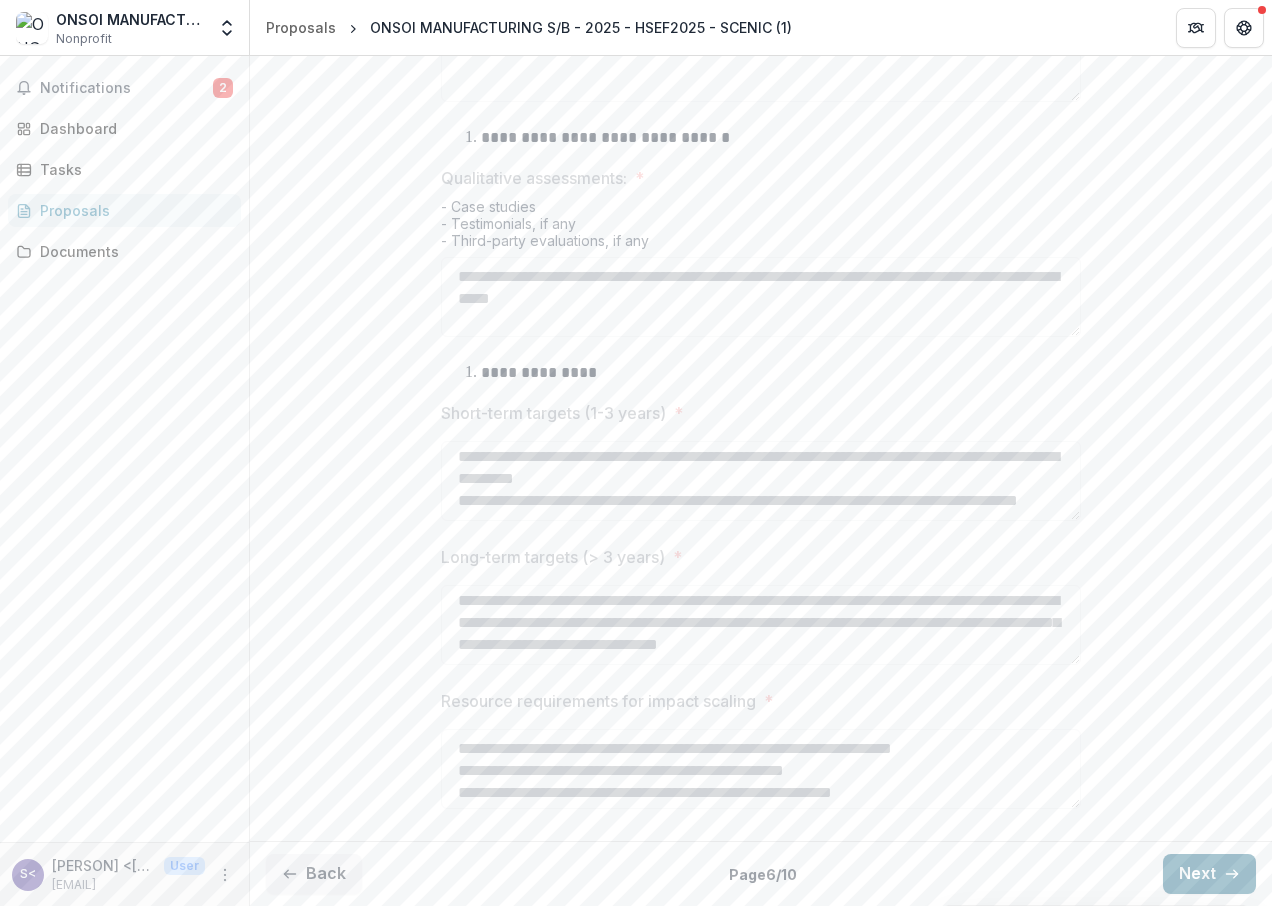 click on "Next" at bounding box center (1209, 874) 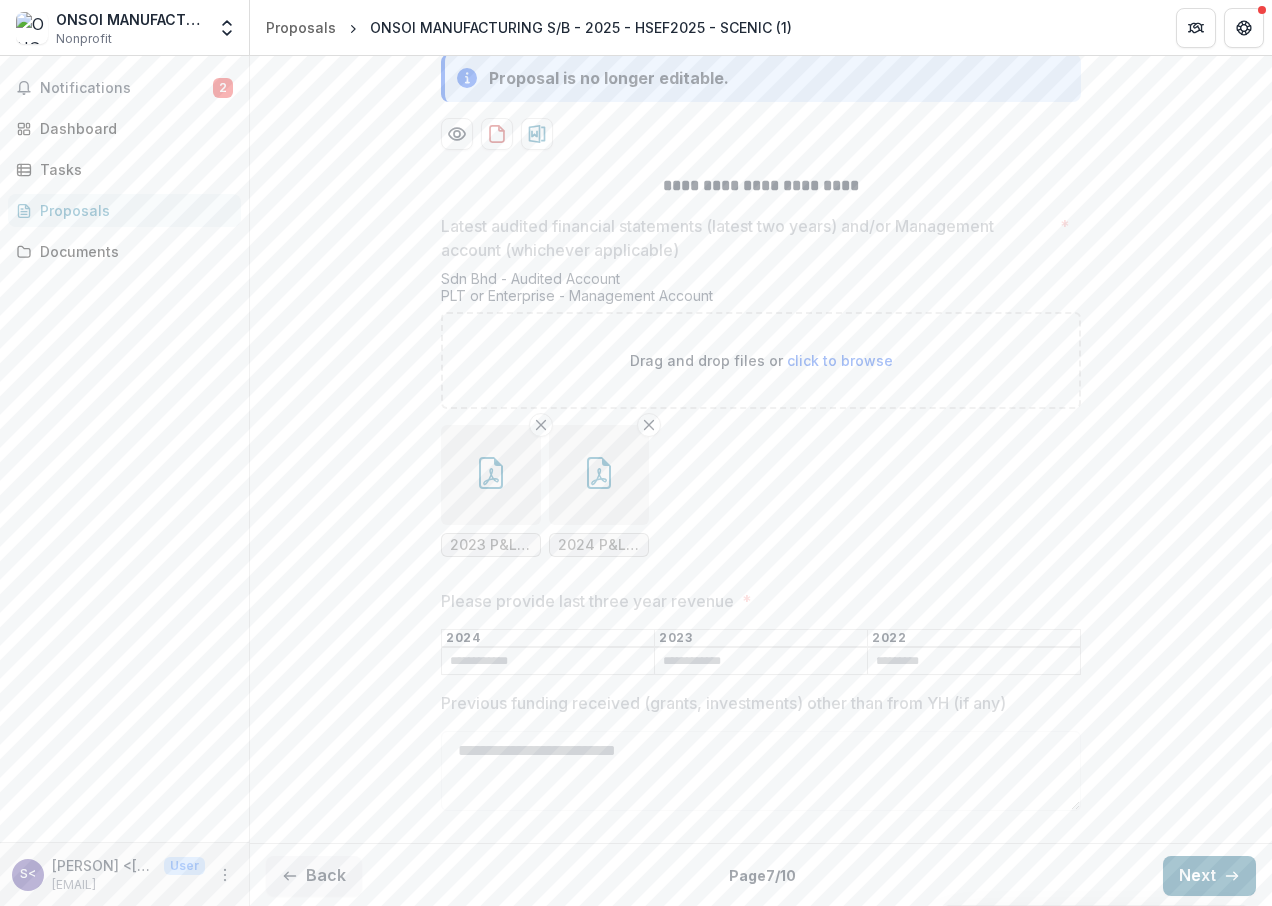 click on "Next" at bounding box center [1209, 876] 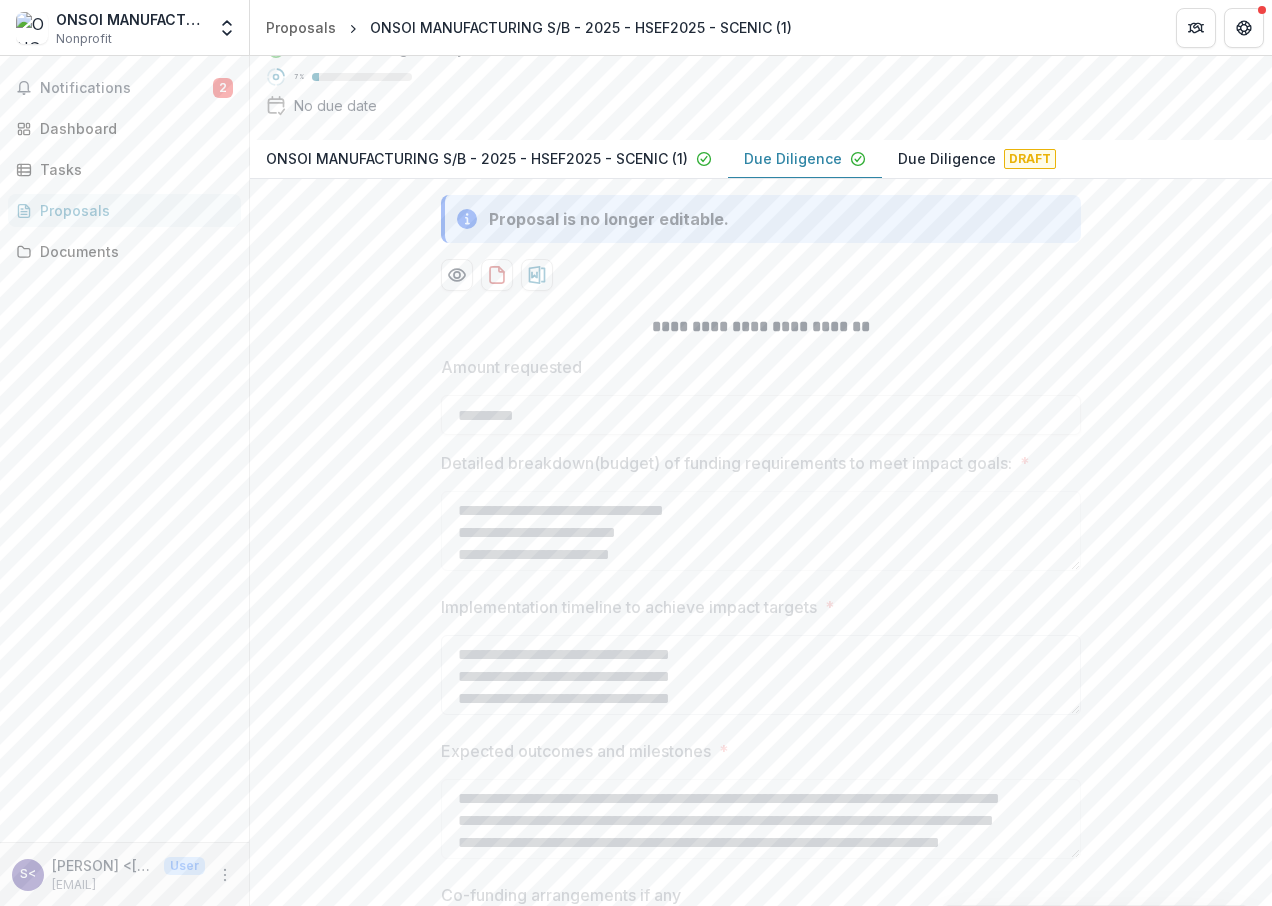scroll, scrollTop: 250, scrollLeft: 0, axis: vertical 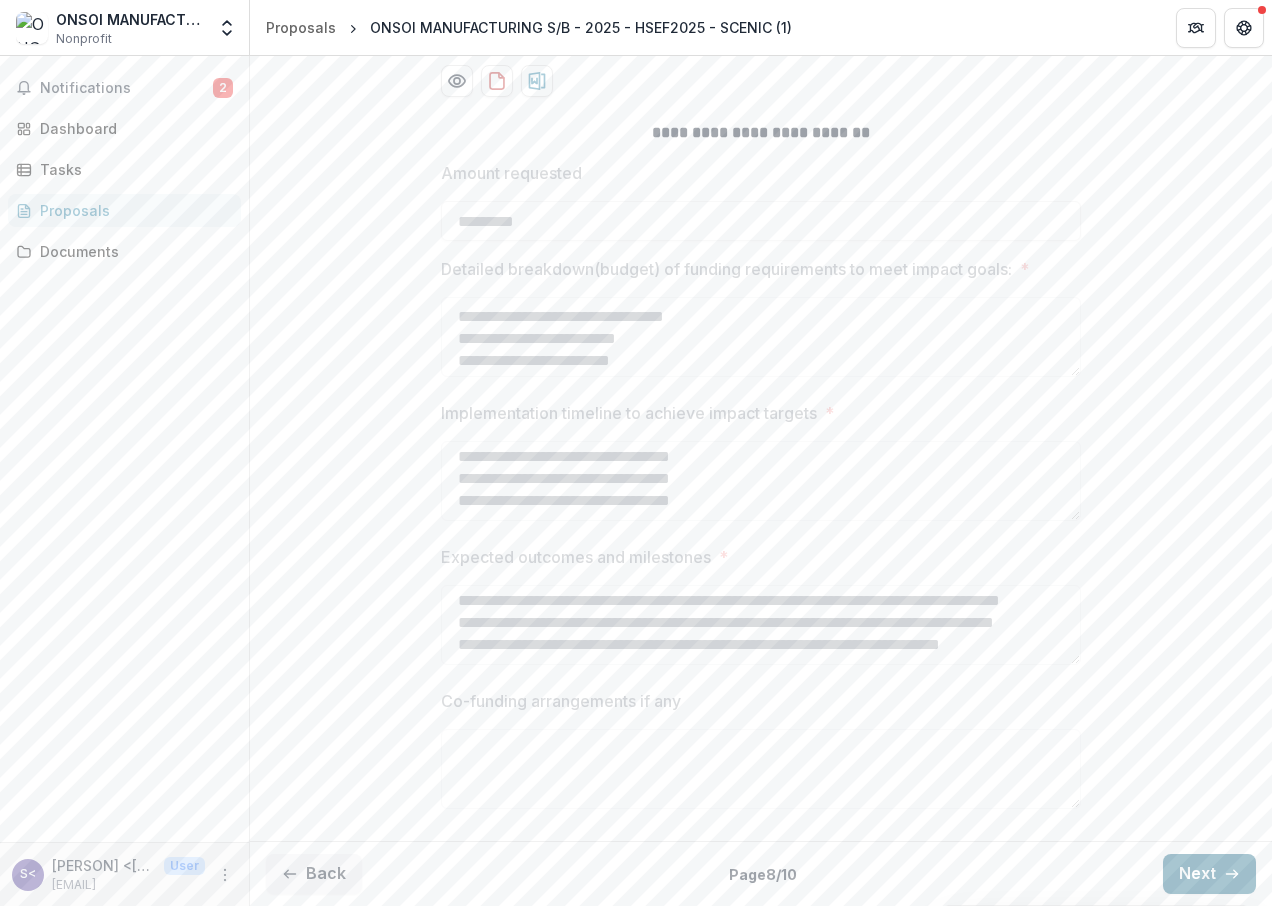click on "Next" at bounding box center (1209, 874) 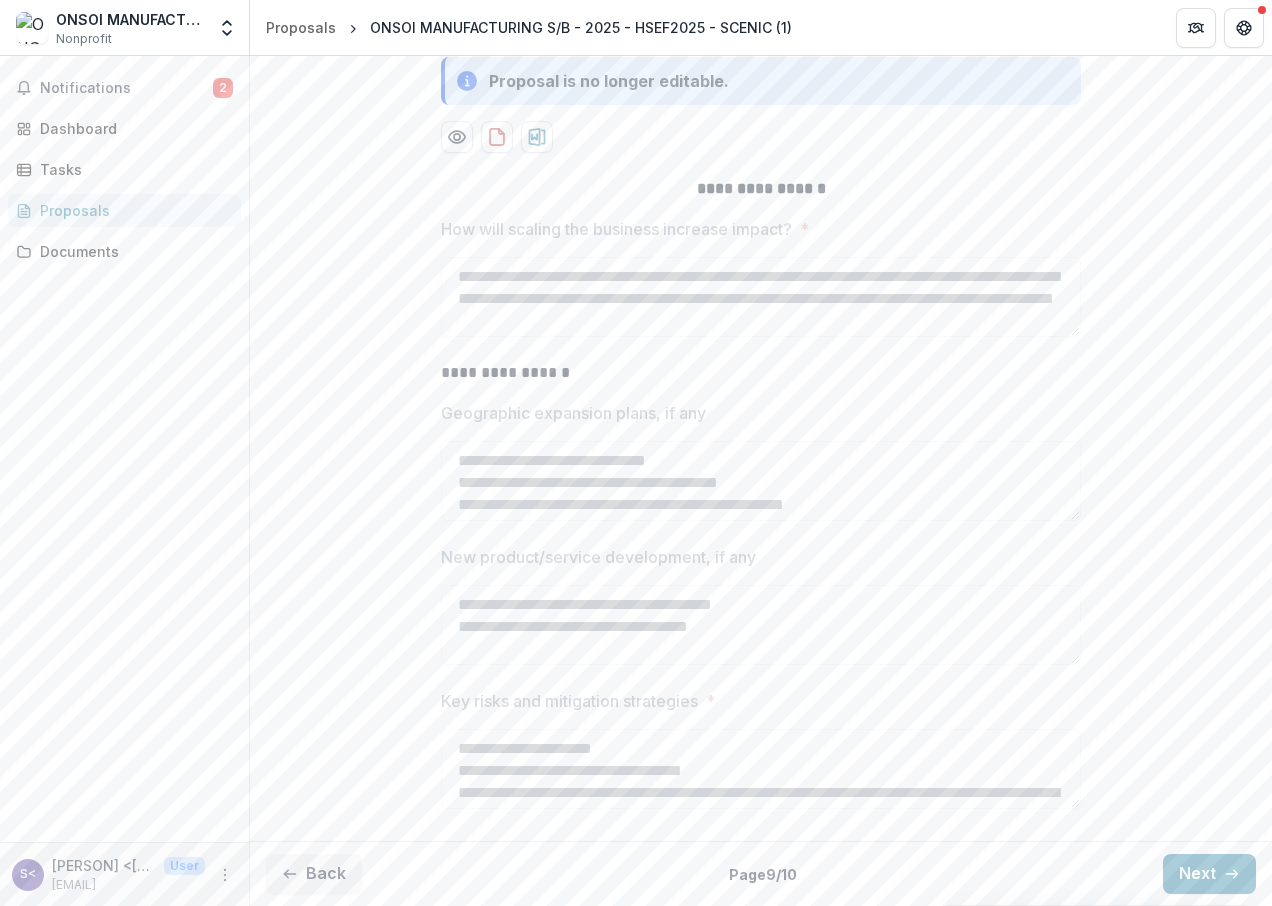 scroll, scrollTop: 394, scrollLeft: 0, axis: vertical 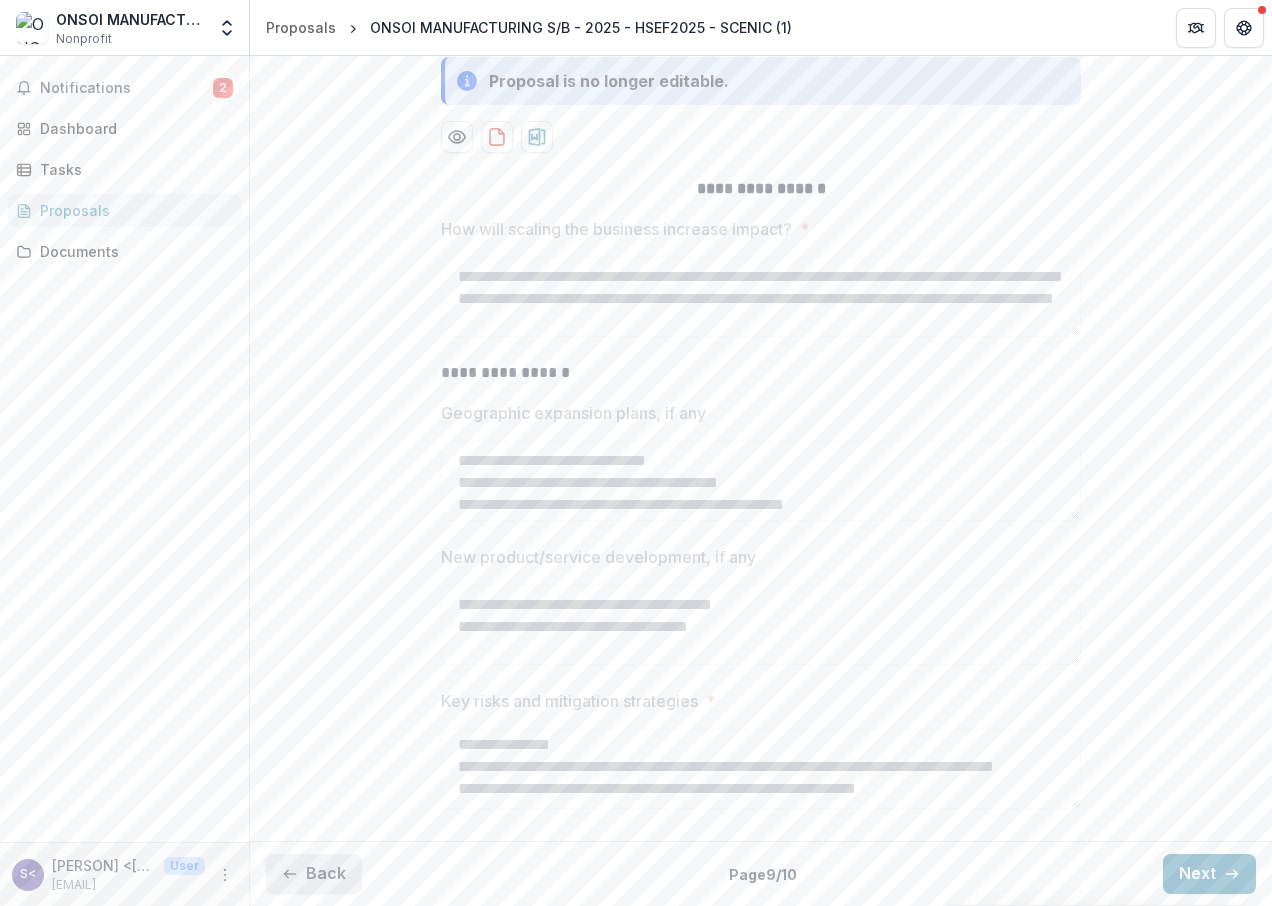 click on "Back" at bounding box center (314, 874) 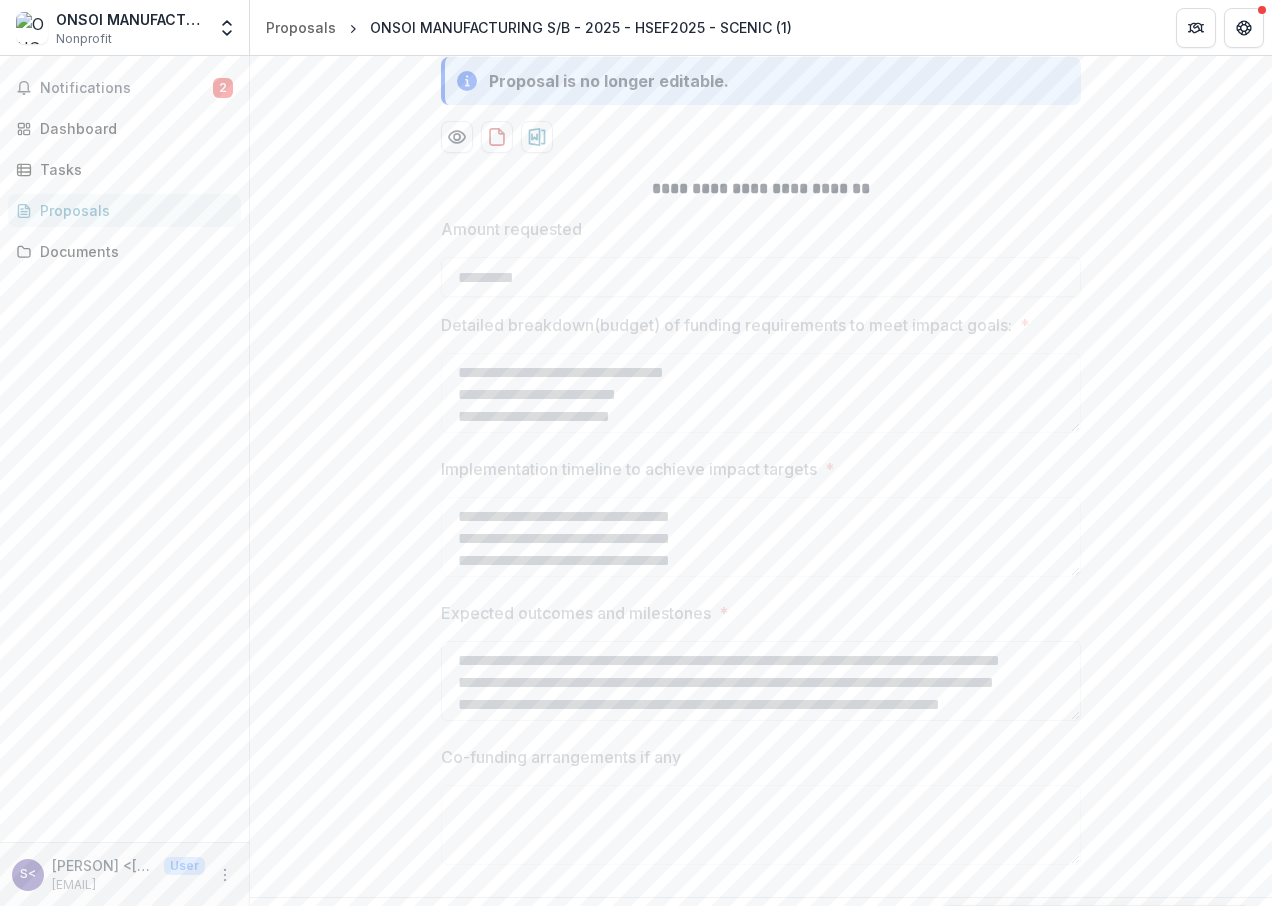 scroll, scrollTop: 70, scrollLeft: 0, axis: vertical 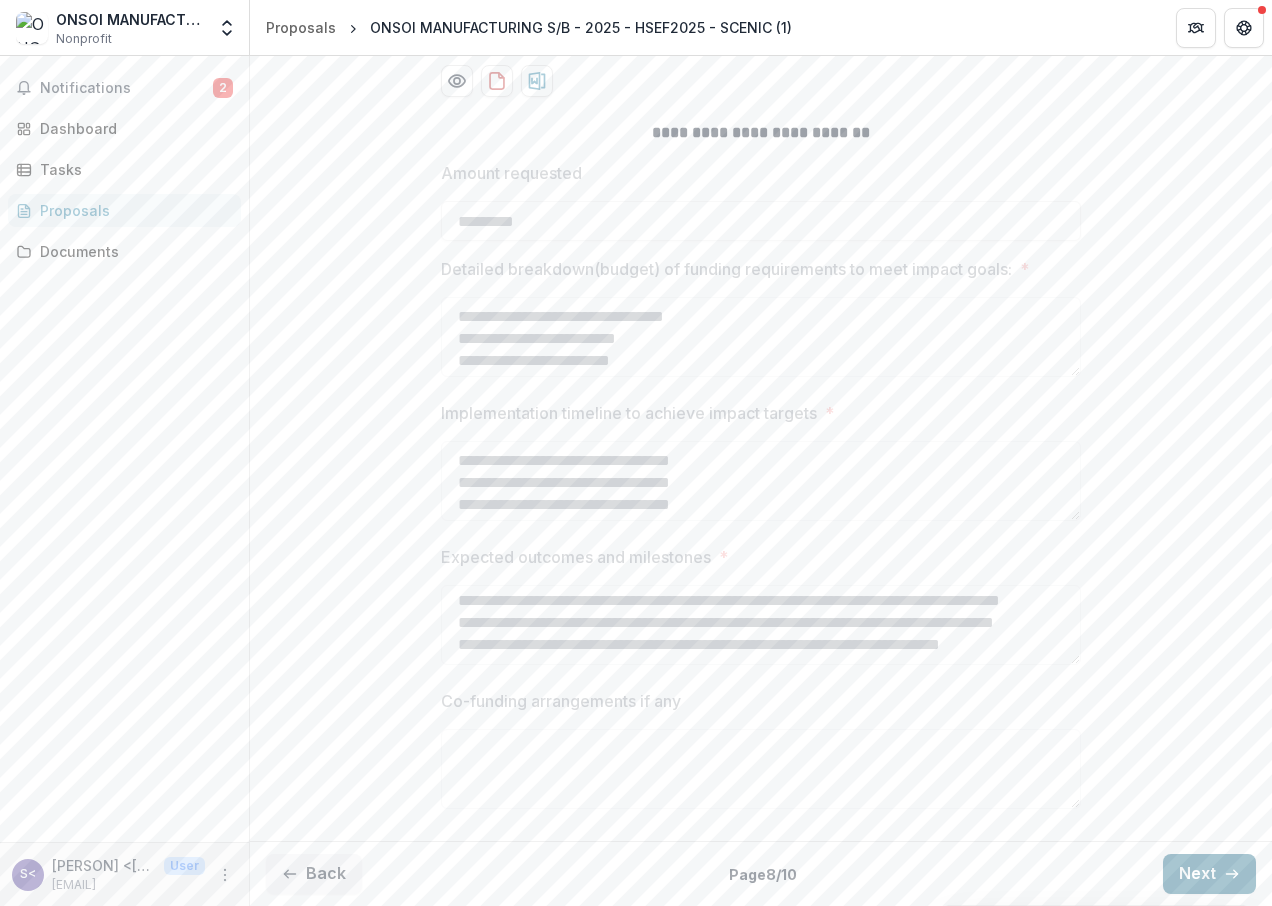 click on "Next" at bounding box center (1209, 874) 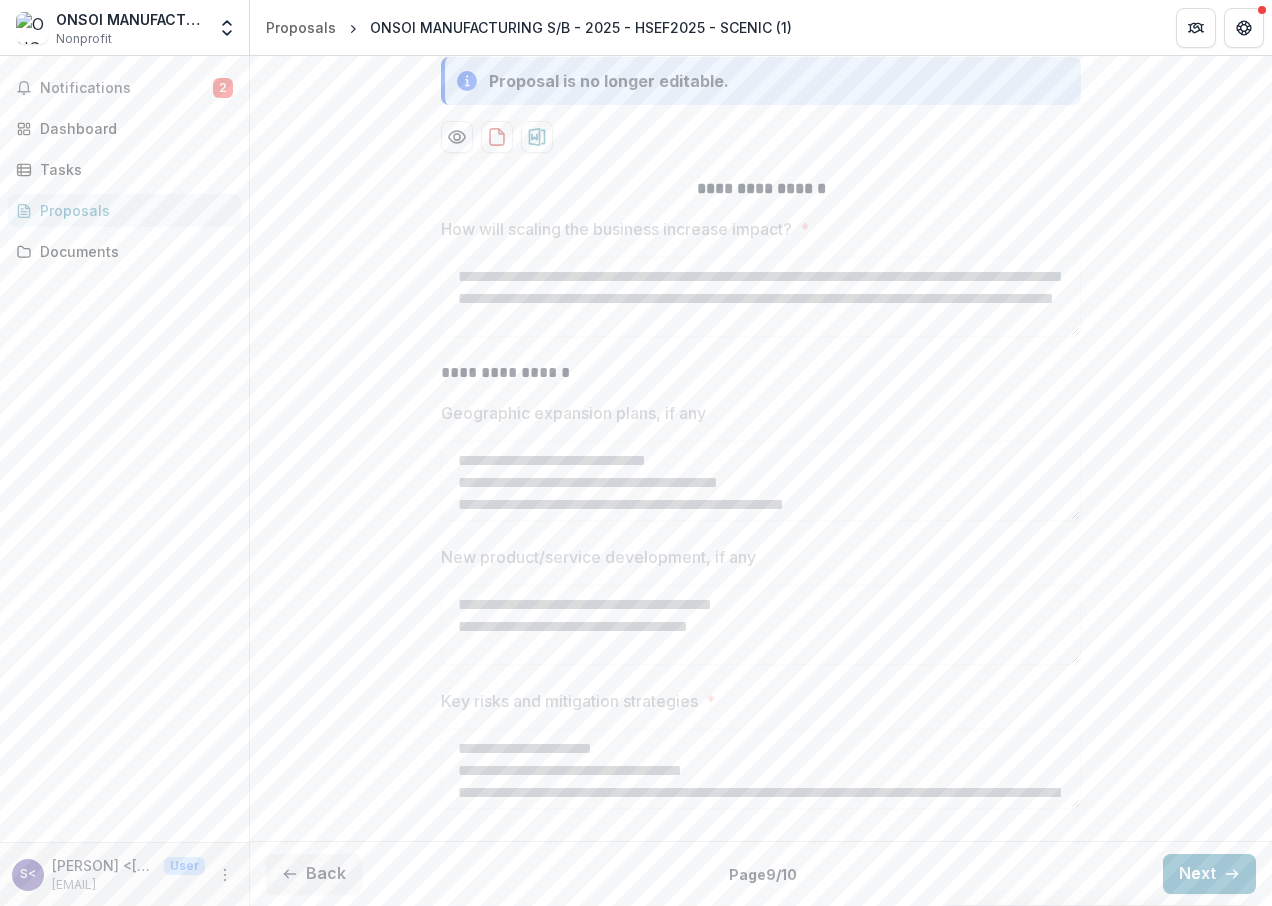 scroll, scrollTop: 94, scrollLeft: 0, axis: vertical 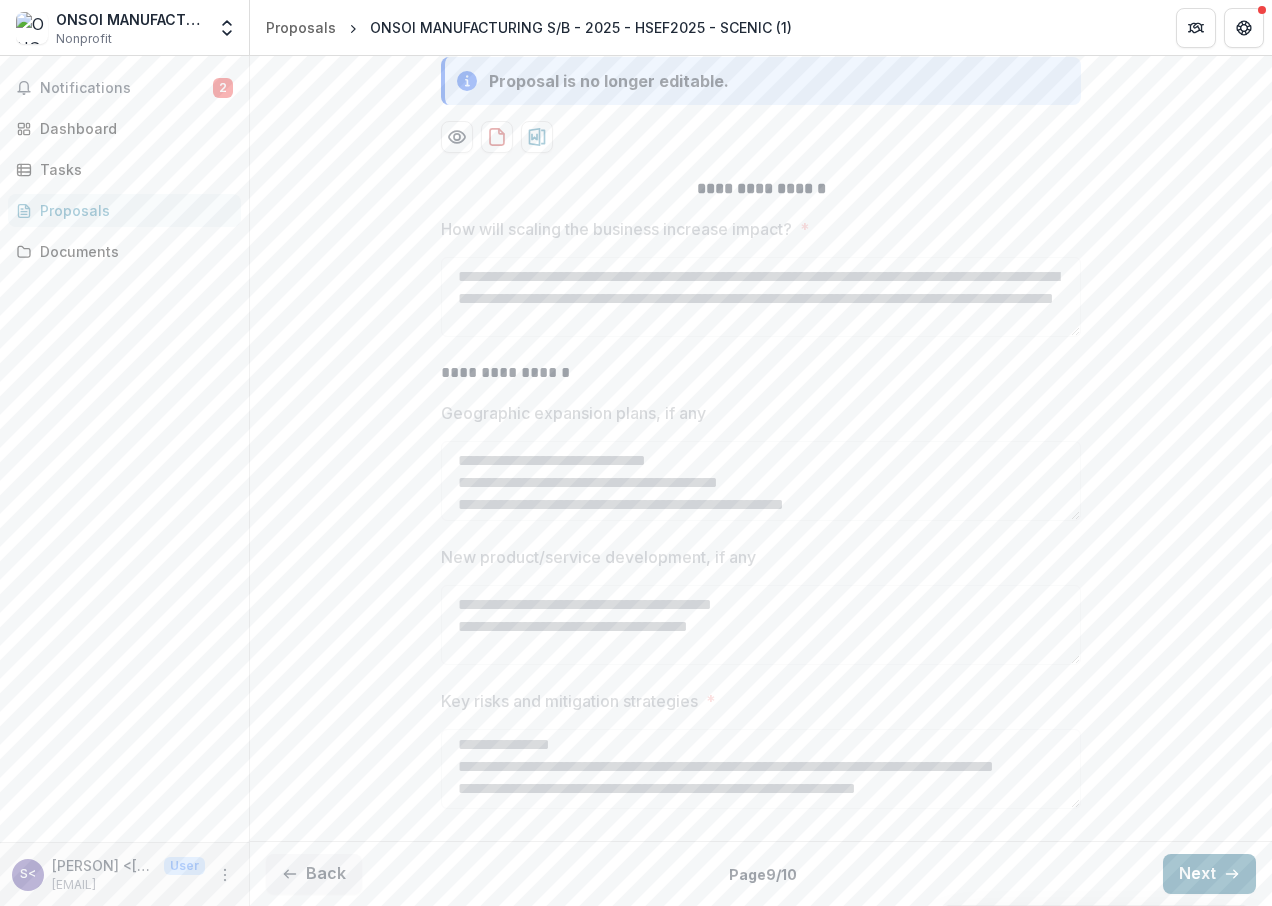 click on "Next" at bounding box center (1209, 874) 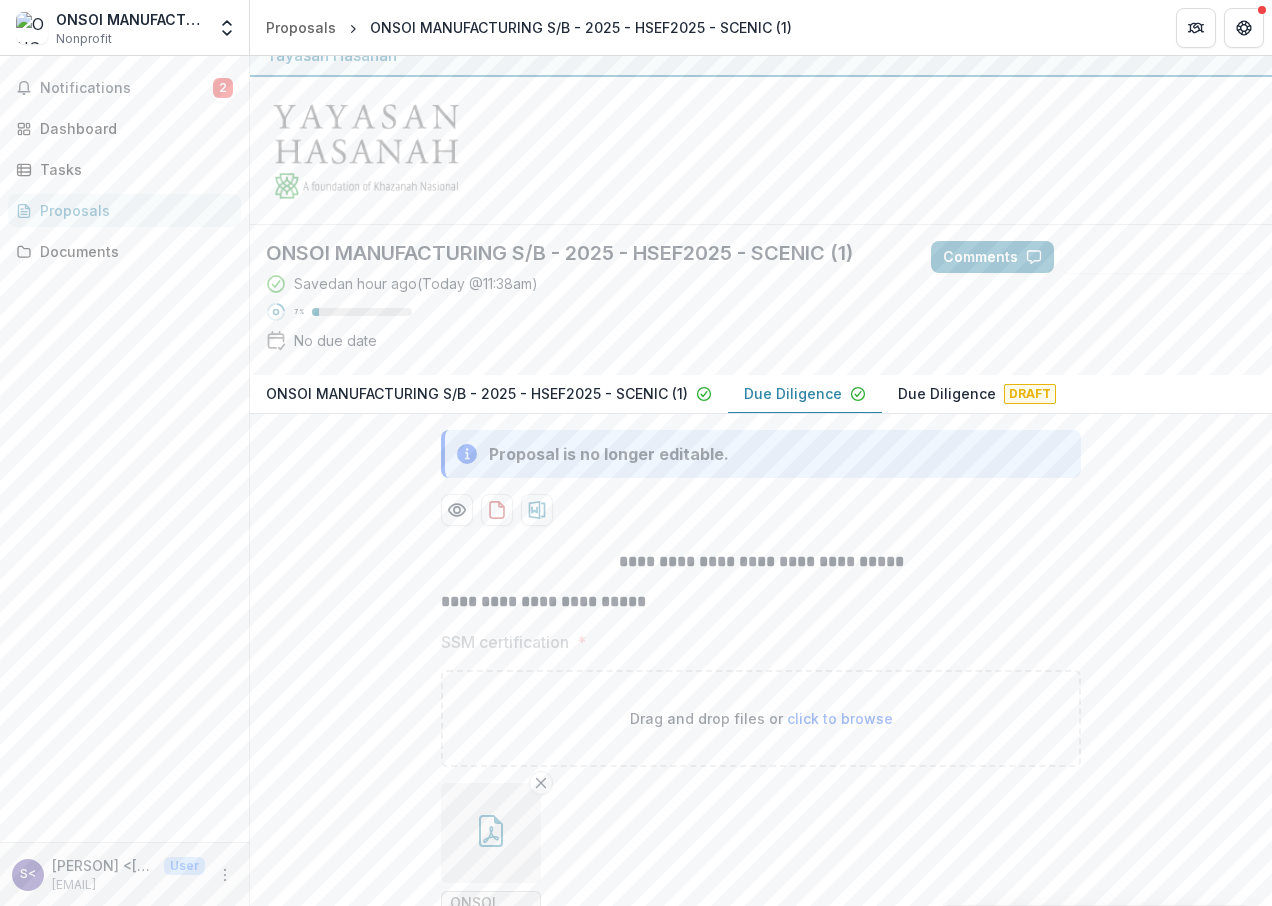 scroll, scrollTop: 0, scrollLeft: 0, axis: both 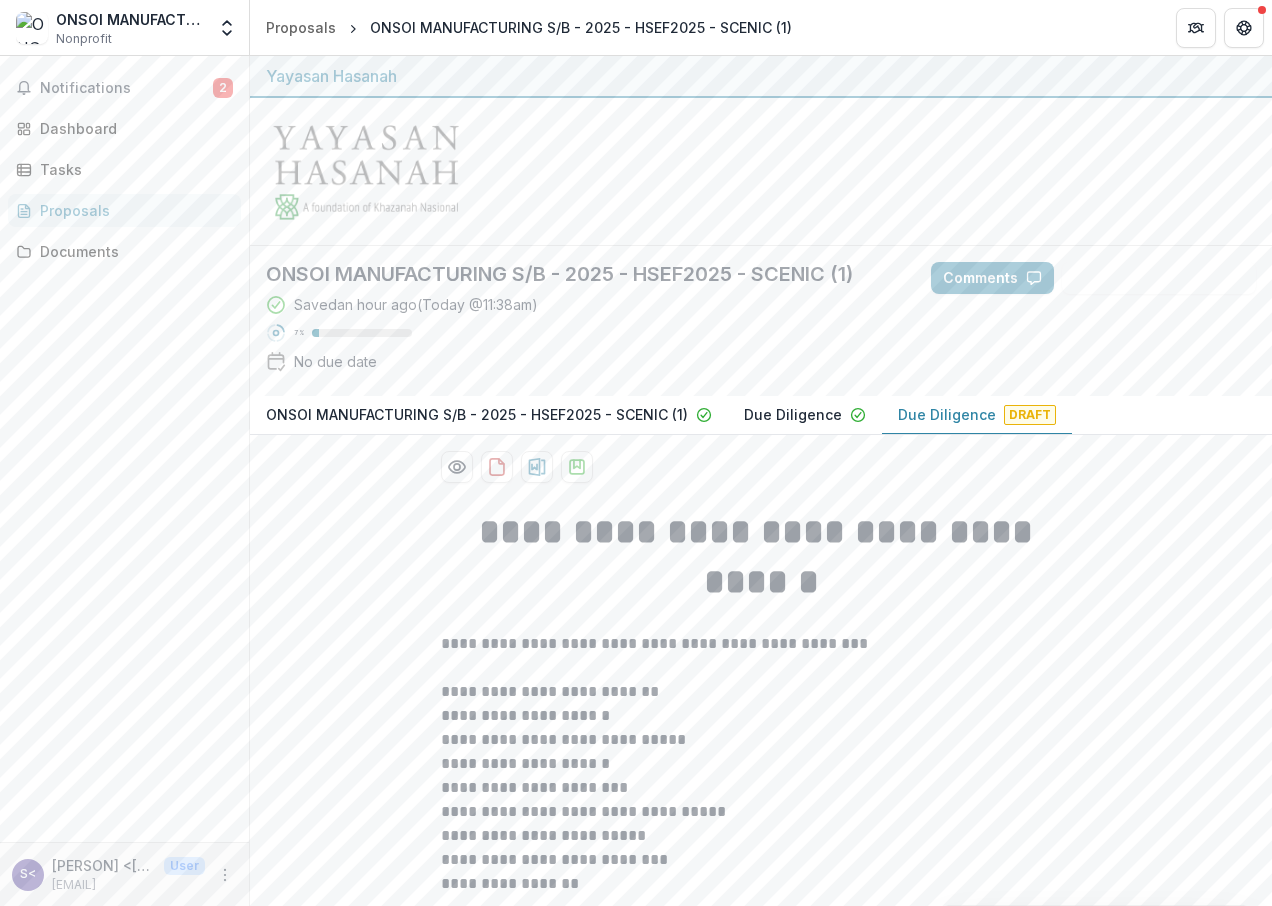 click on "Due Diligence" at bounding box center (947, 414) 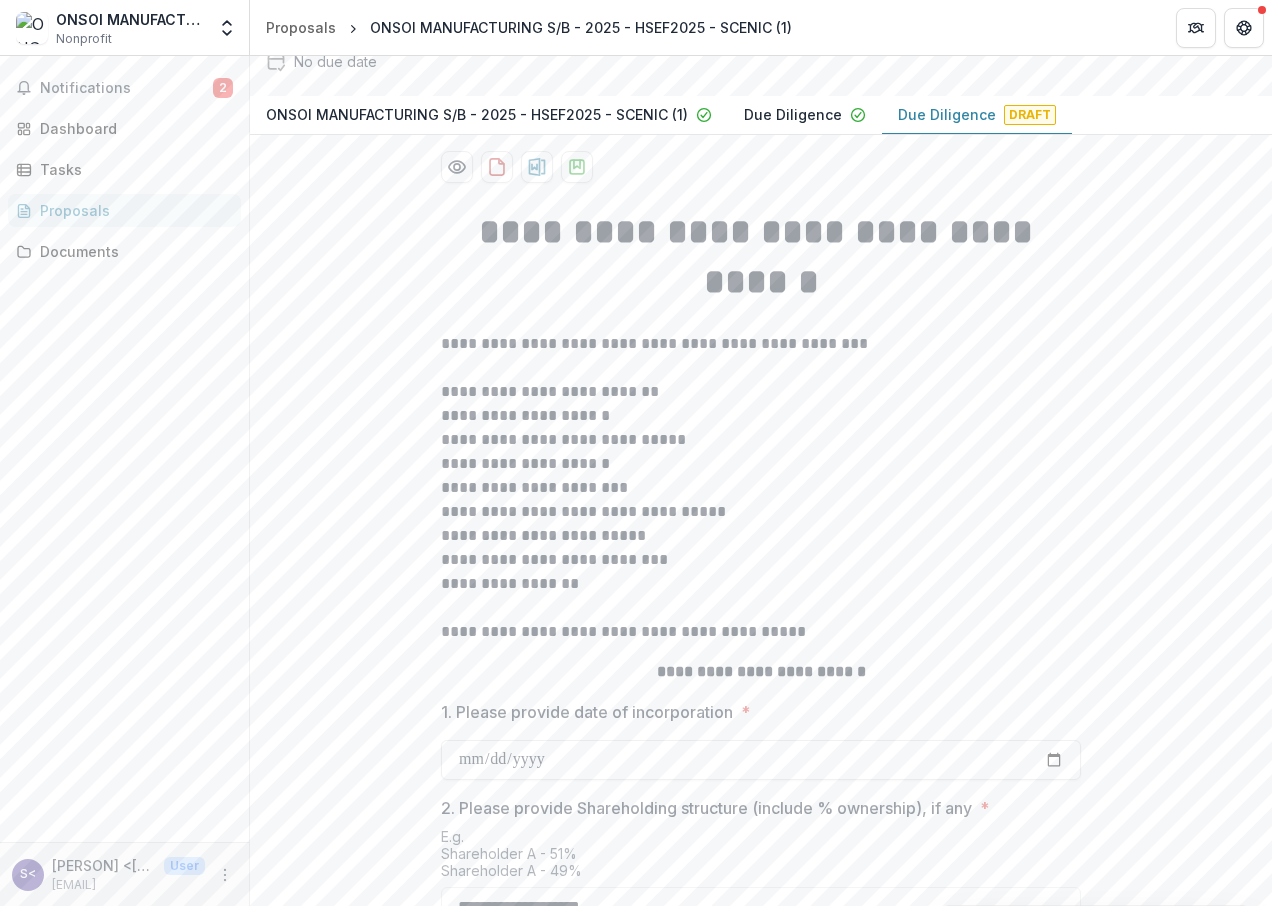 scroll, scrollTop: 600, scrollLeft: 0, axis: vertical 